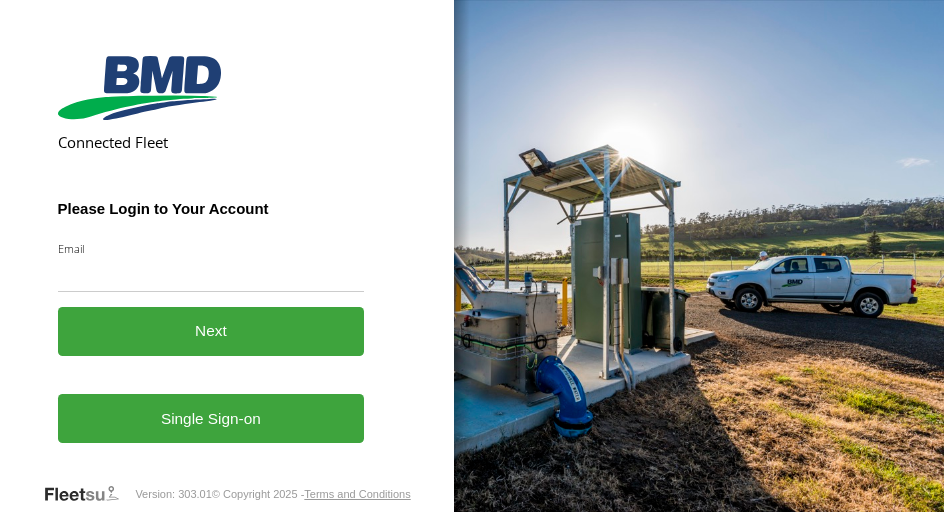scroll, scrollTop: 0, scrollLeft: 0, axis: both 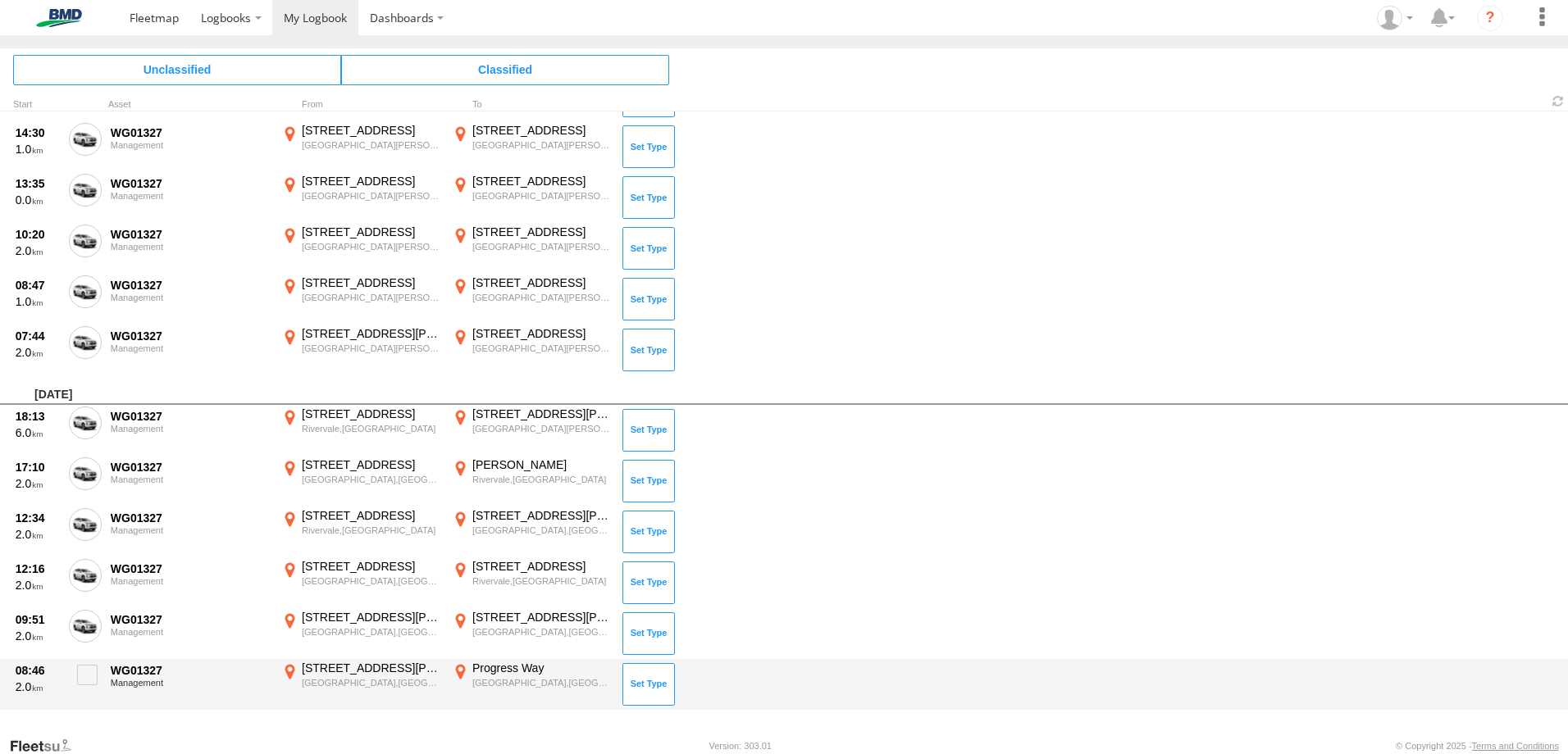 click on "Progress Way" at bounding box center [541, 668] 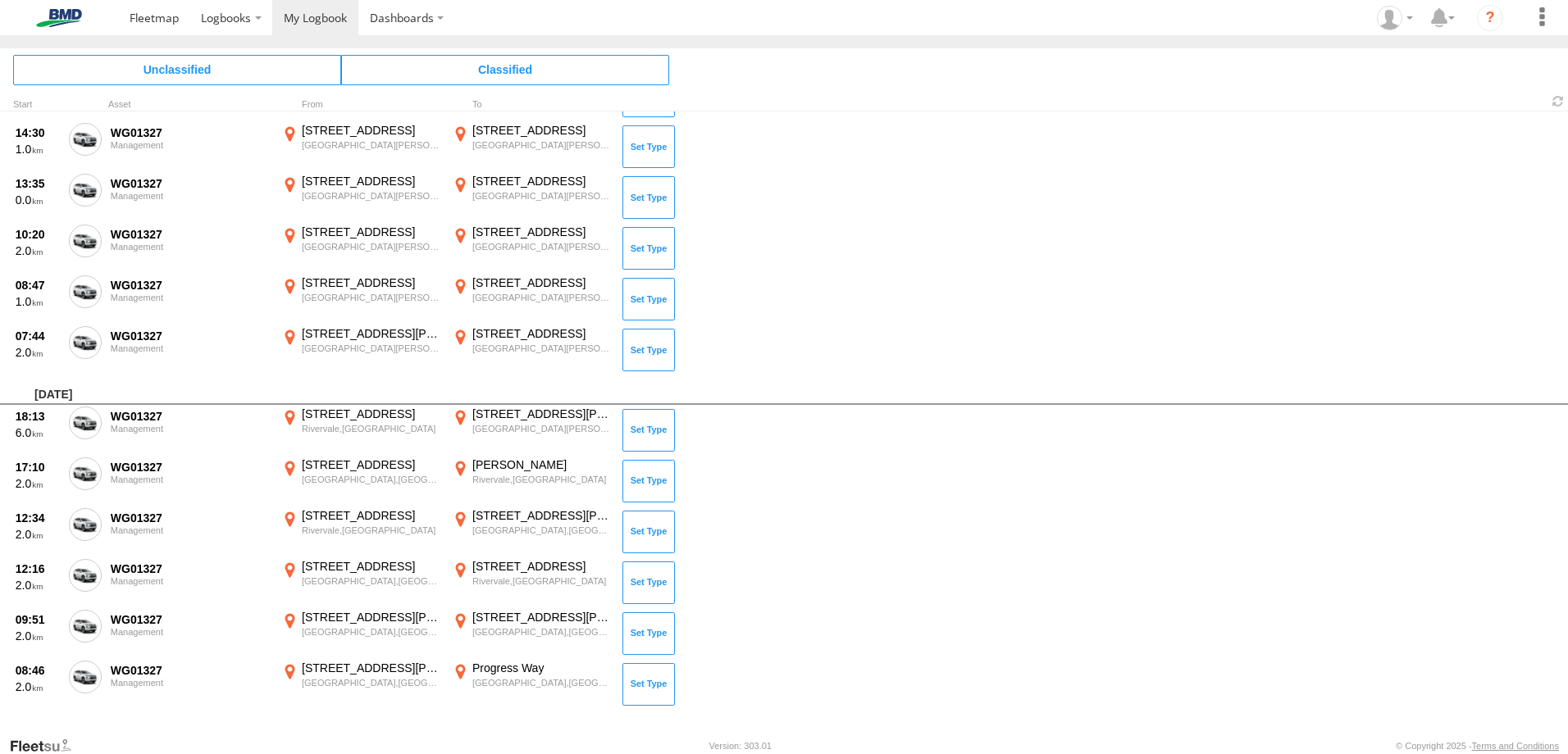 click on "×" at bounding box center (0, 0) 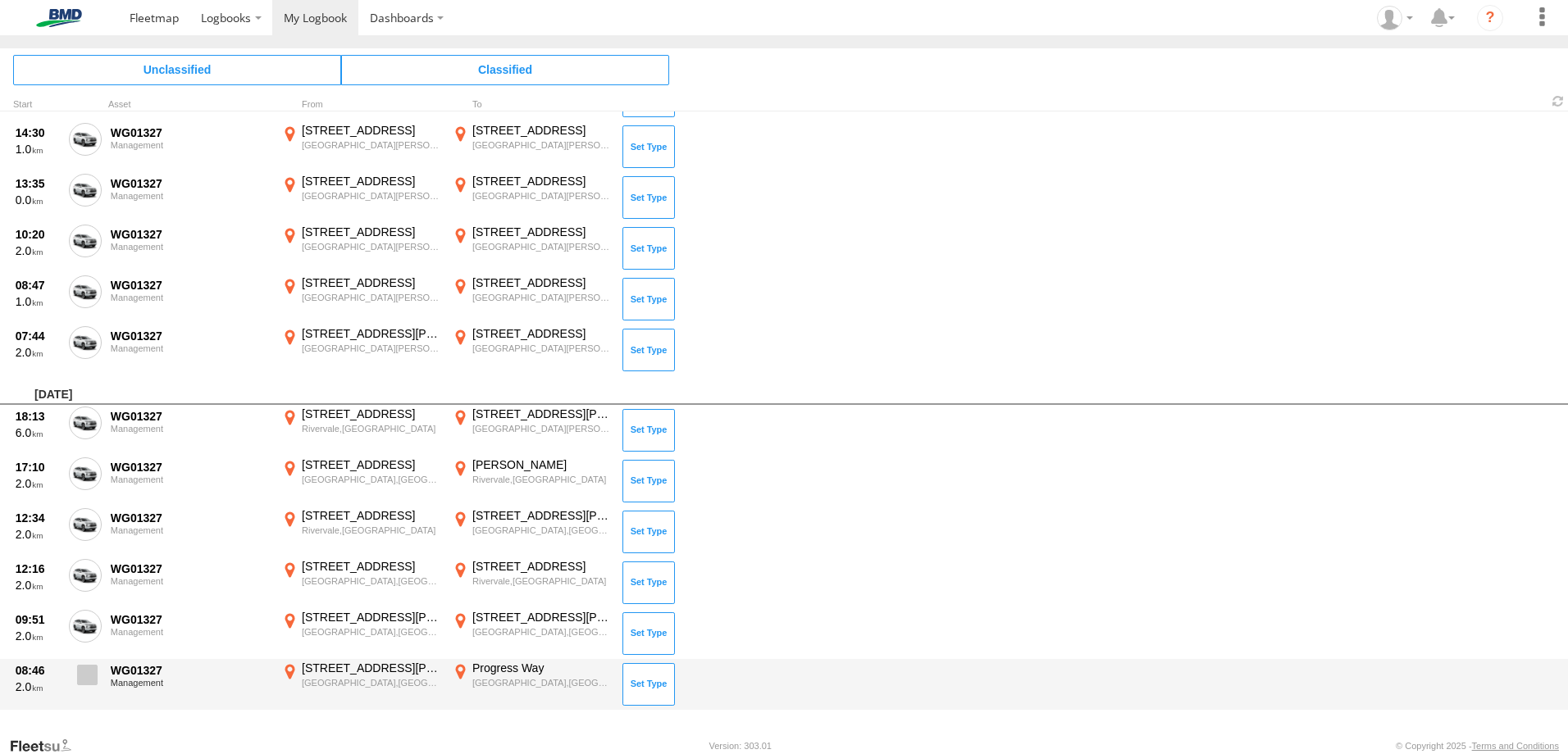 click at bounding box center [87, 675] 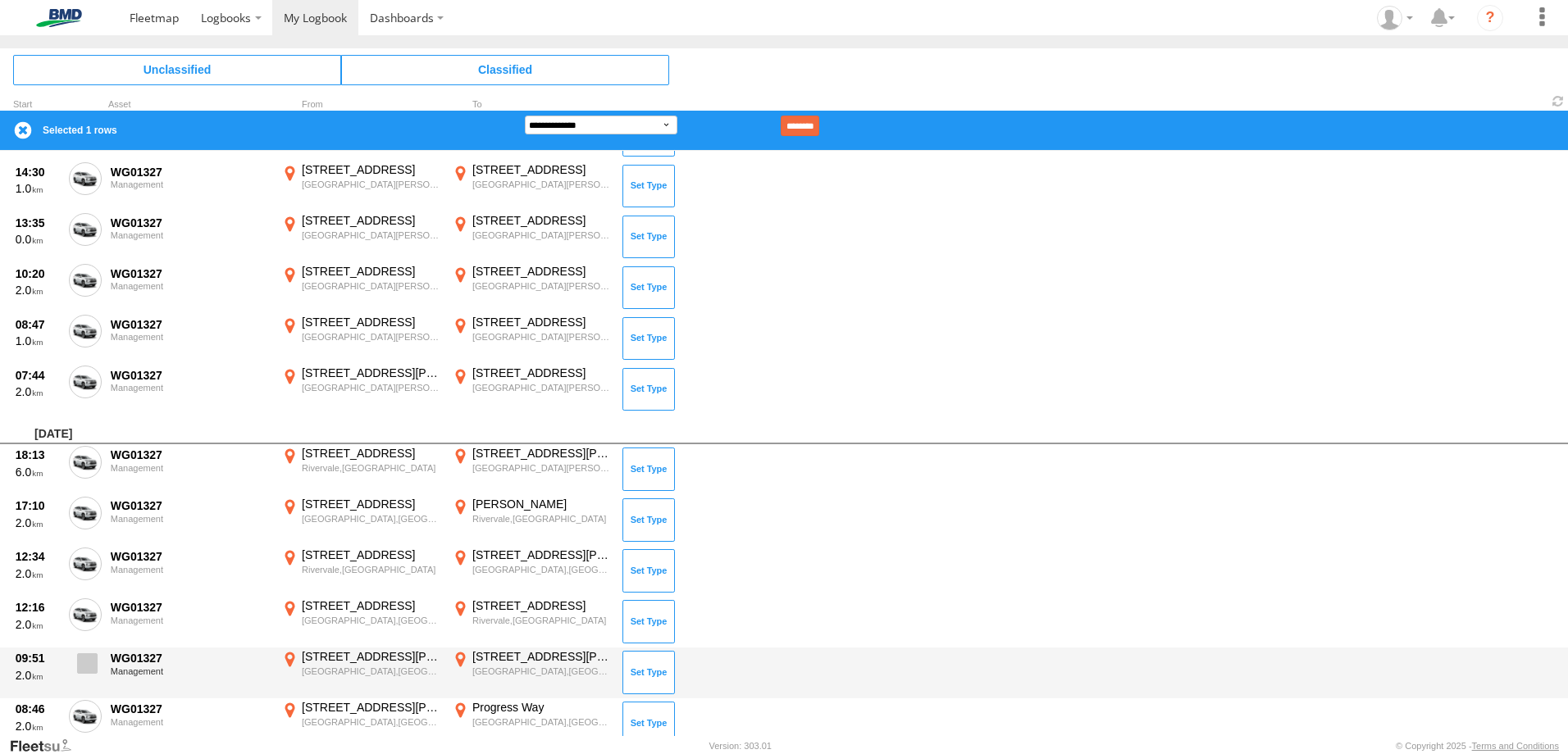 click at bounding box center [87, 663] 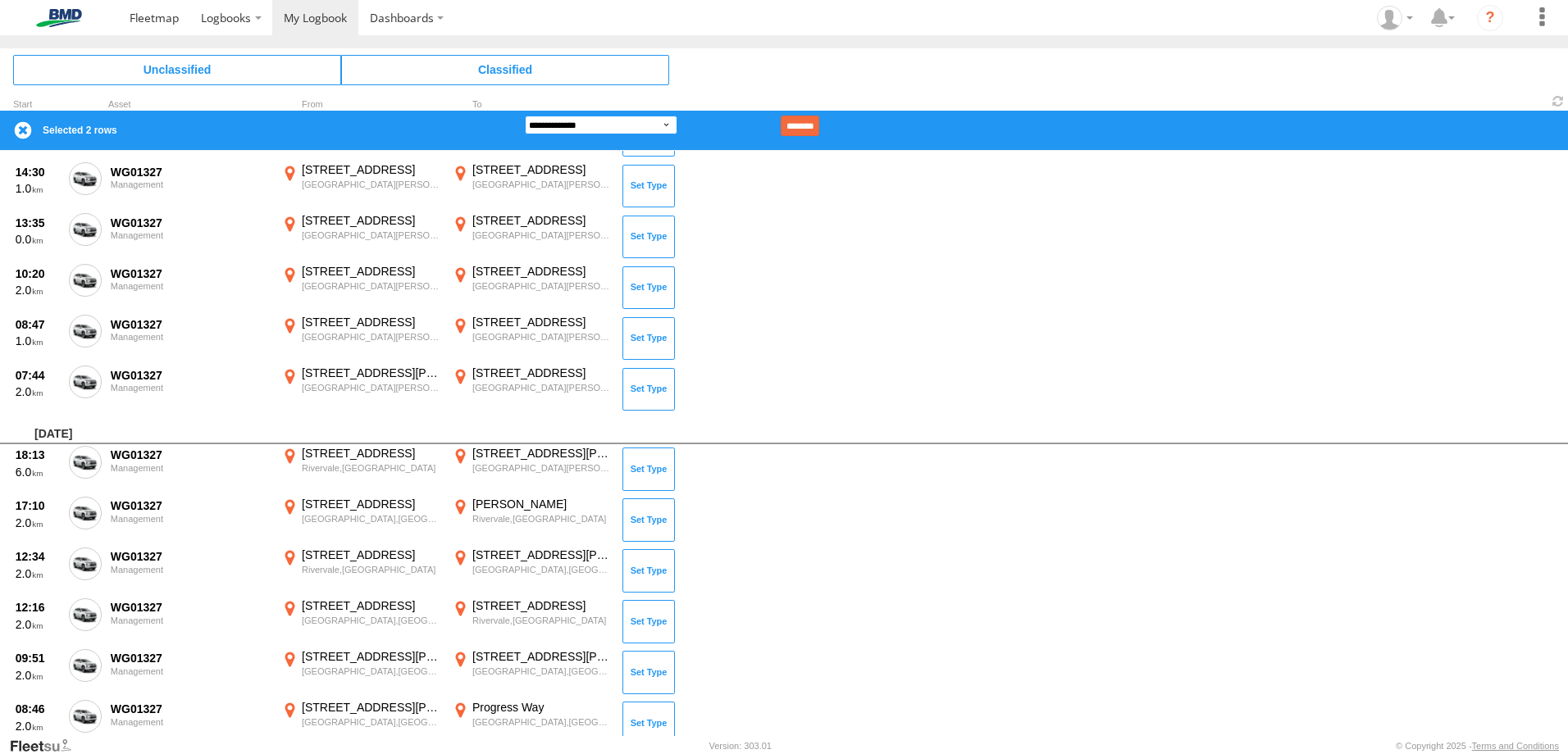 click on "**********" at bounding box center [601, 125] 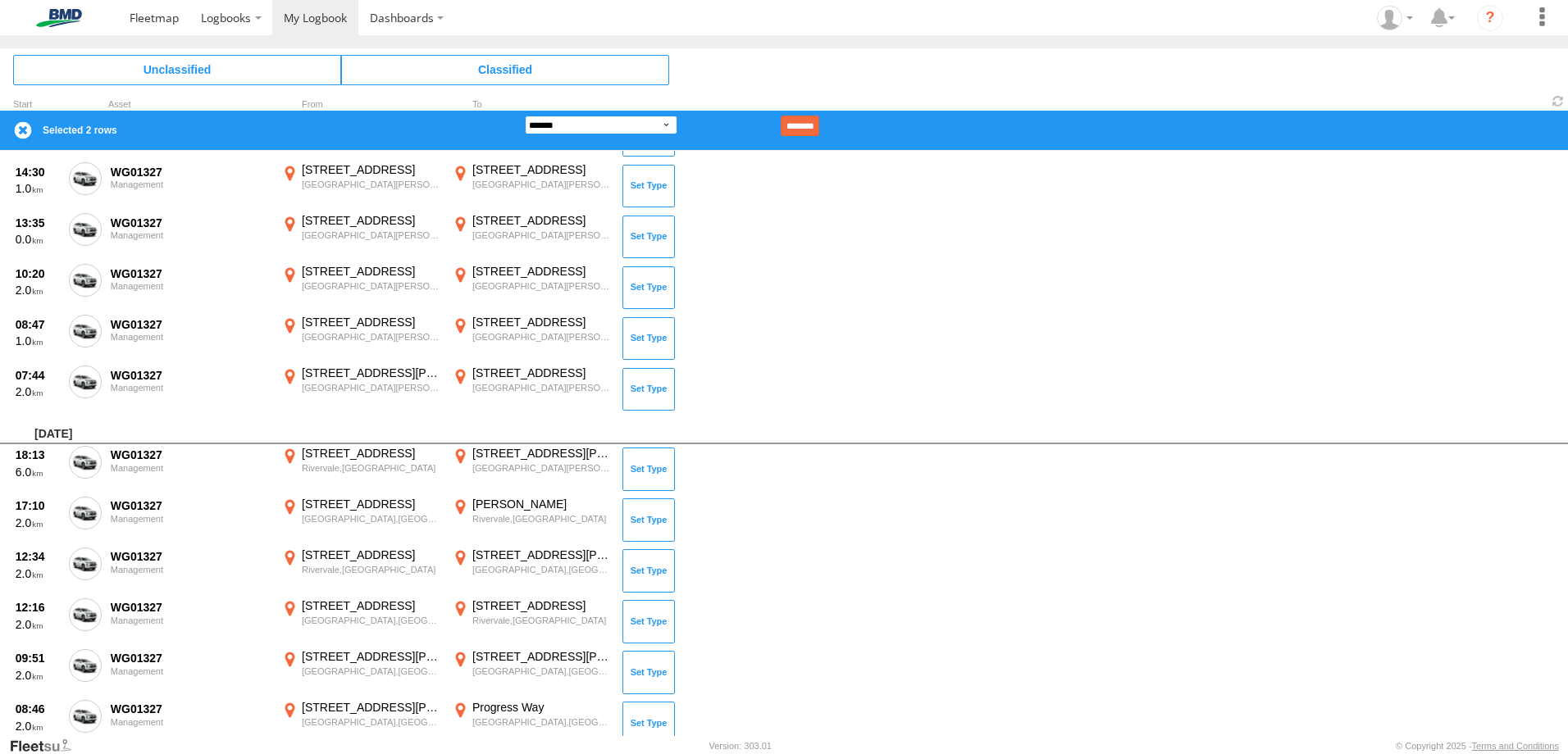 click on "**********" at bounding box center [601, 125] 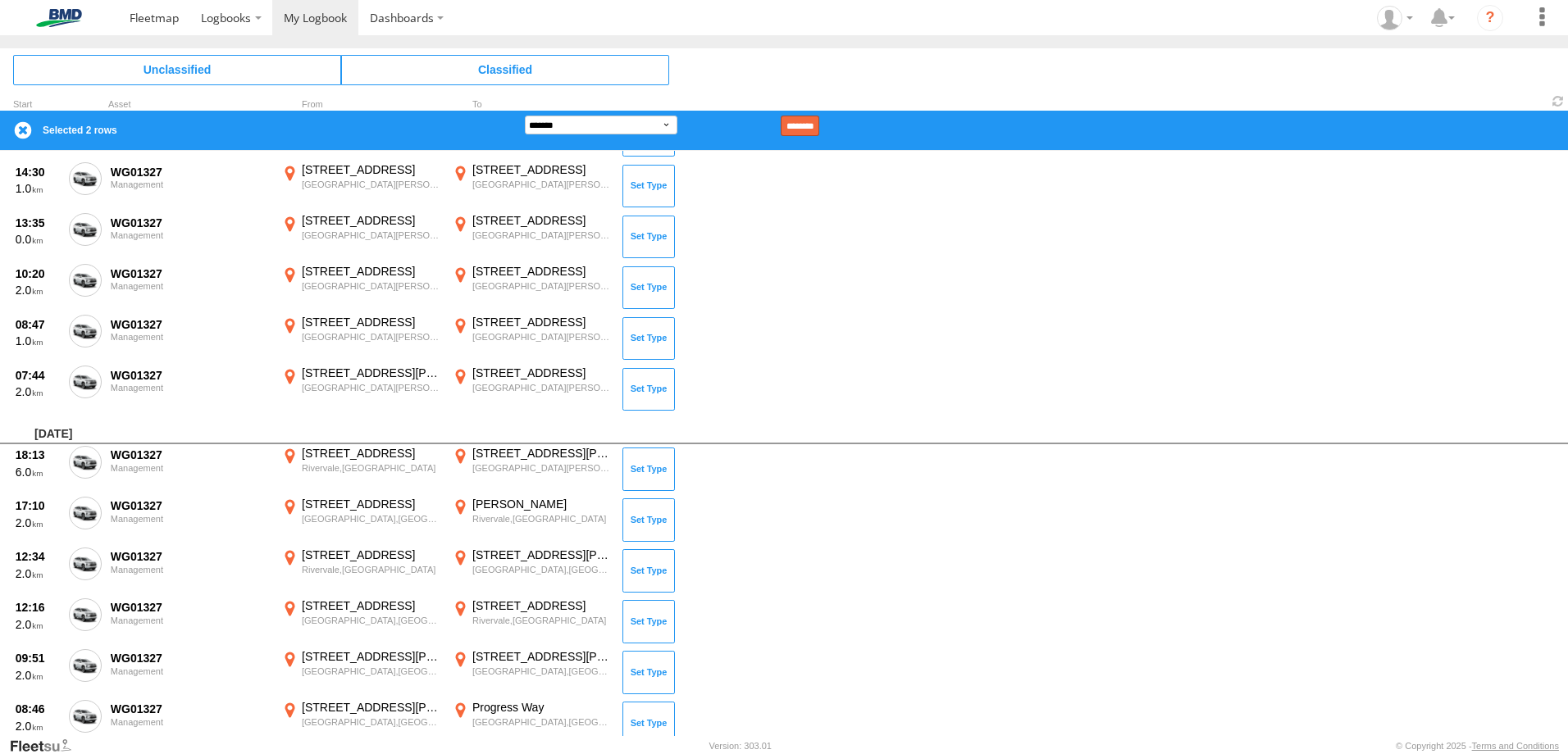 click on "********" at bounding box center (800, 125) 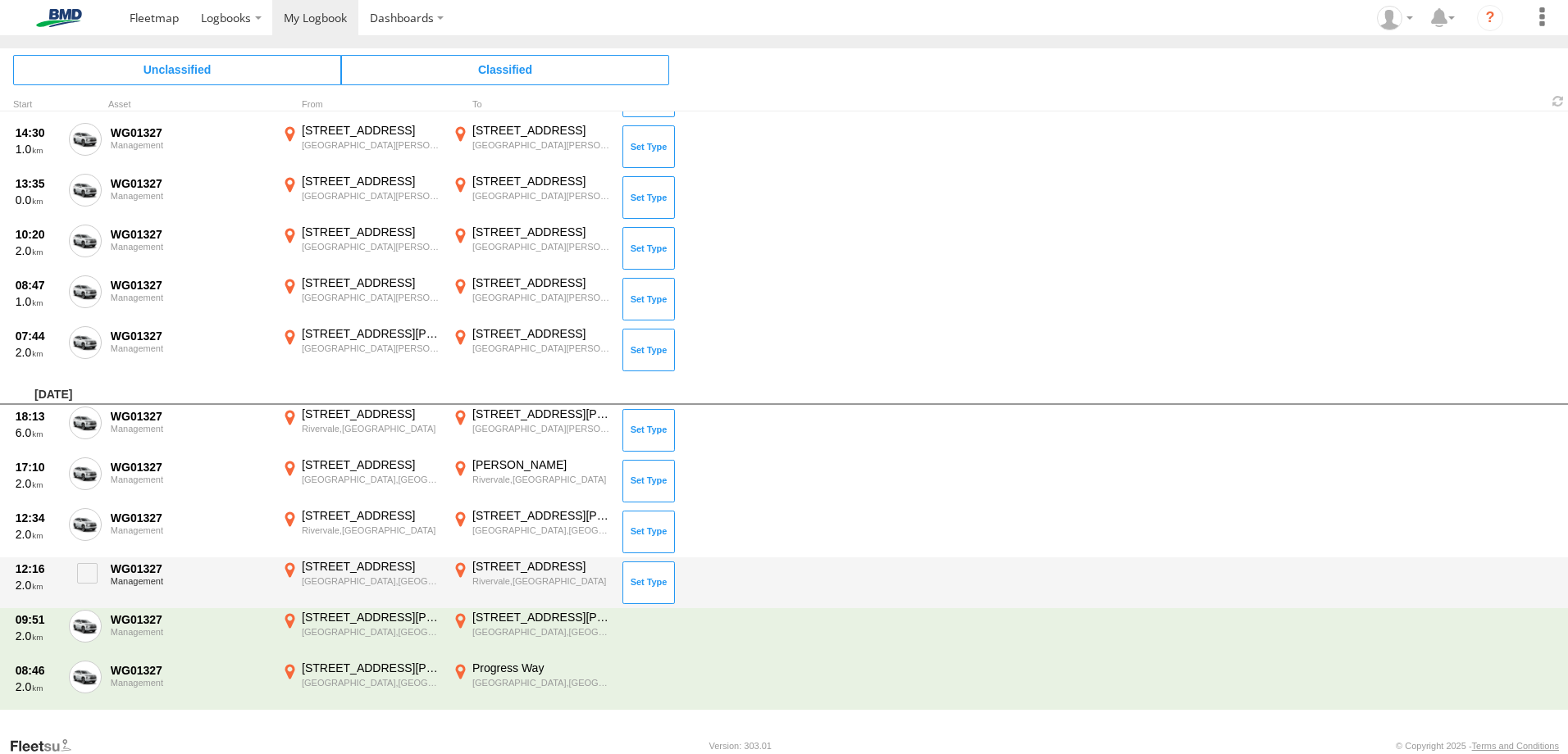 click on "[STREET_ADDRESS]" at bounding box center (541, 566) 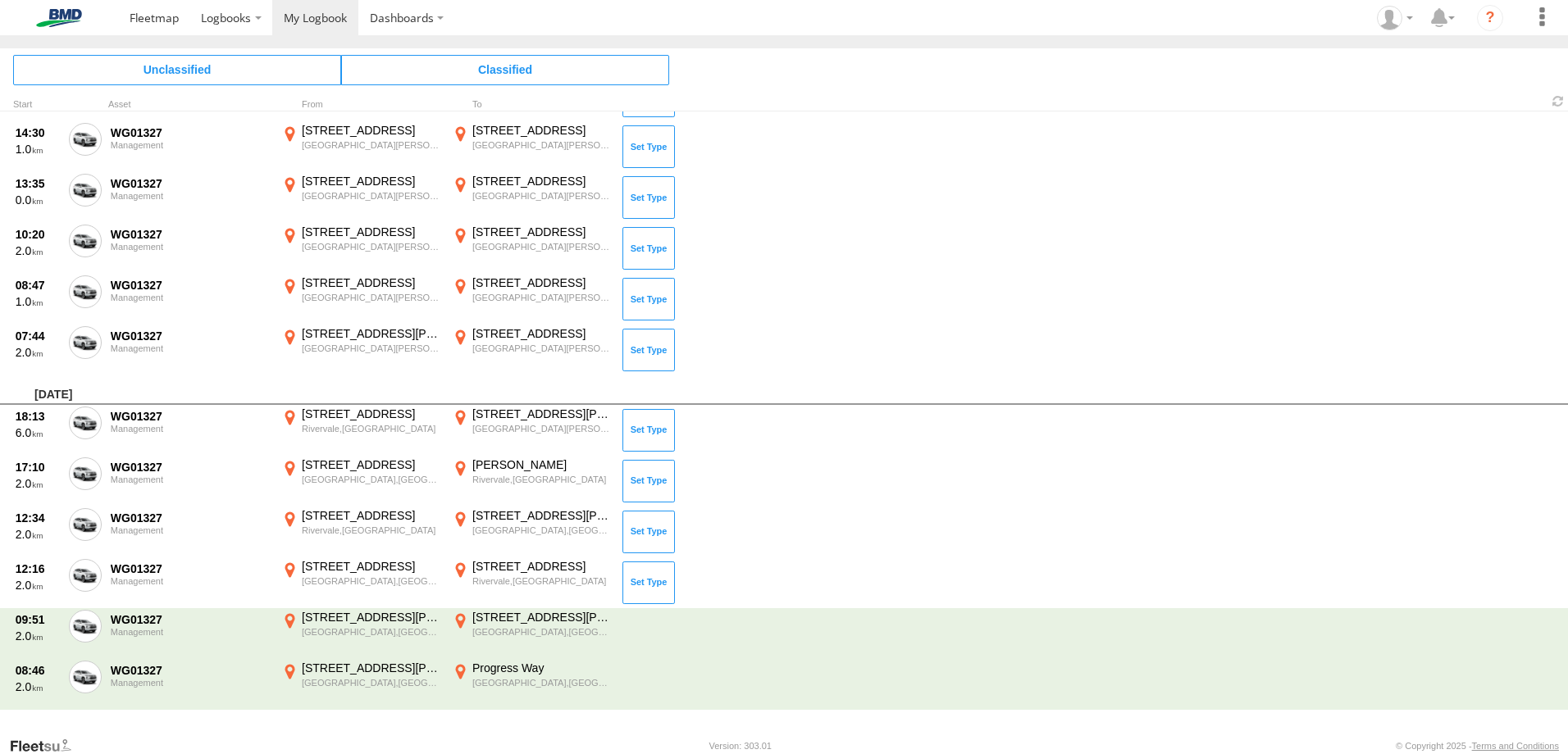 scroll, scrollTop: 818, scrollLeft: 0, axis: vertical 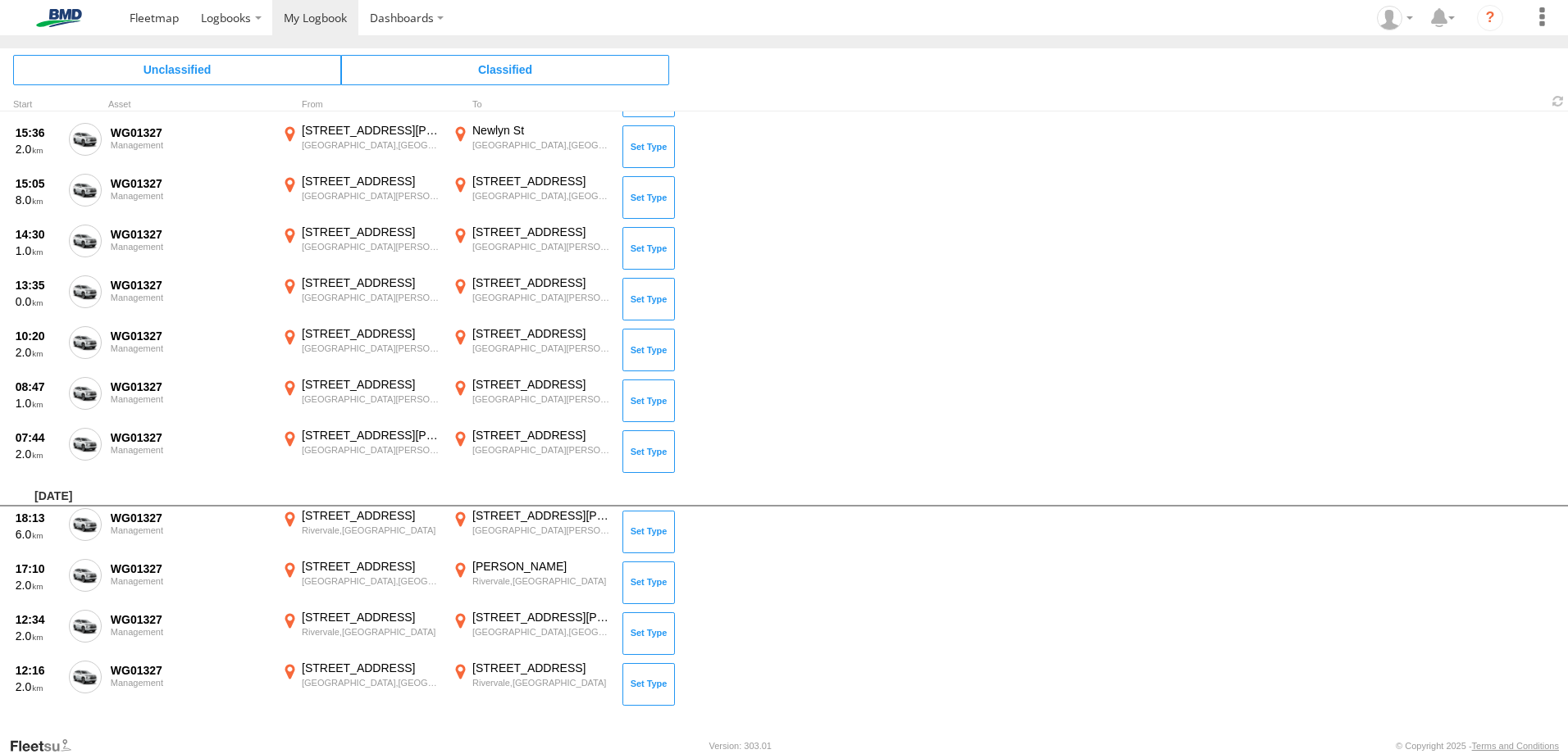 drag, startPoint x: 801, startPoint y: 416, endPoint x: 810, endPoint y: 413, distance: 9.486833 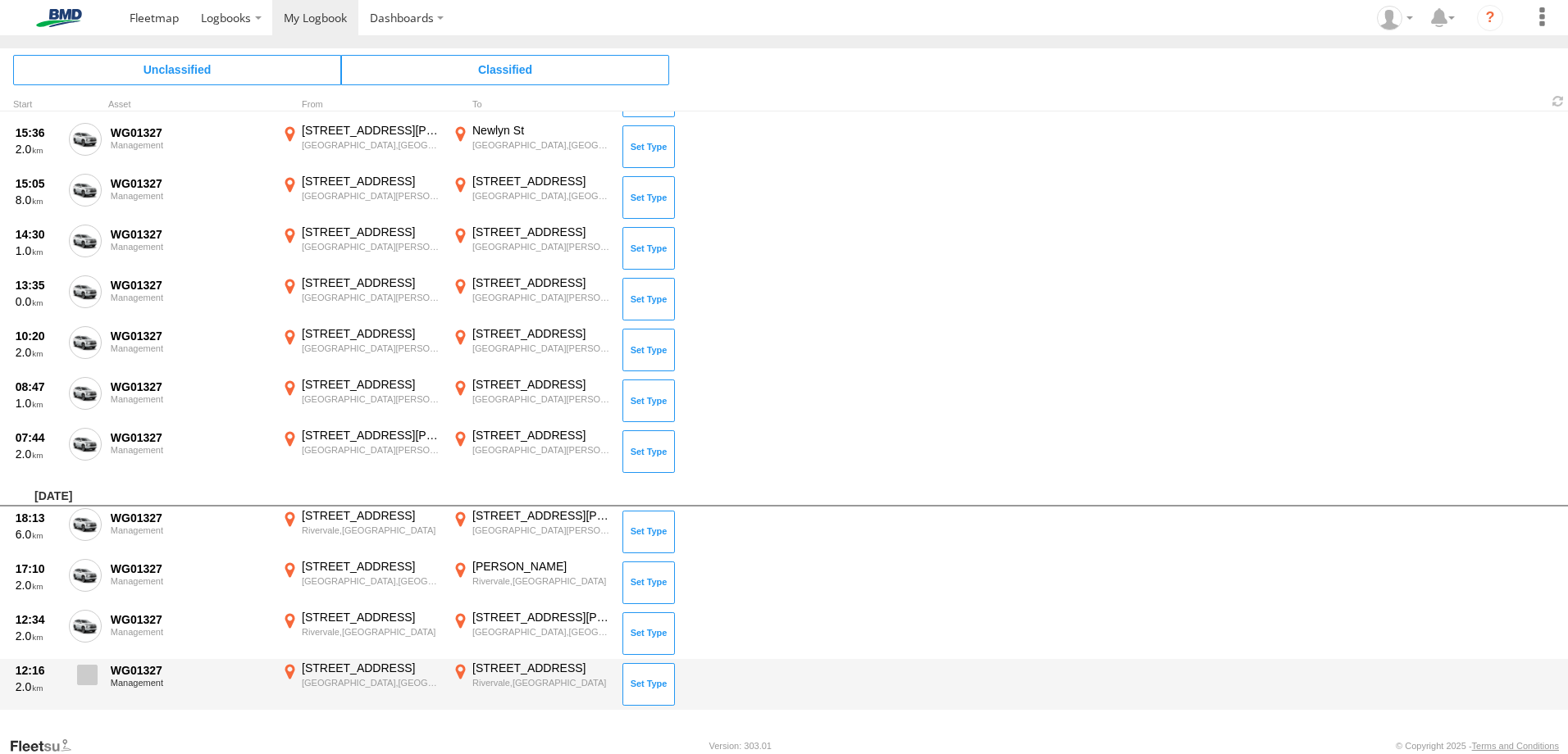click at bounding box center [87, 675] 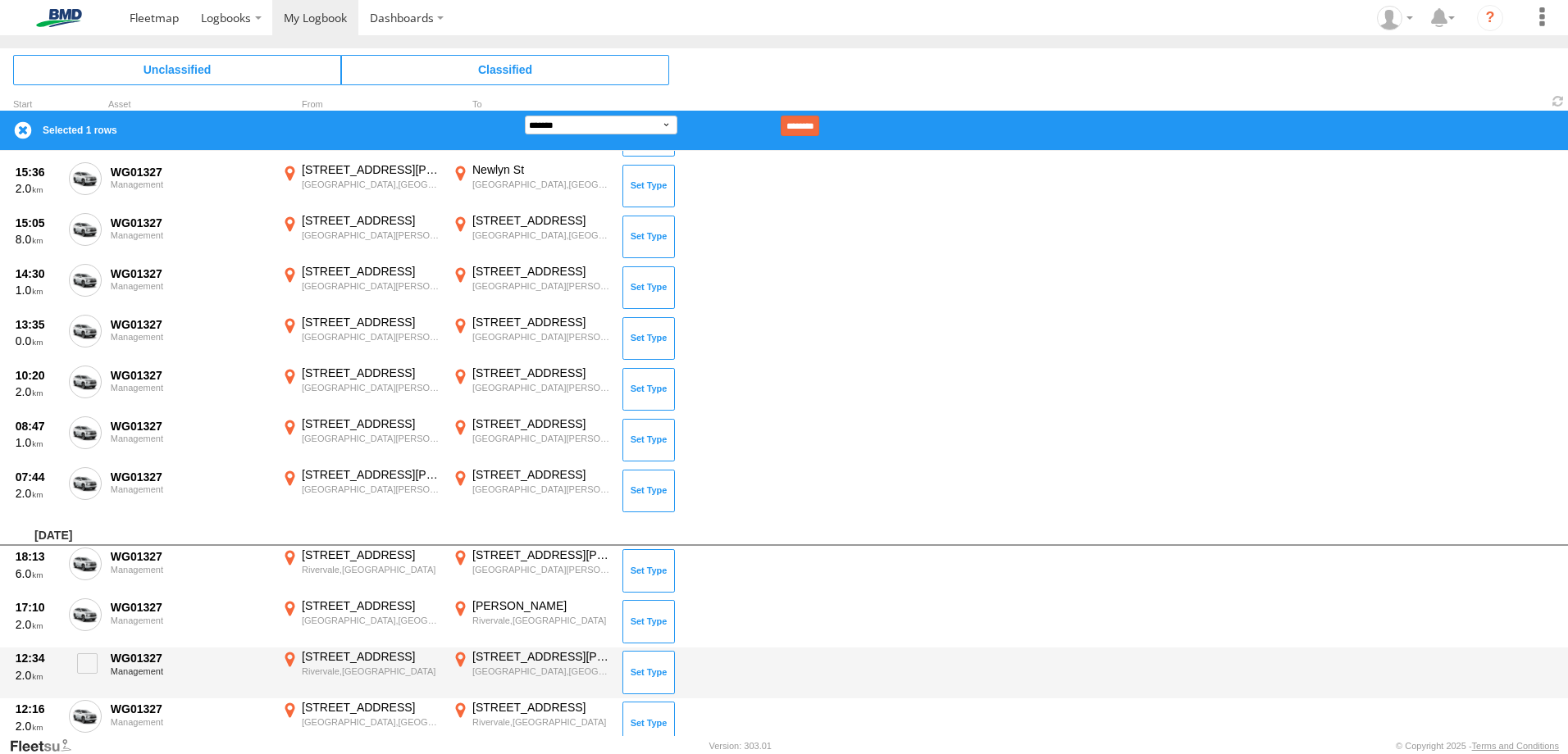 scroll, scrollTop: 857, scrollLeft: 0, axis: vertical 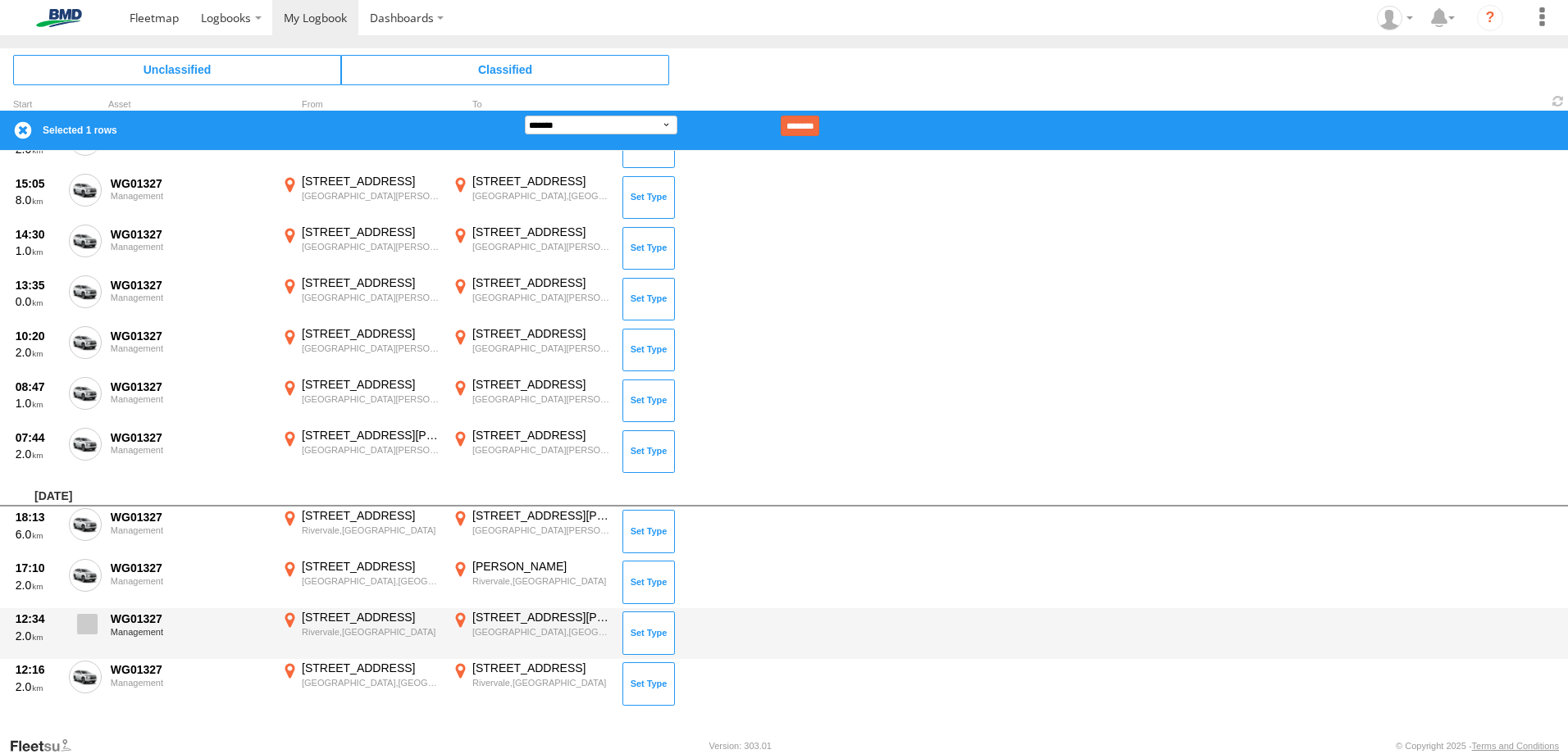 click at bounding box center (87, 624) 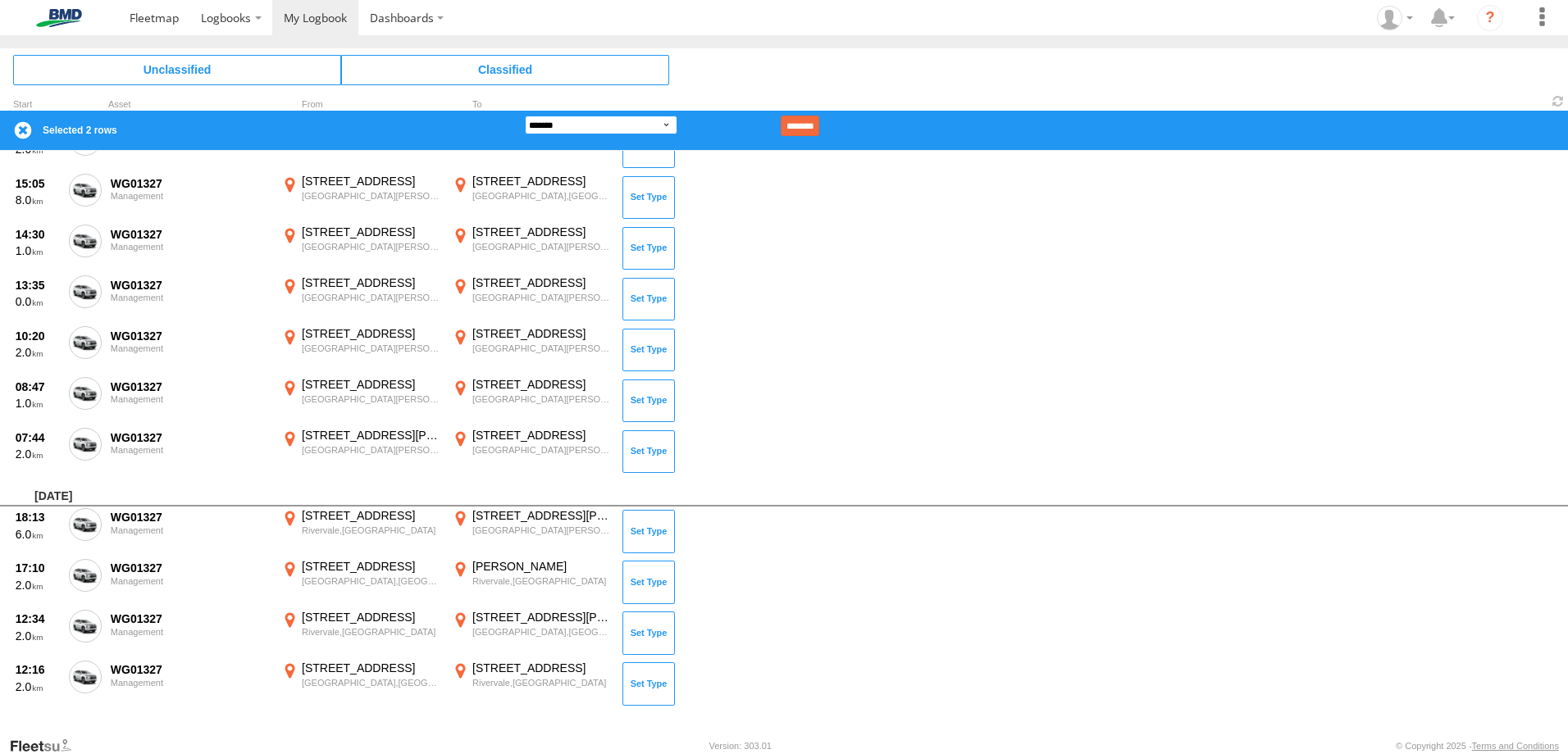 click on "**********" at bounding box center [601, 125] 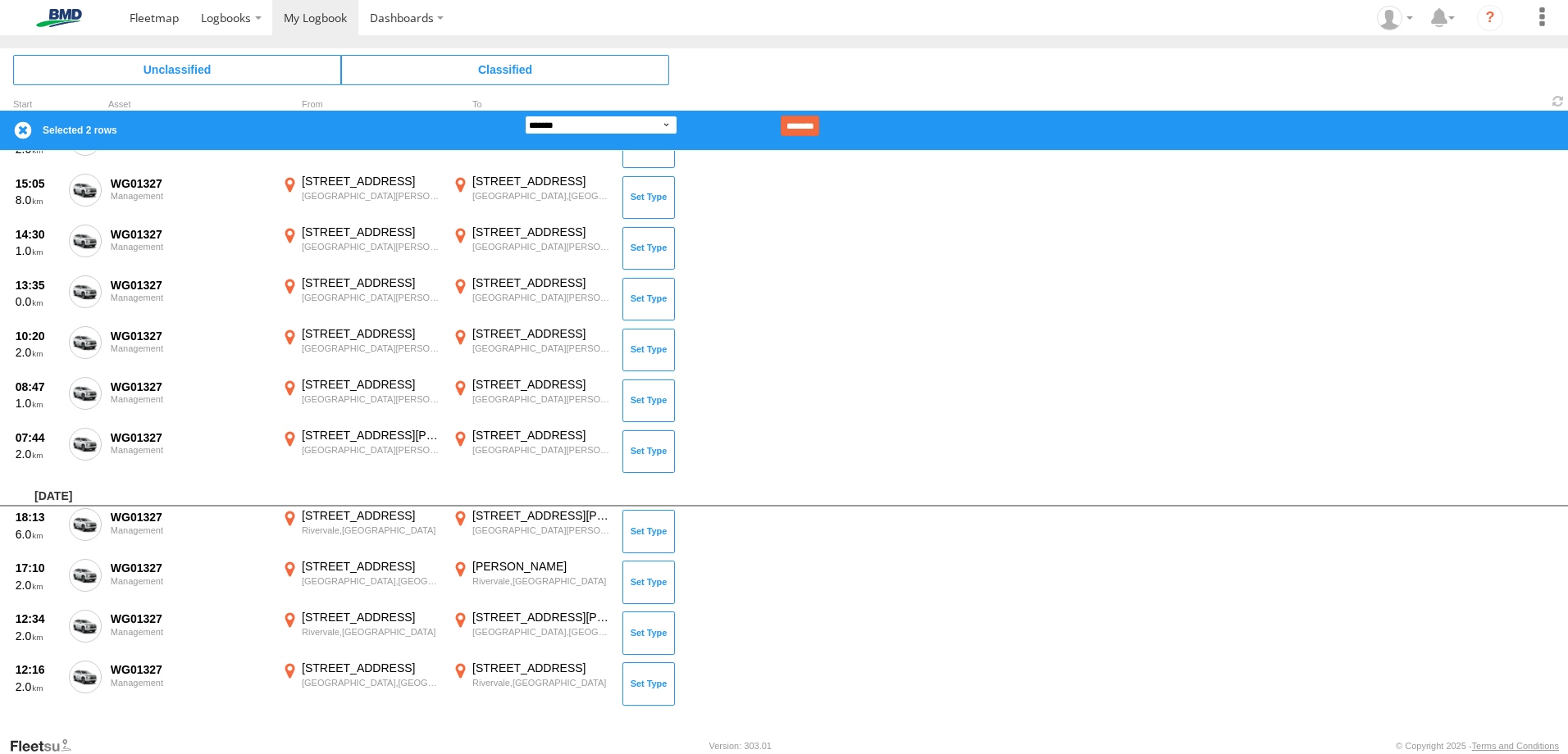 click on "**********" at bounding box center (601, 125) 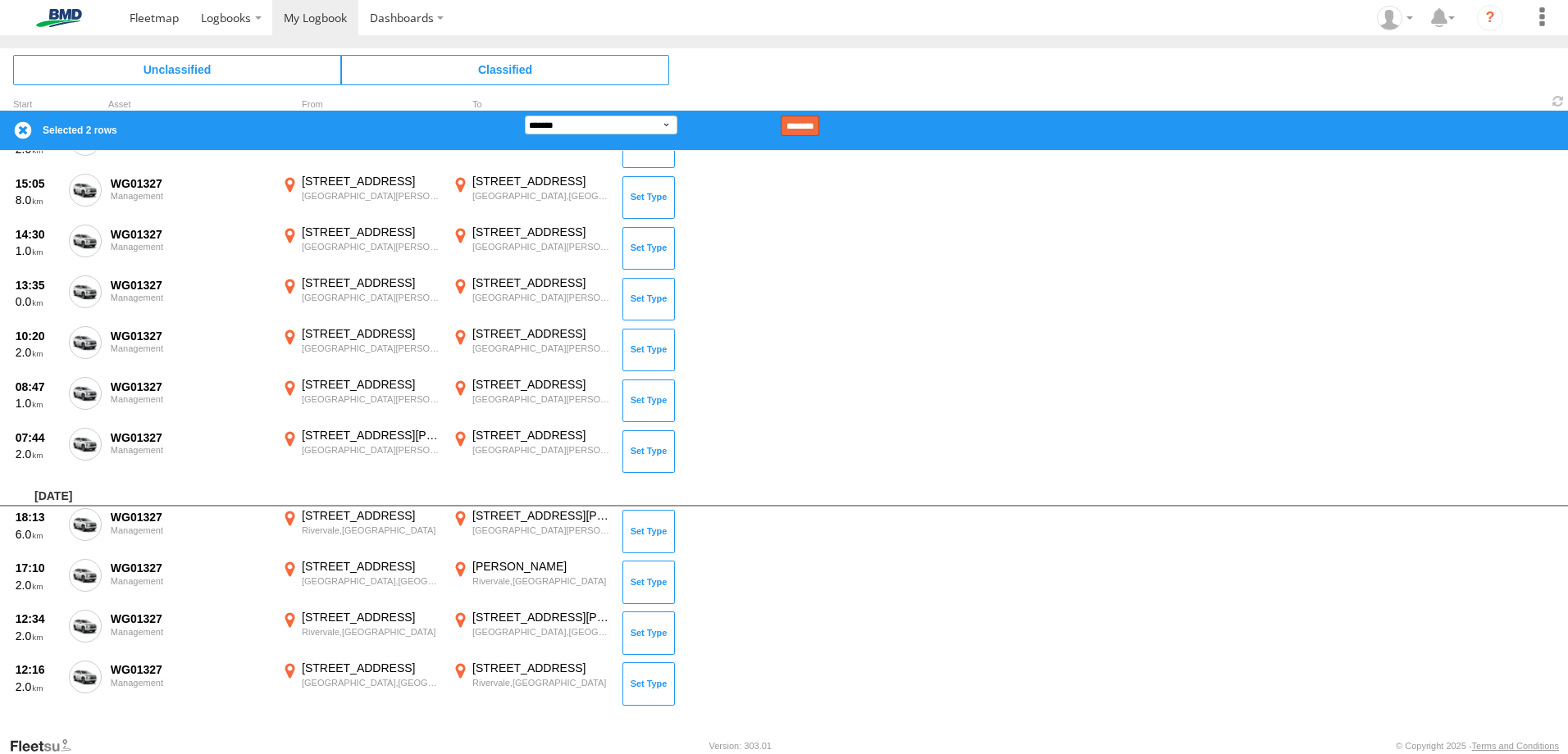 click on "********" at bounding box center (800, 125) 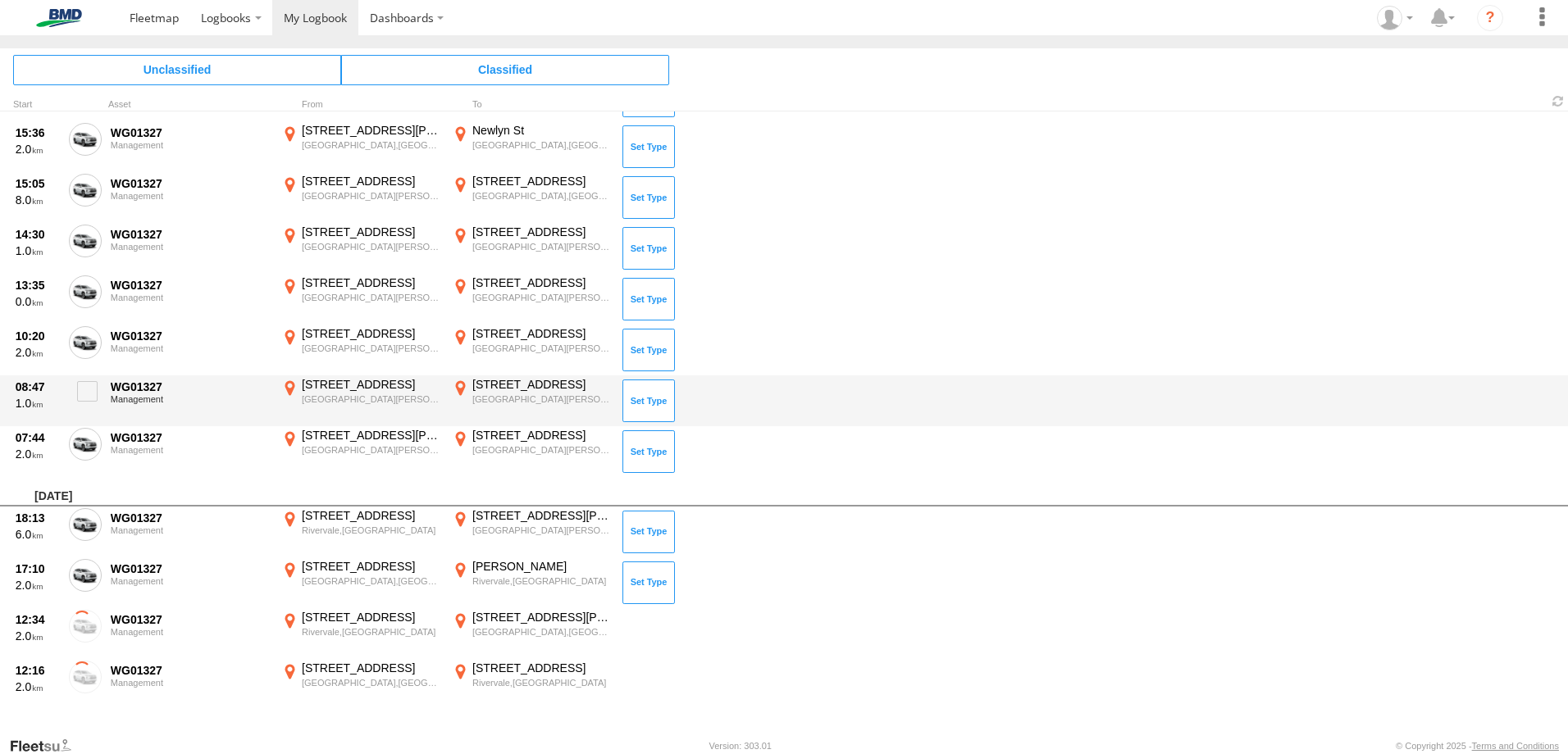 scroll, scrollTop: 818, scrollLeft: 0, axis: vertical 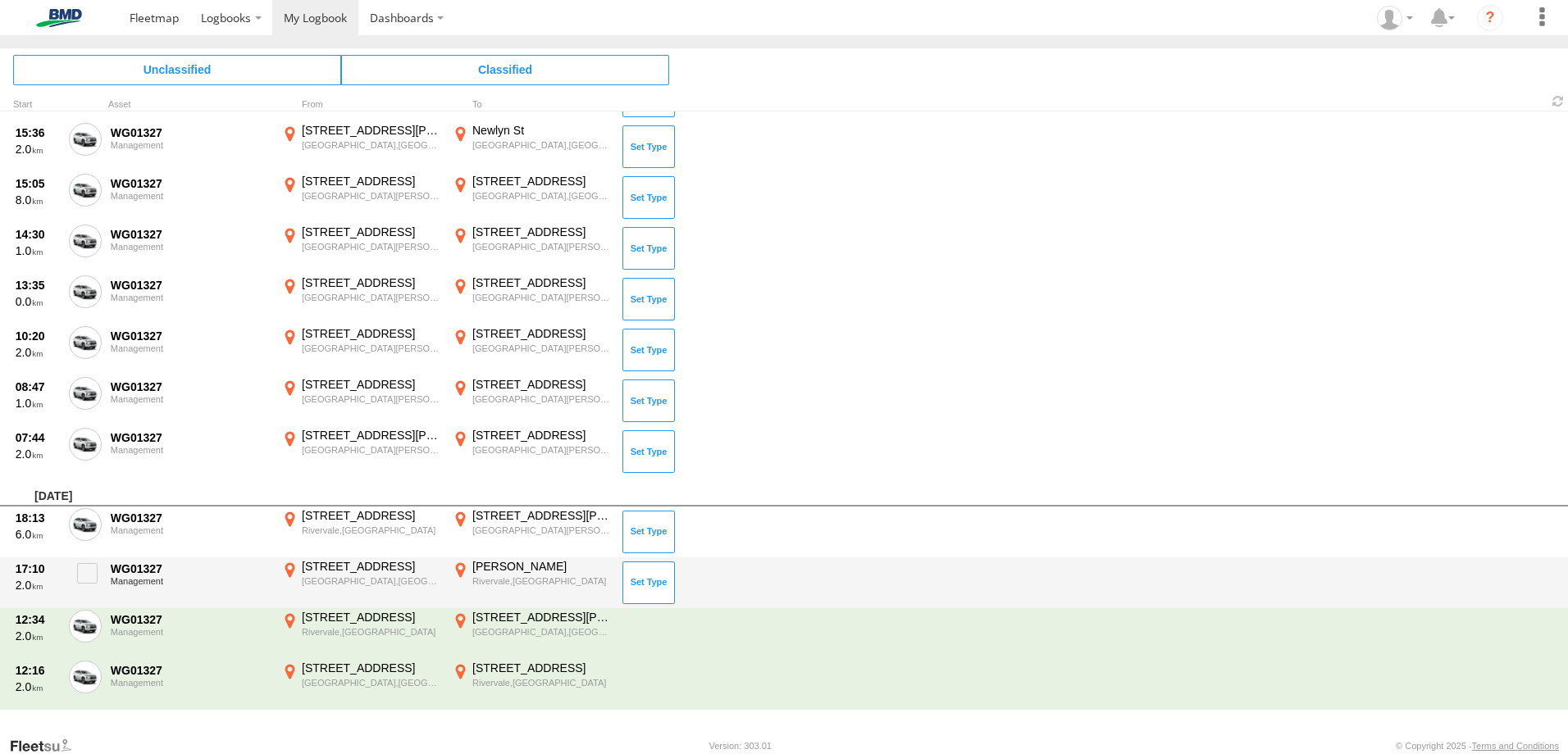 click on "[PERSON_NAME]" at bounding box center [541, 566] 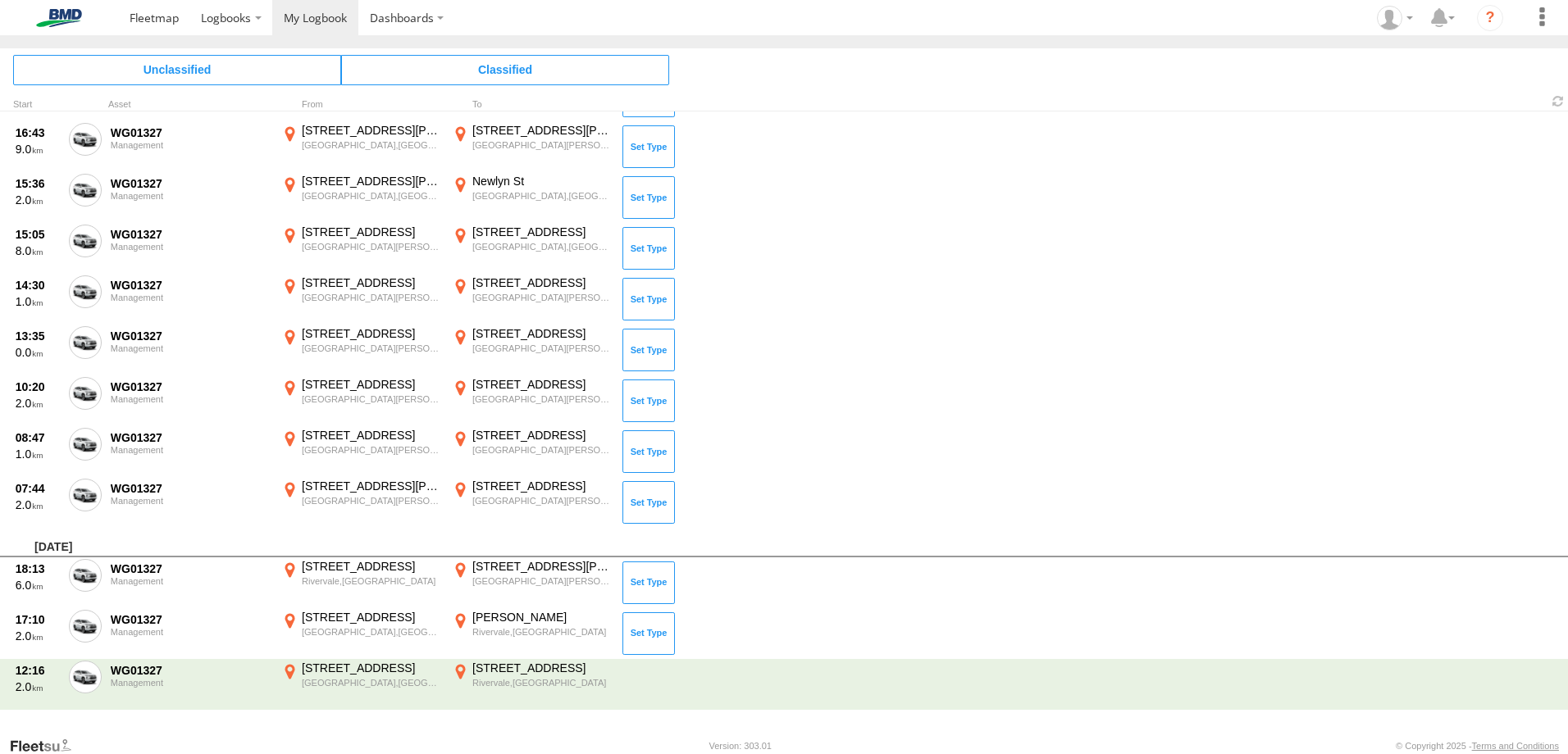 scroll, scrollTop: 716, scrollLeft: 0, axis: vertical 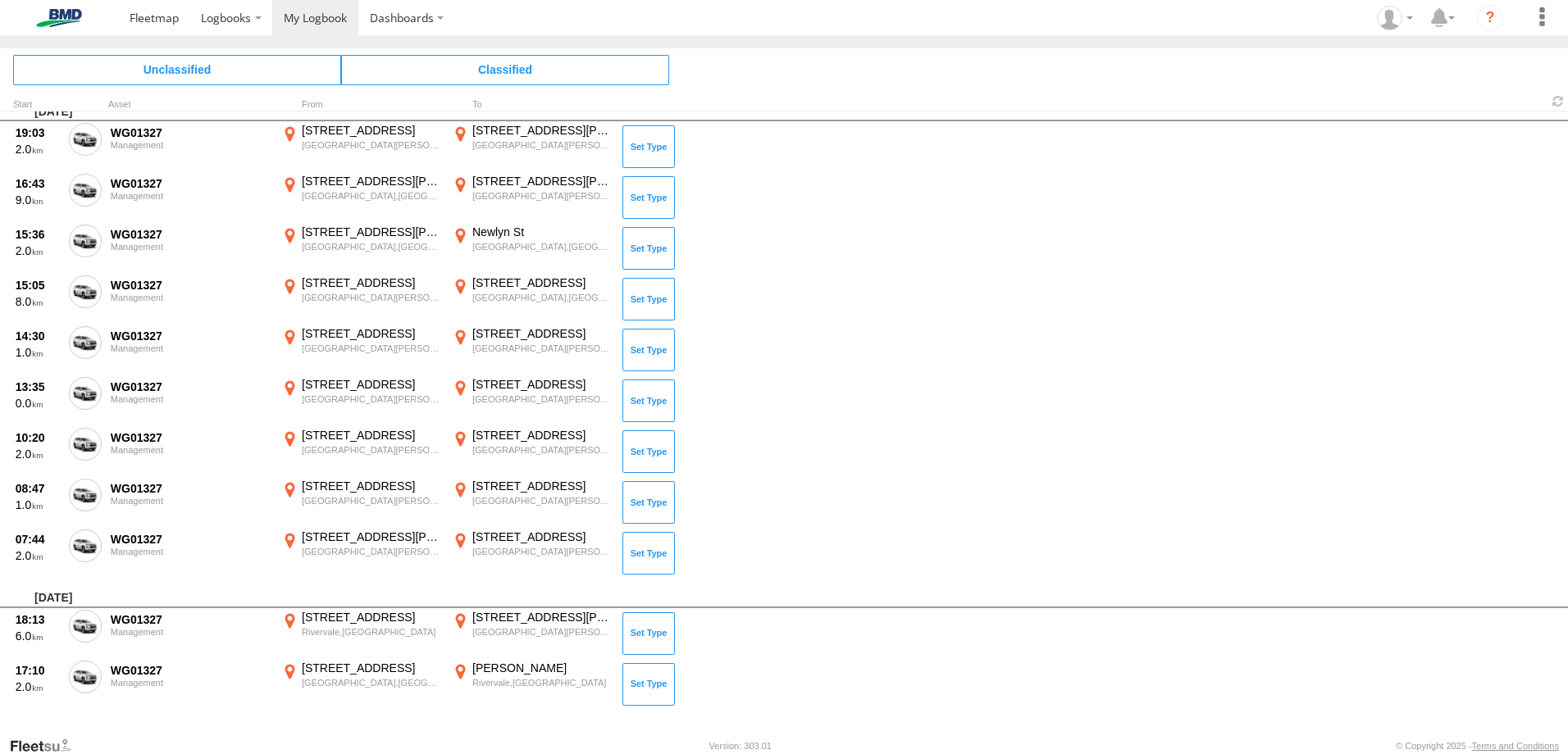 click on "×" at bounding box center (0, 0) 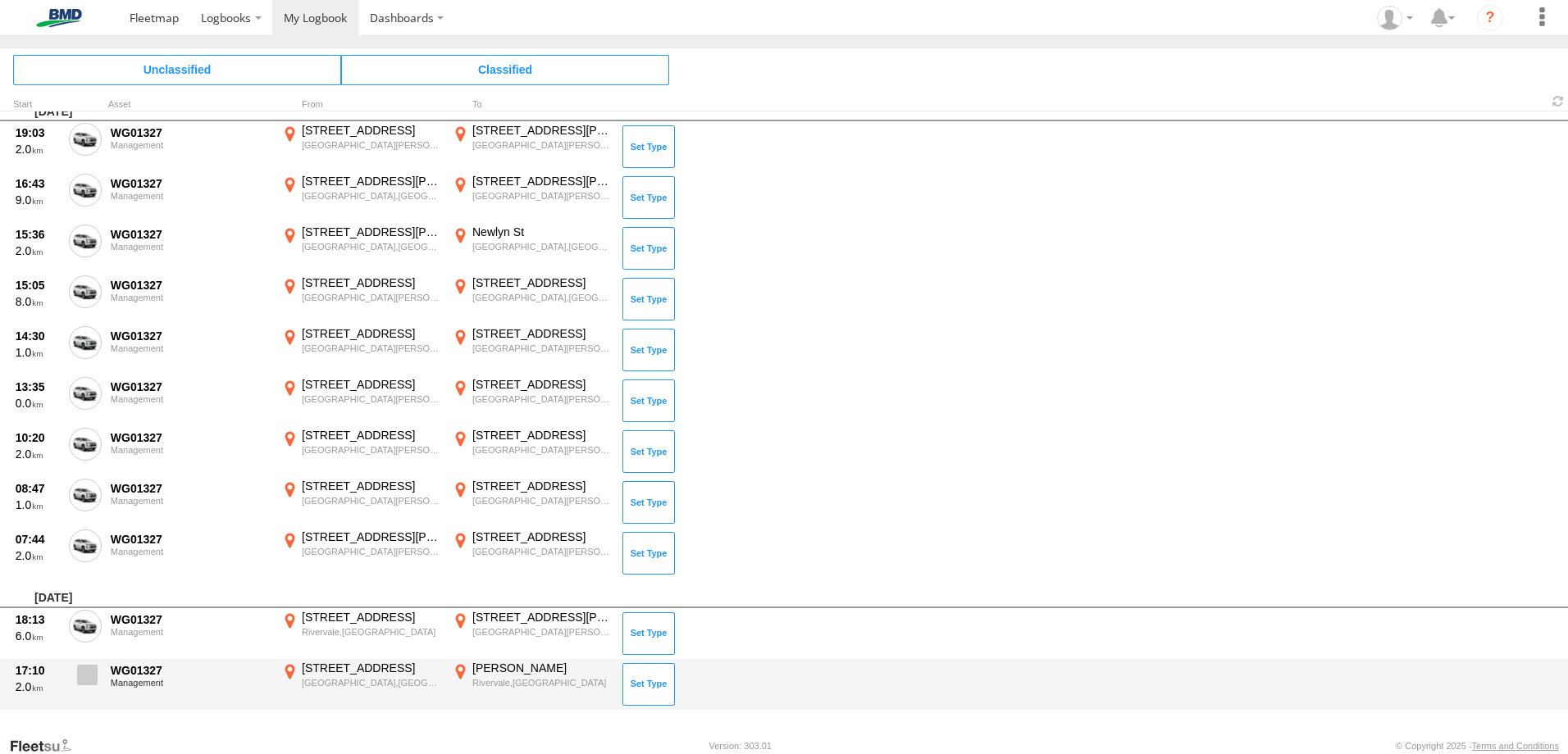 click at bounding box center [87, 675] 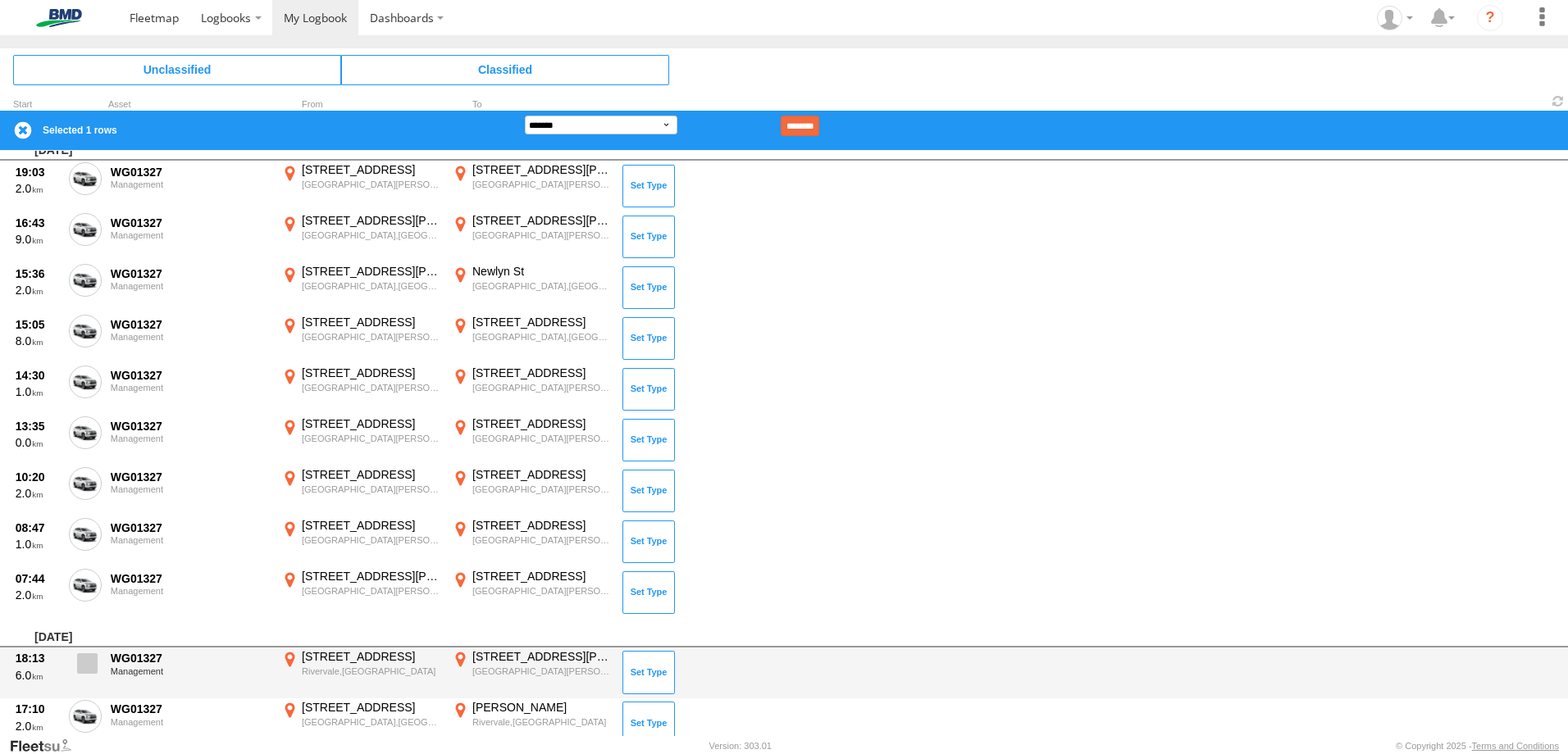 click at bounding box center [87, 663] 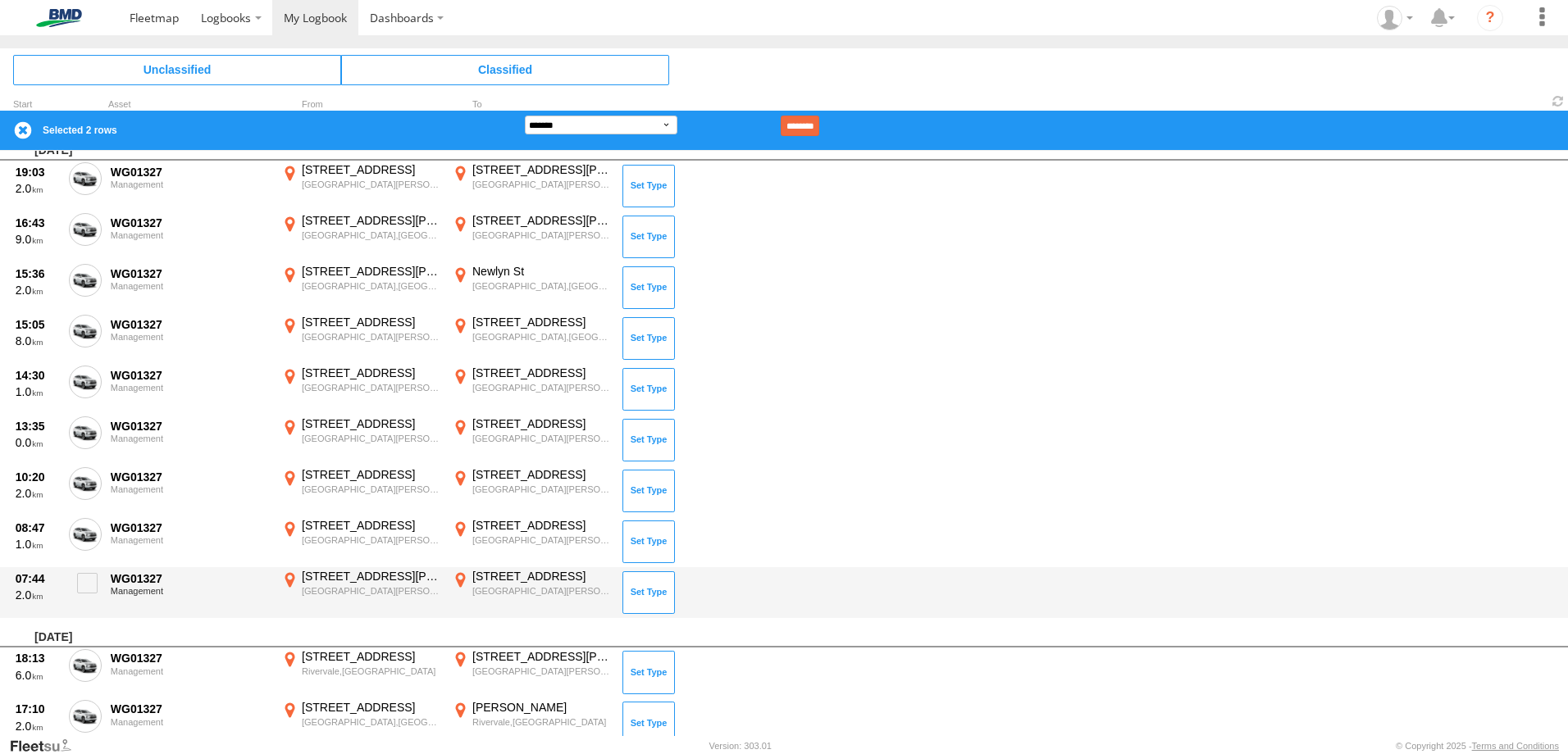 scroll, scrollTop: 756, scrollLeft: 0, axis: vertical 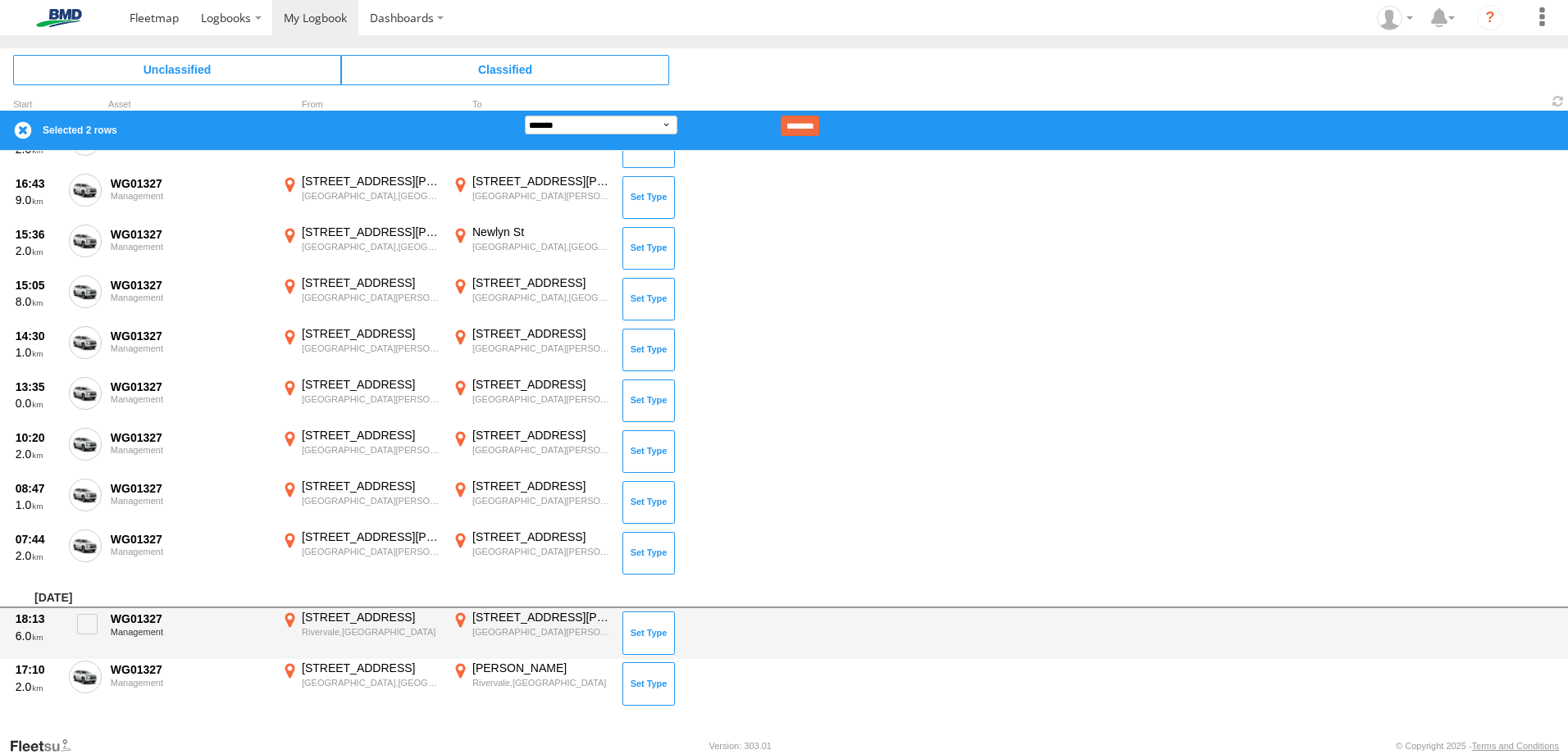 click on "[STREET_ADDRESS]" at bounding box center (371, 617) 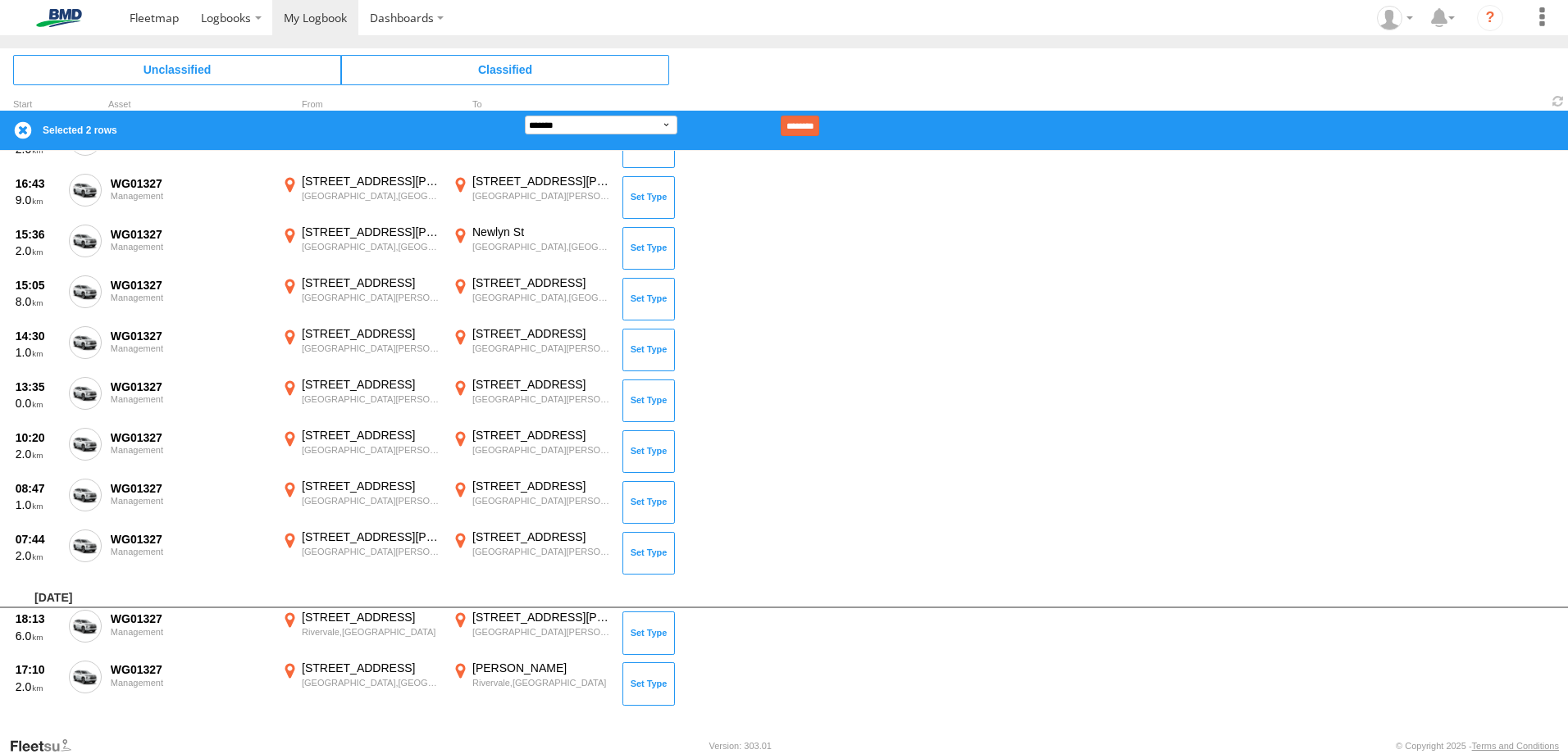drag, startPoint x: 726, startPoint y: 338, endPoint x: 758, endPoint y: 413, distance: 81.5414 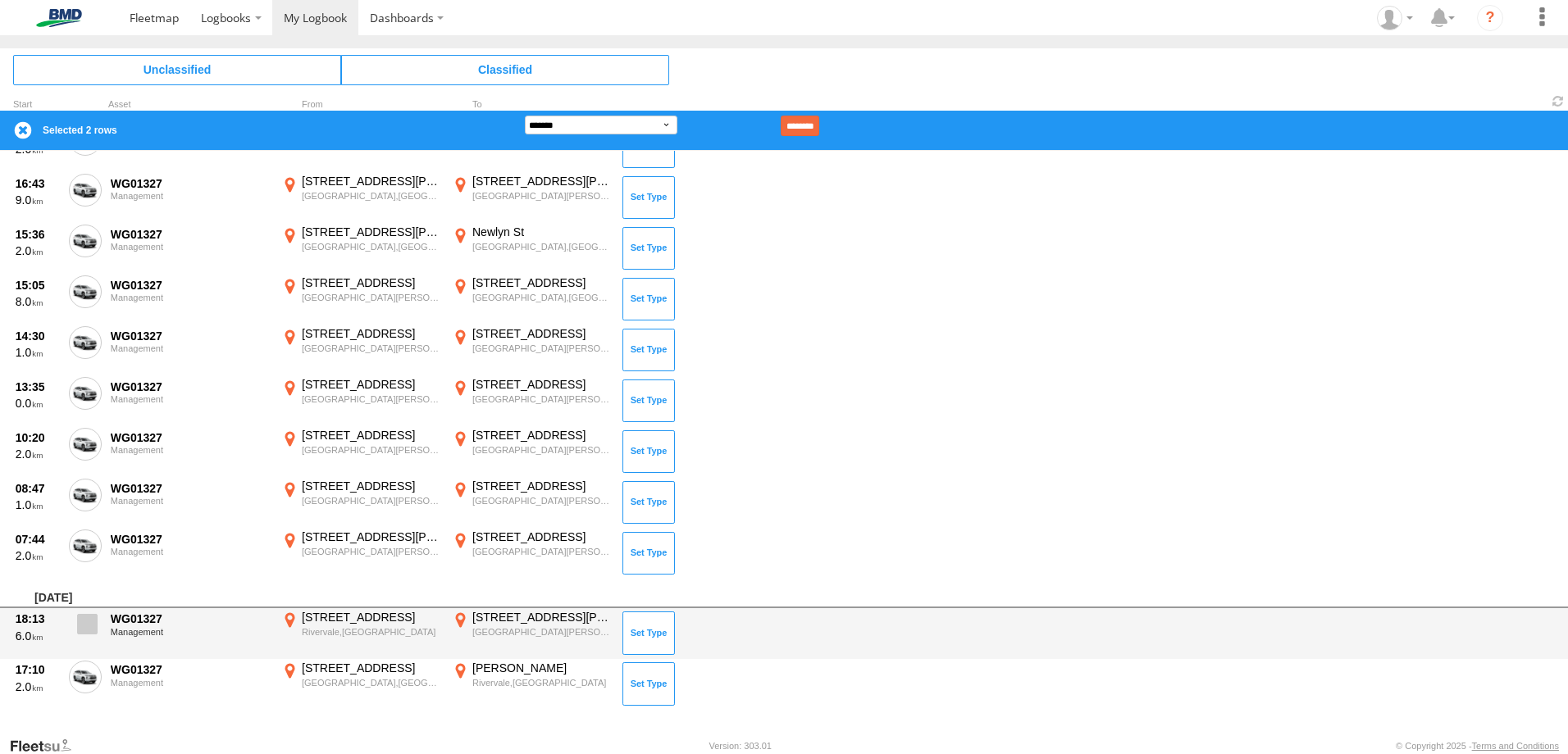 click at bounding box center [87, 624] 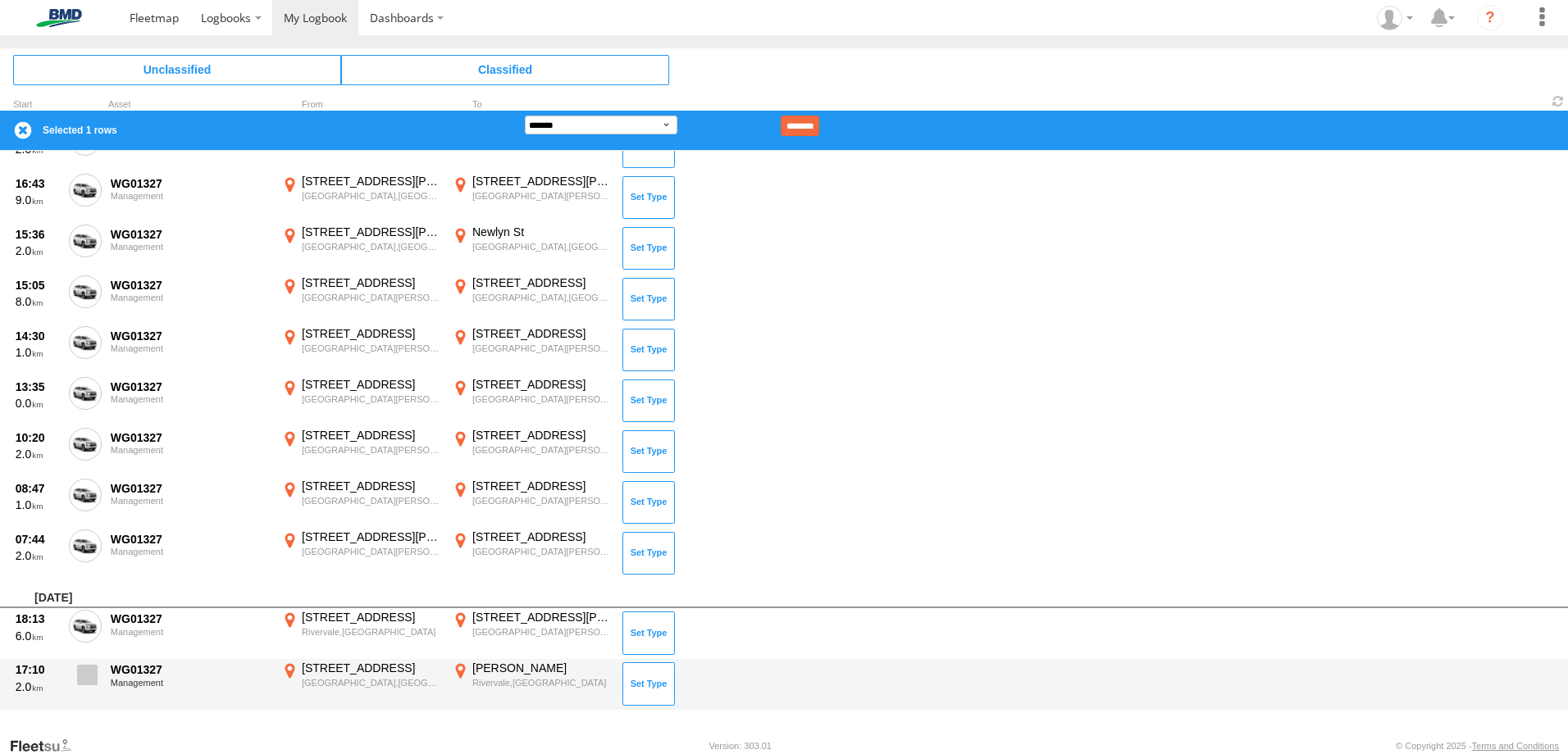 click at bounding box center (87, 675) 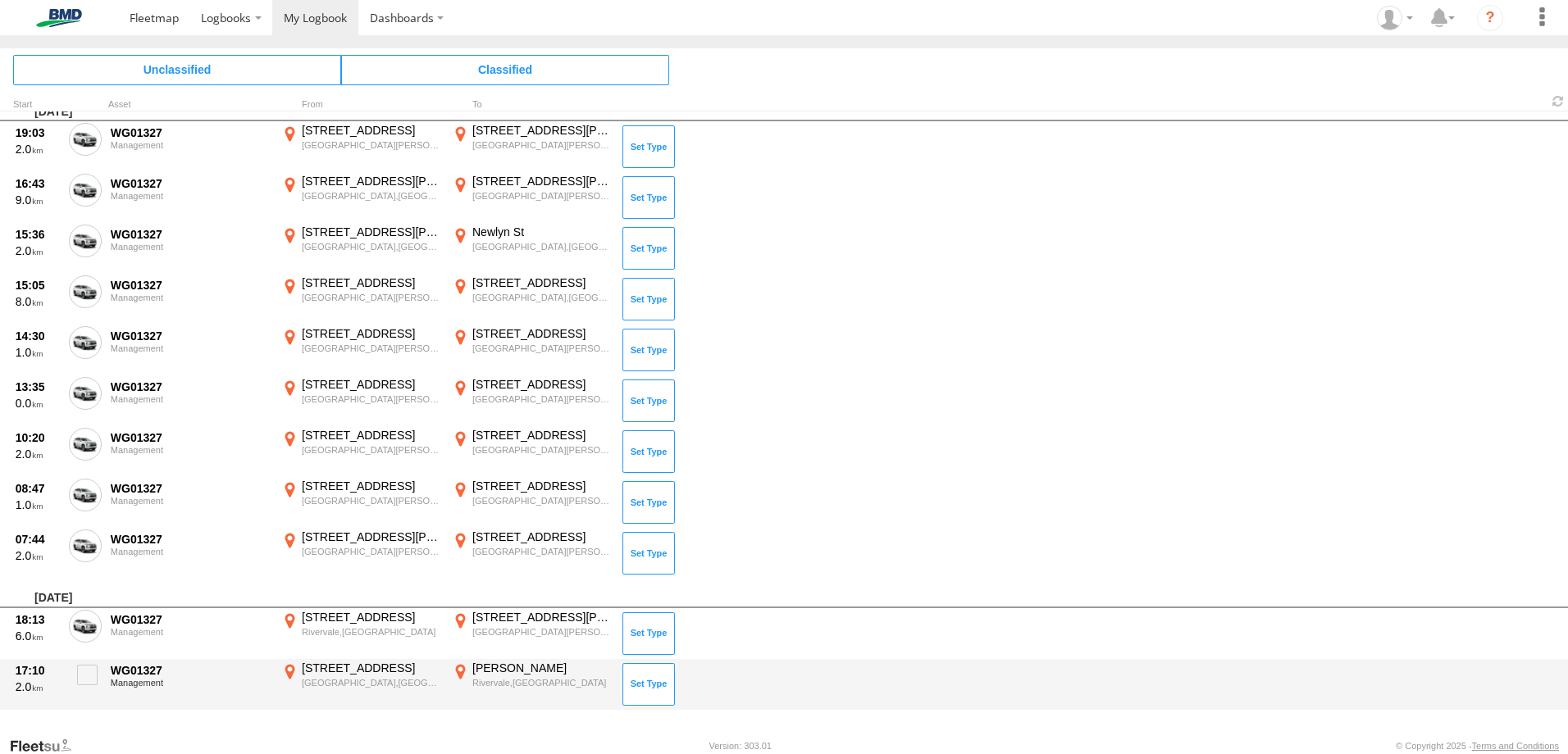 scroll, scrollTop: 716, scrollLeft: 0, axis: vertical 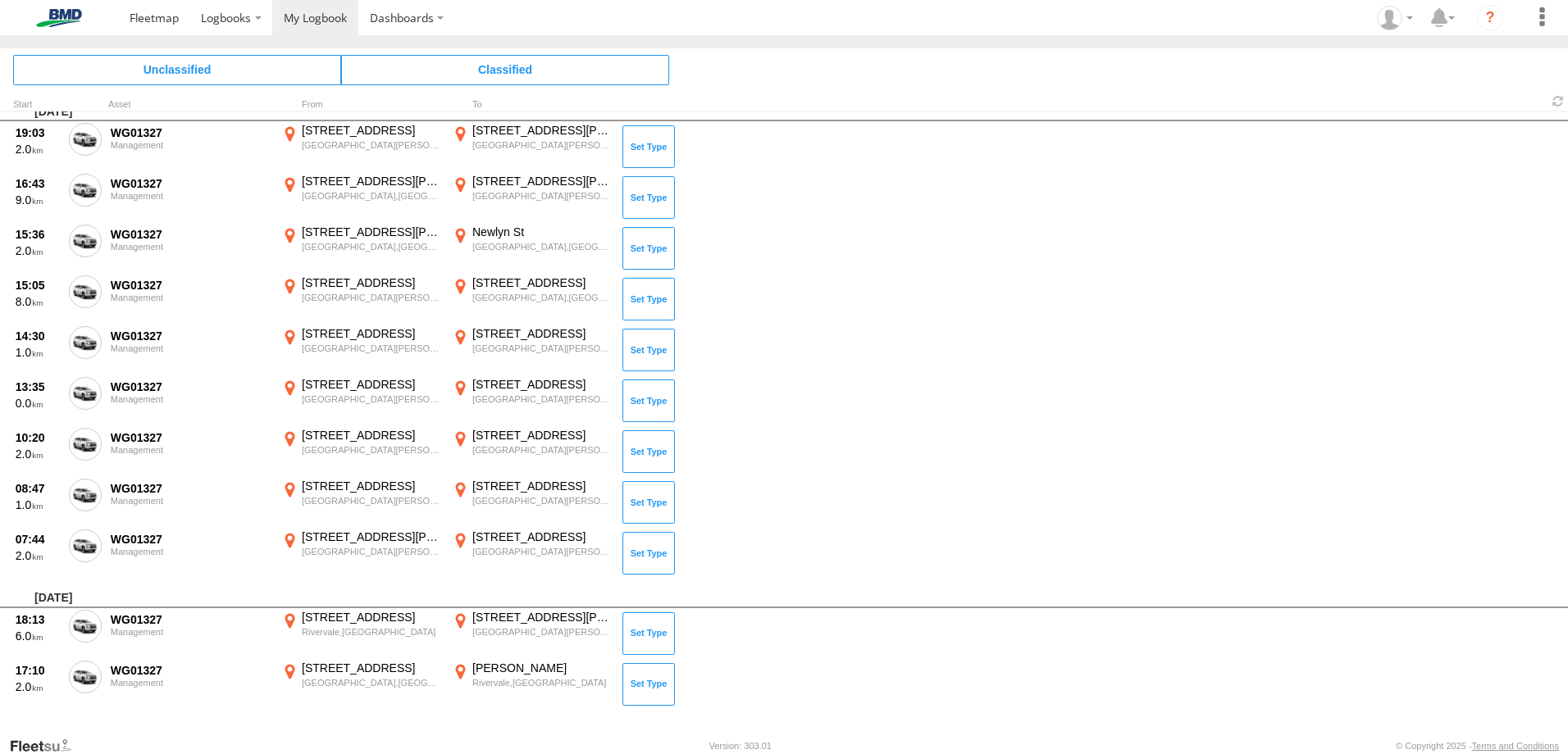 click on "×" at bounding box center (0, 0) 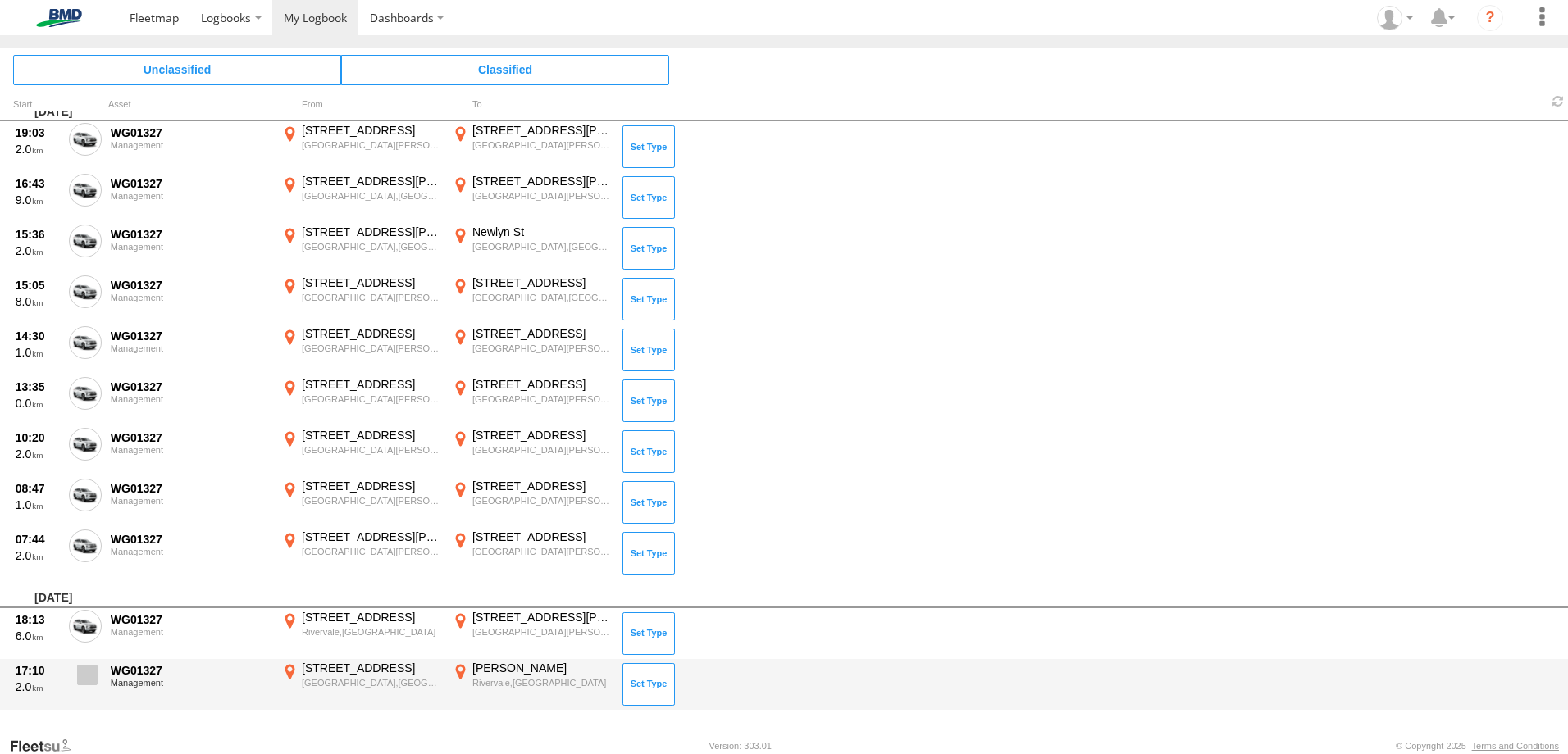 click at bounding box center (87, 675) 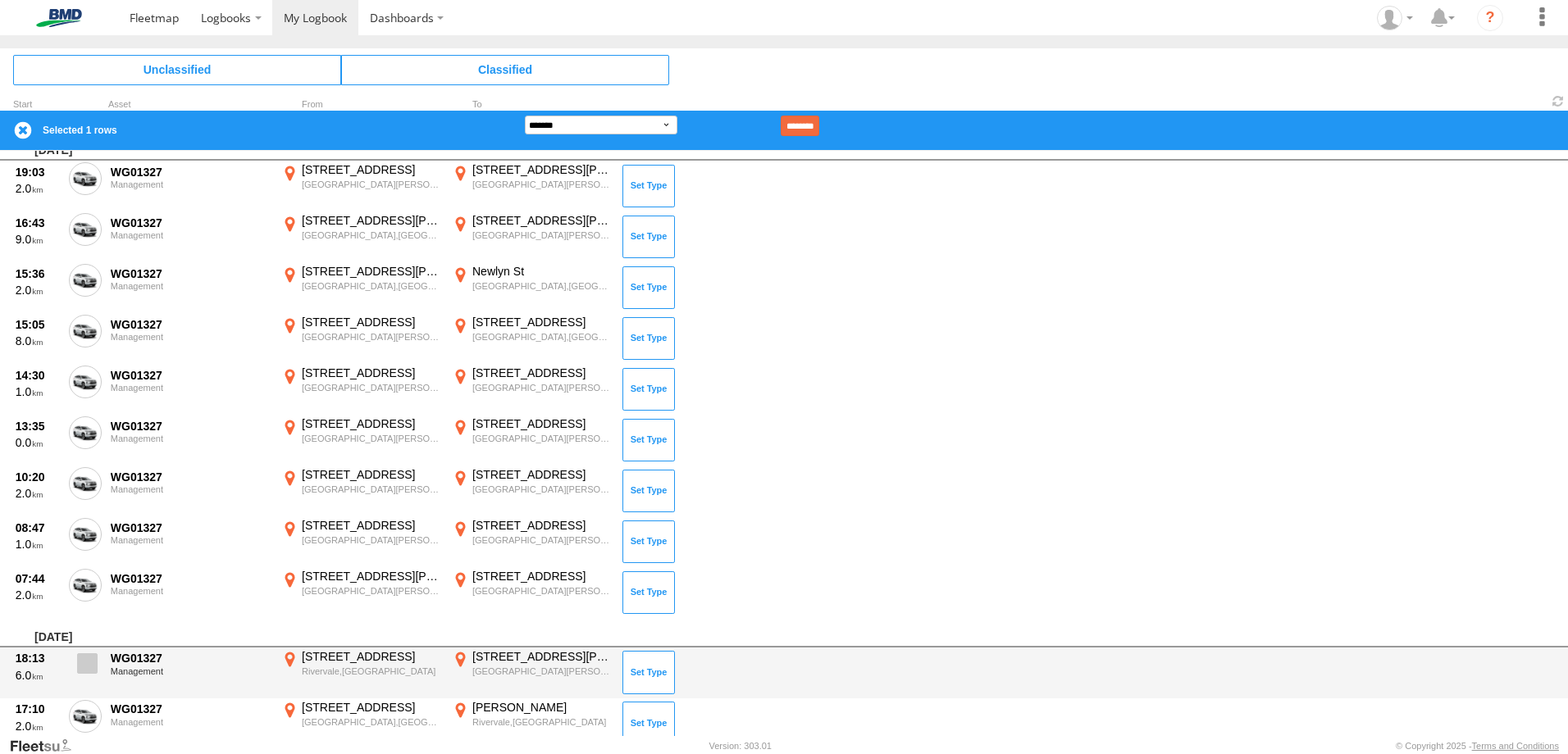 click at bounding box center [87, 663] 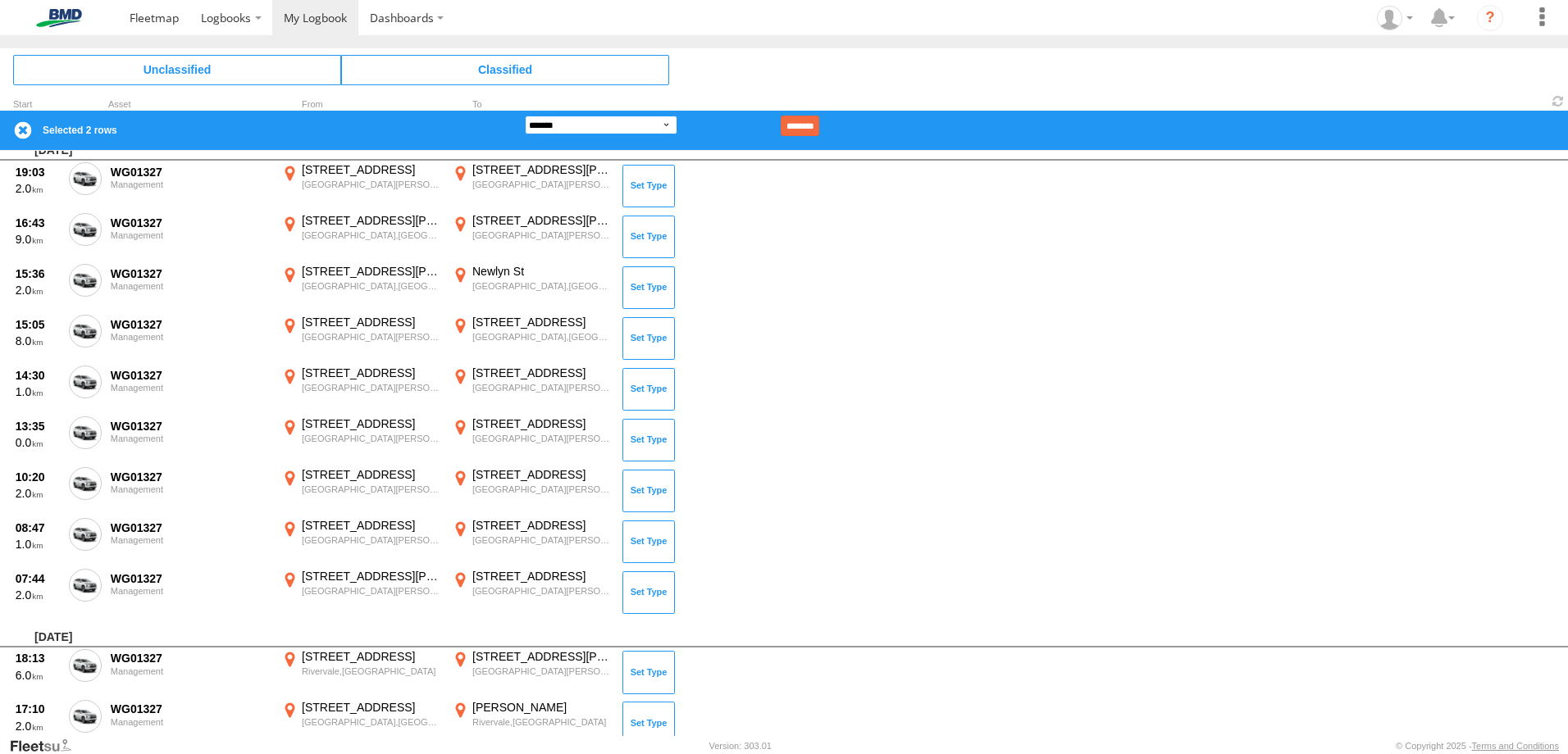 click on "**********" at bounding box center [601, 125] 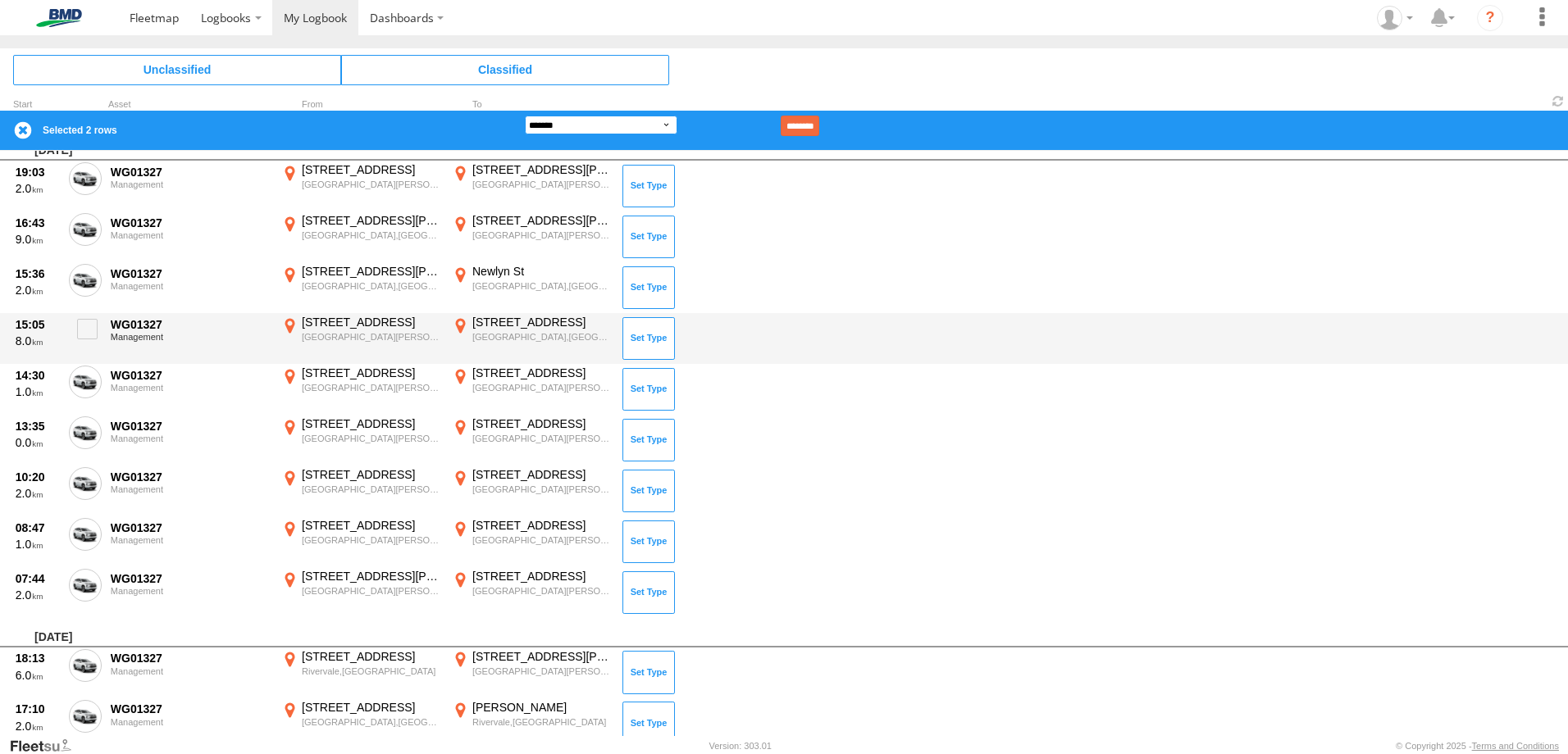 click on "**********" at bounding box center (601, 125) 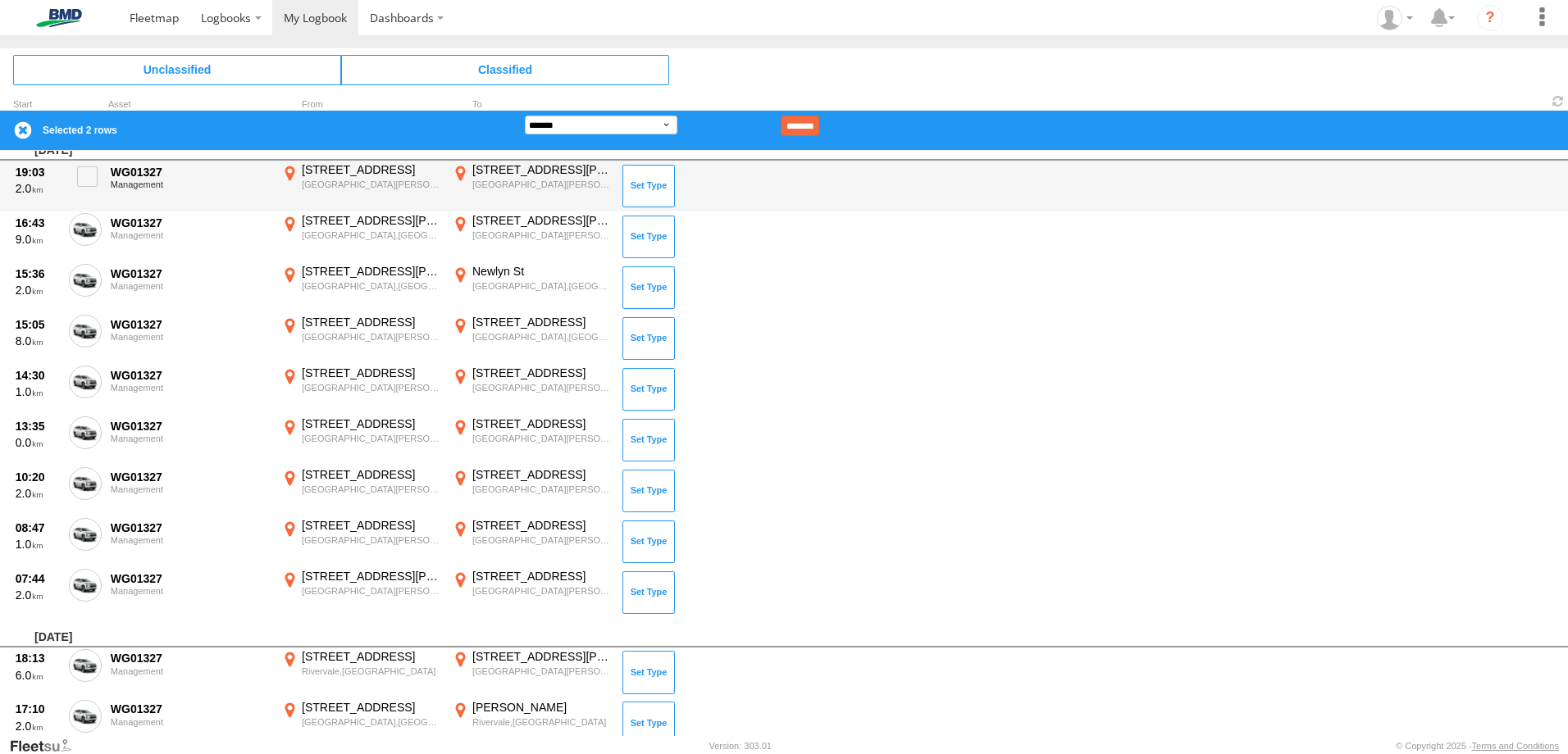 click on "********" at bounding box center [800, 125] 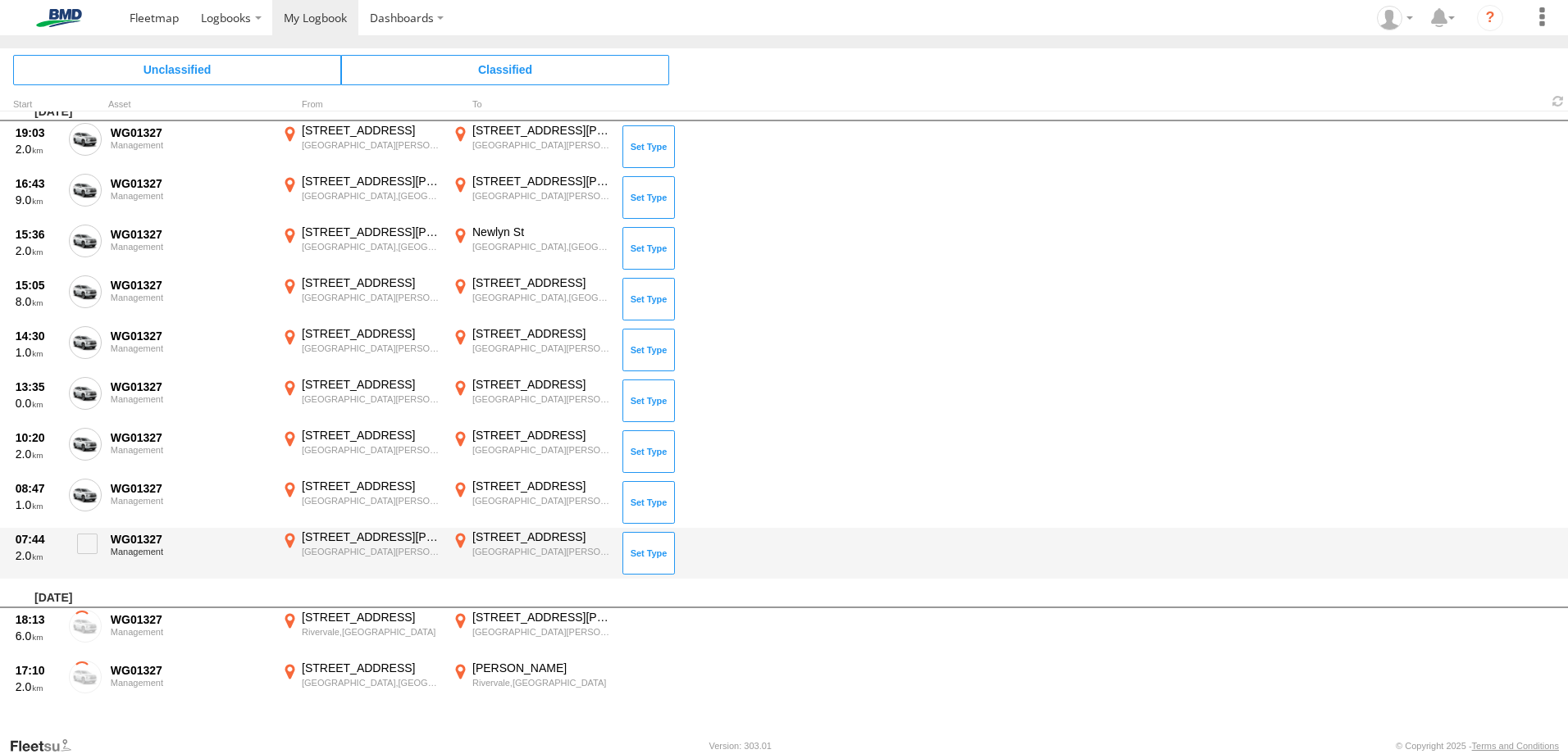 click on "[STREET_ADDRESS]" at bounding box center [541, 537] 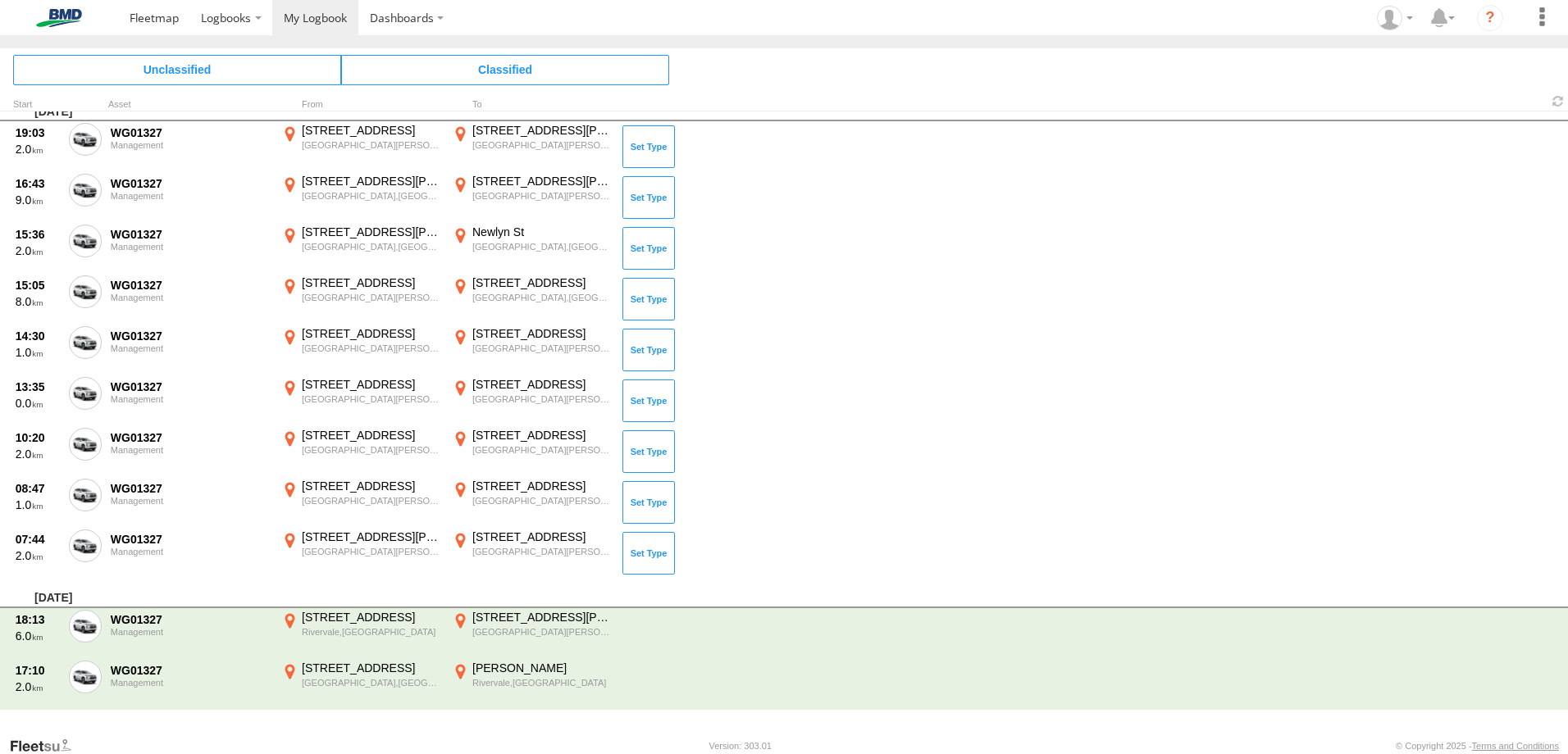click on "×" at bounding box center (0, 0) 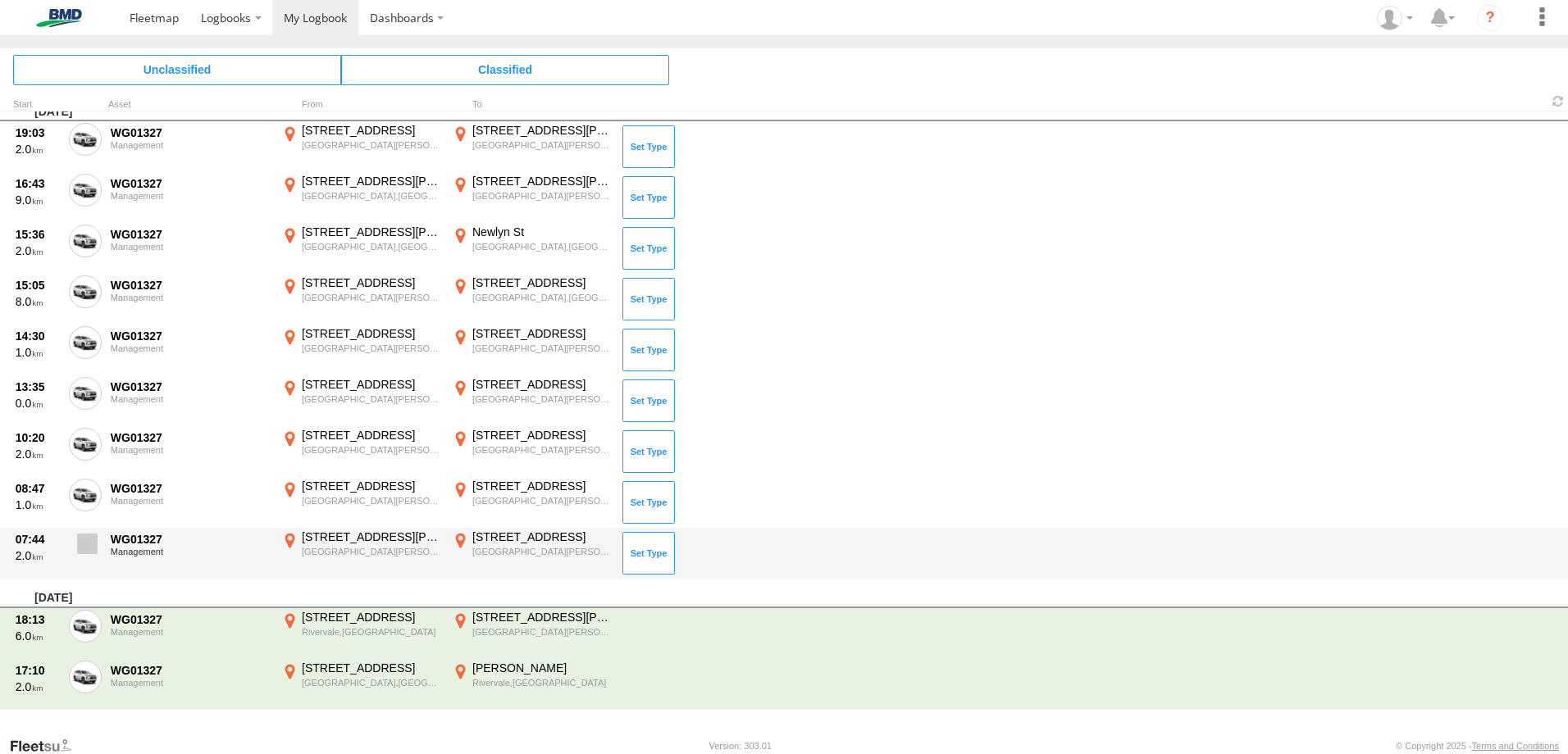 click at bounding box center (85, 548) 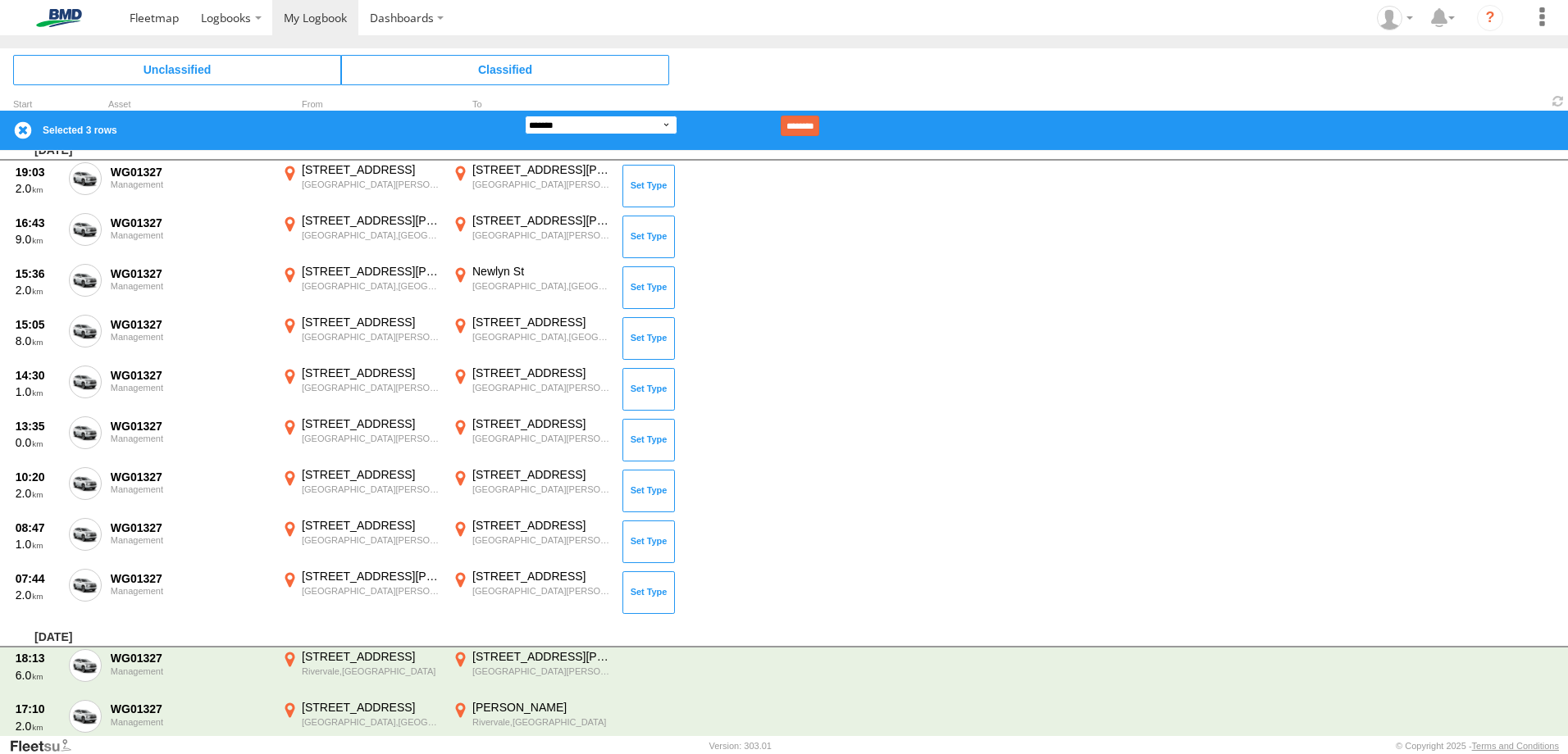 click on "**********" at bounding box center (601, 125) 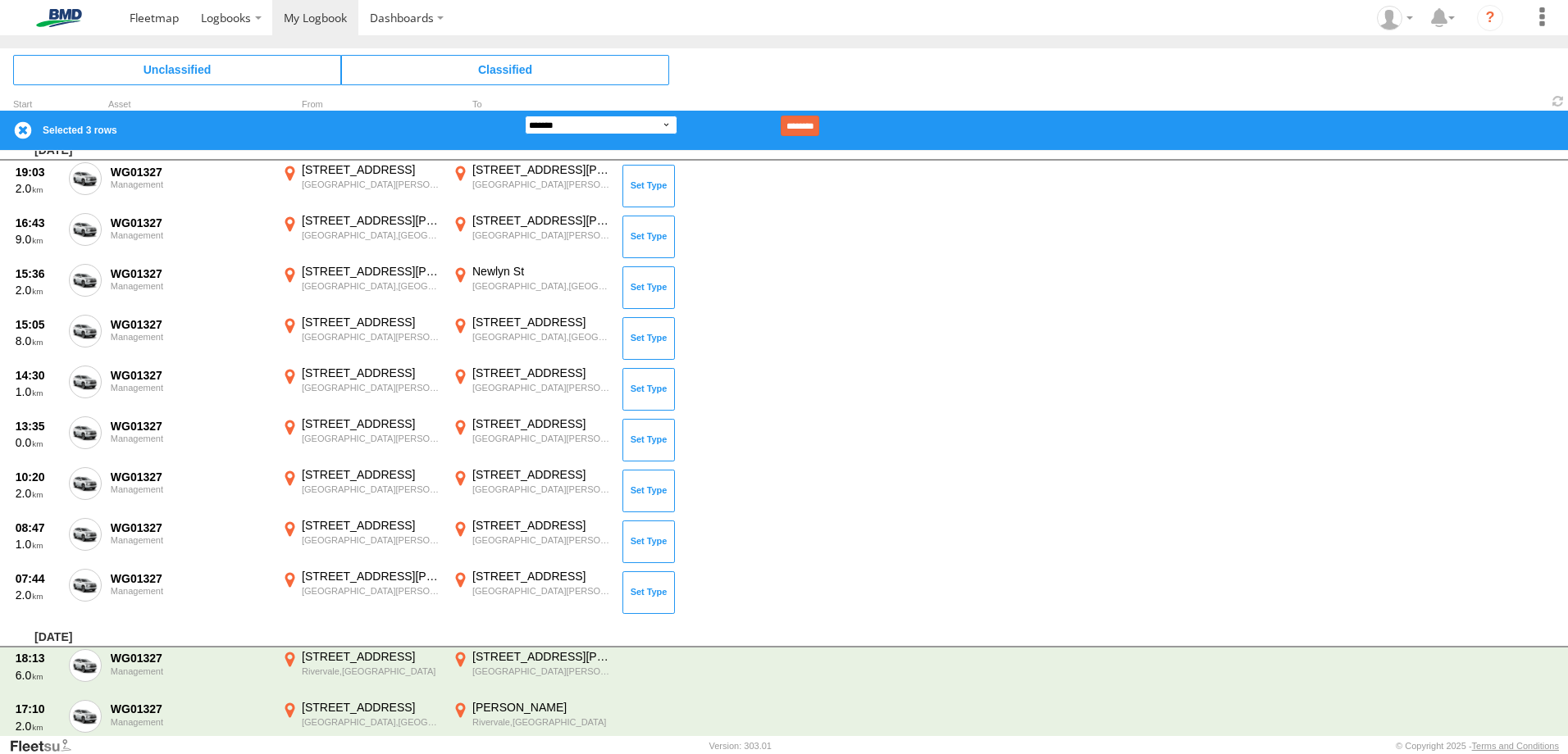 click on "**********" at bounding box center [601, 125] 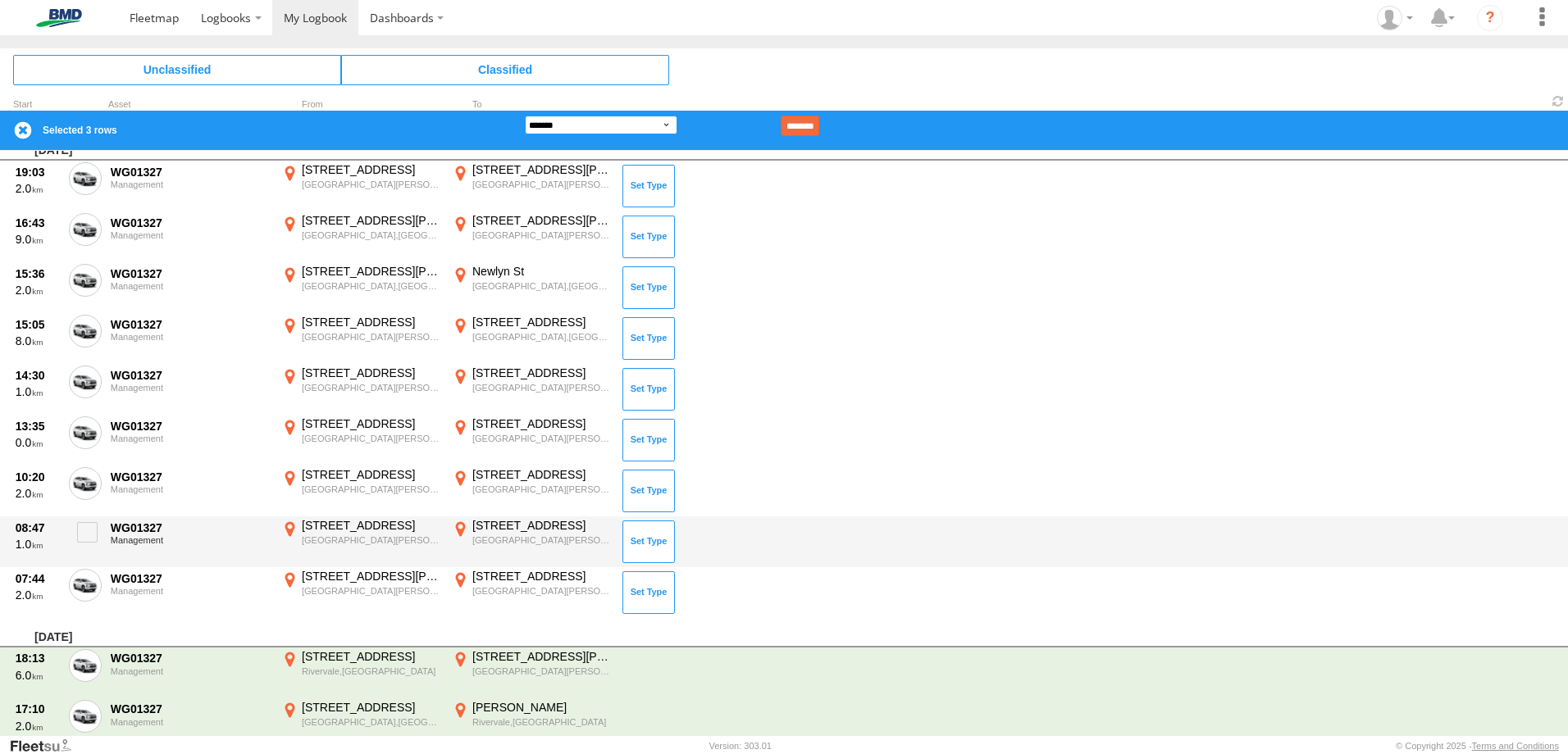 scroll, scrollTop: 654, scrollLeft: 0, axis: vertical 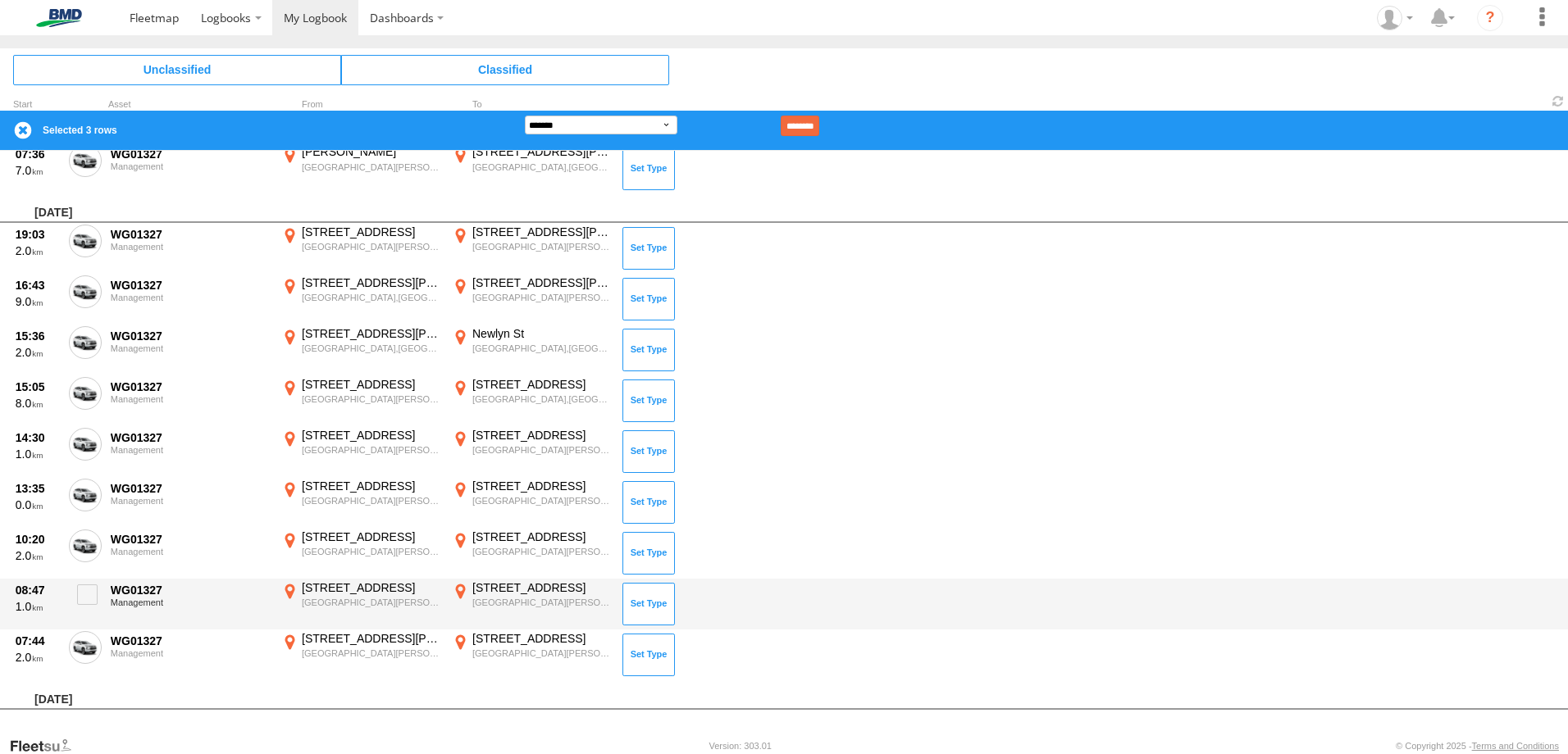 click on "[STREET_ADDRESS][PERSON_NAME] 115.91561" at bounding box center (361, 604) 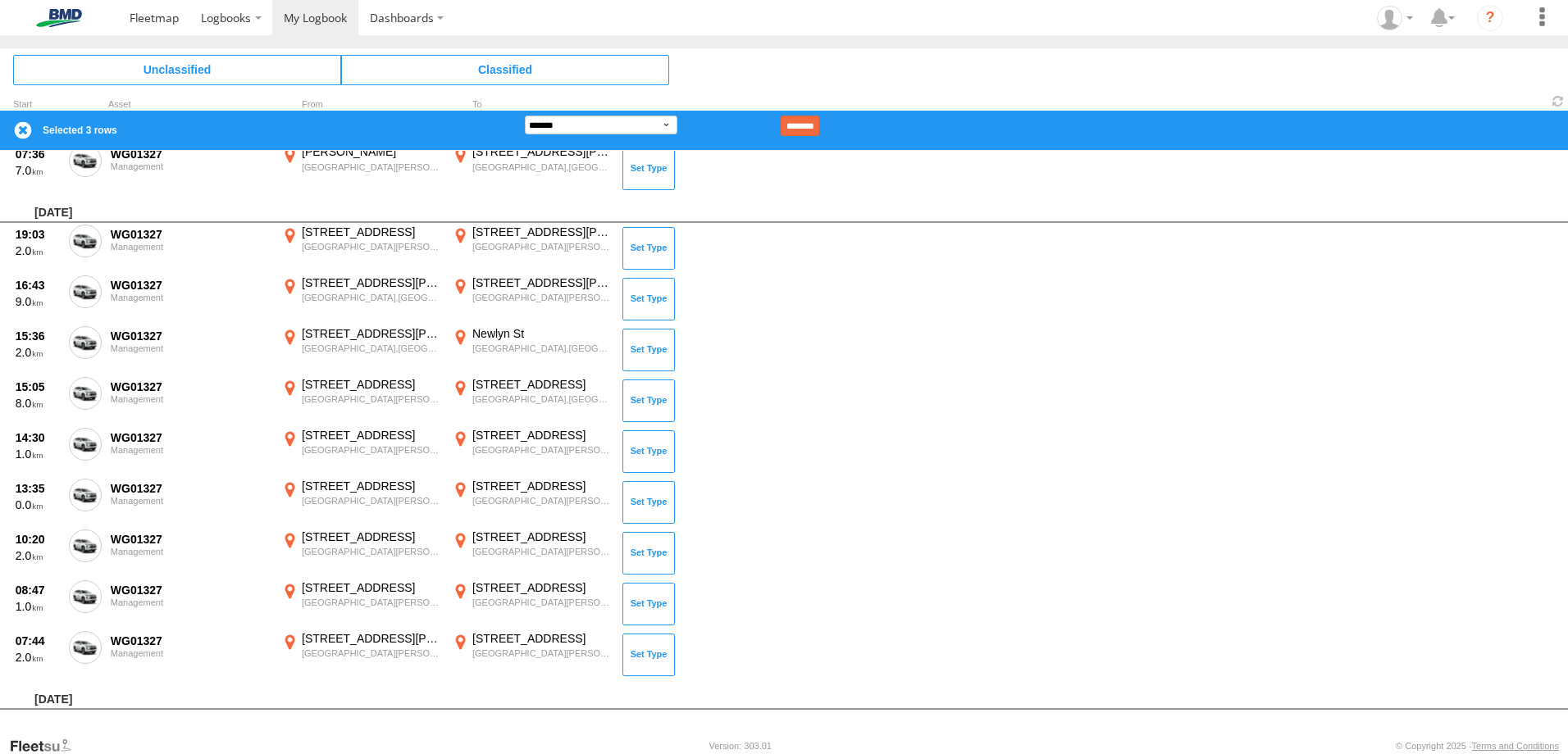 click on "×" at bounding box center [0, 0] 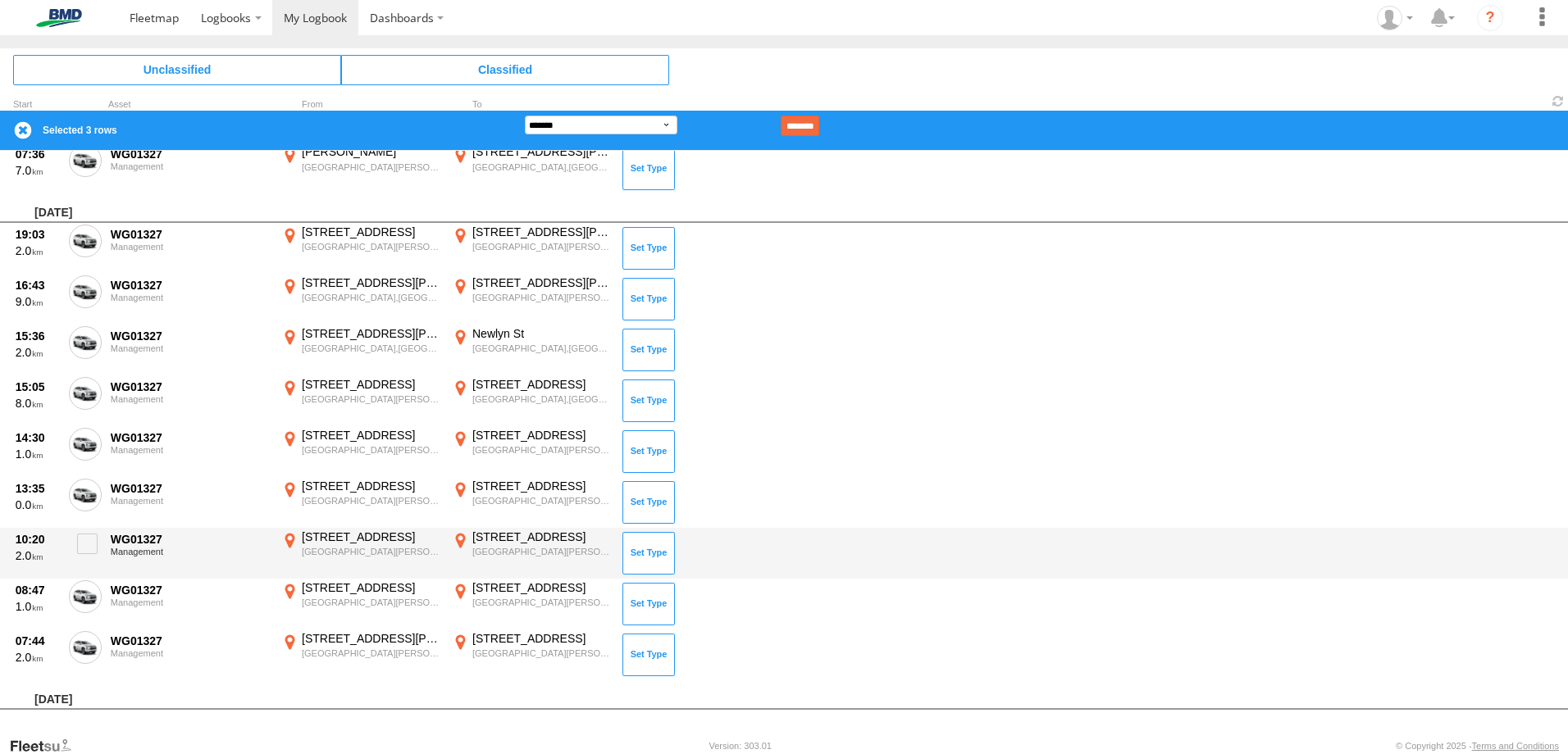 click on "[STREET_ADDRESS]" at bounding box center [541, 537] 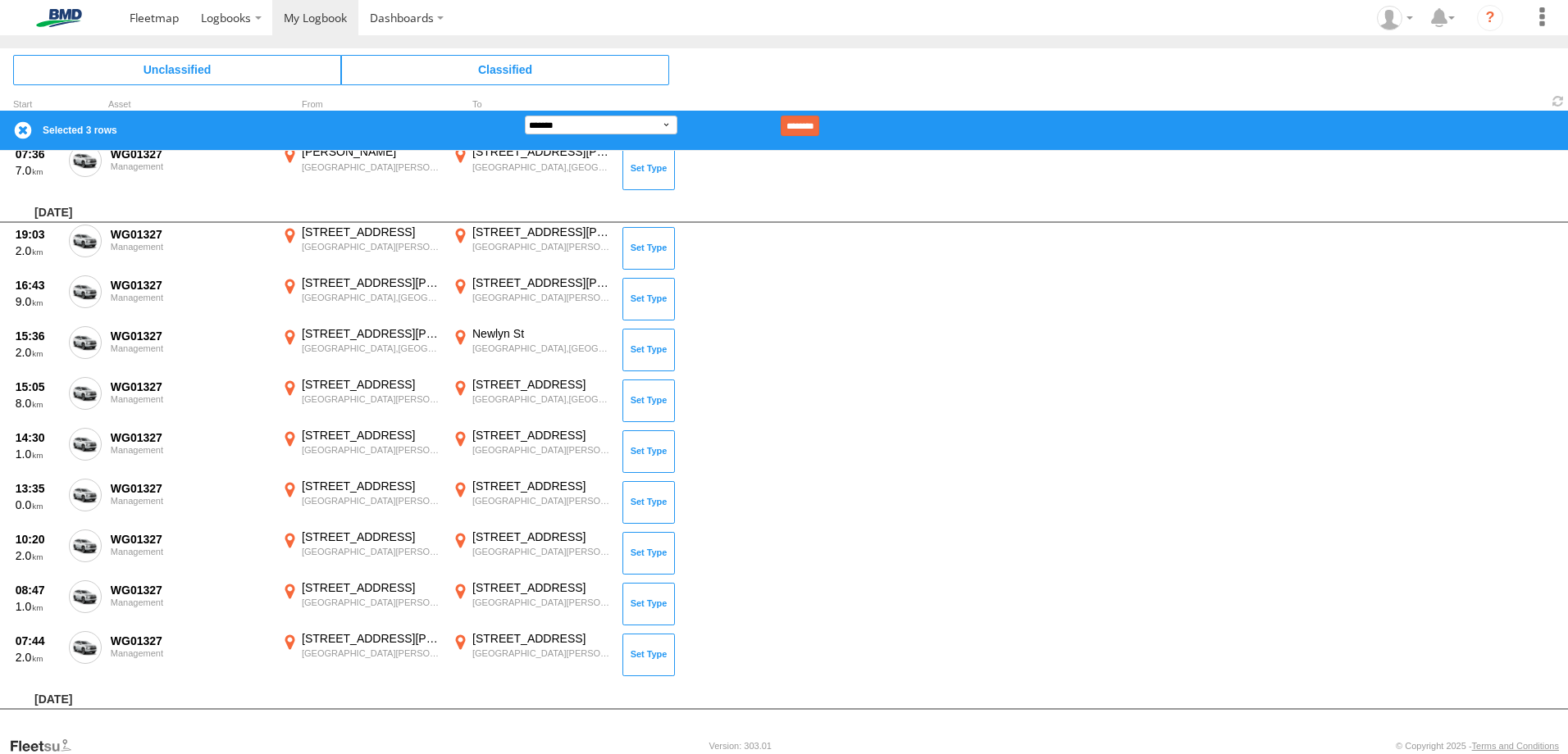 click on "×" at bounding box center (0, 0) 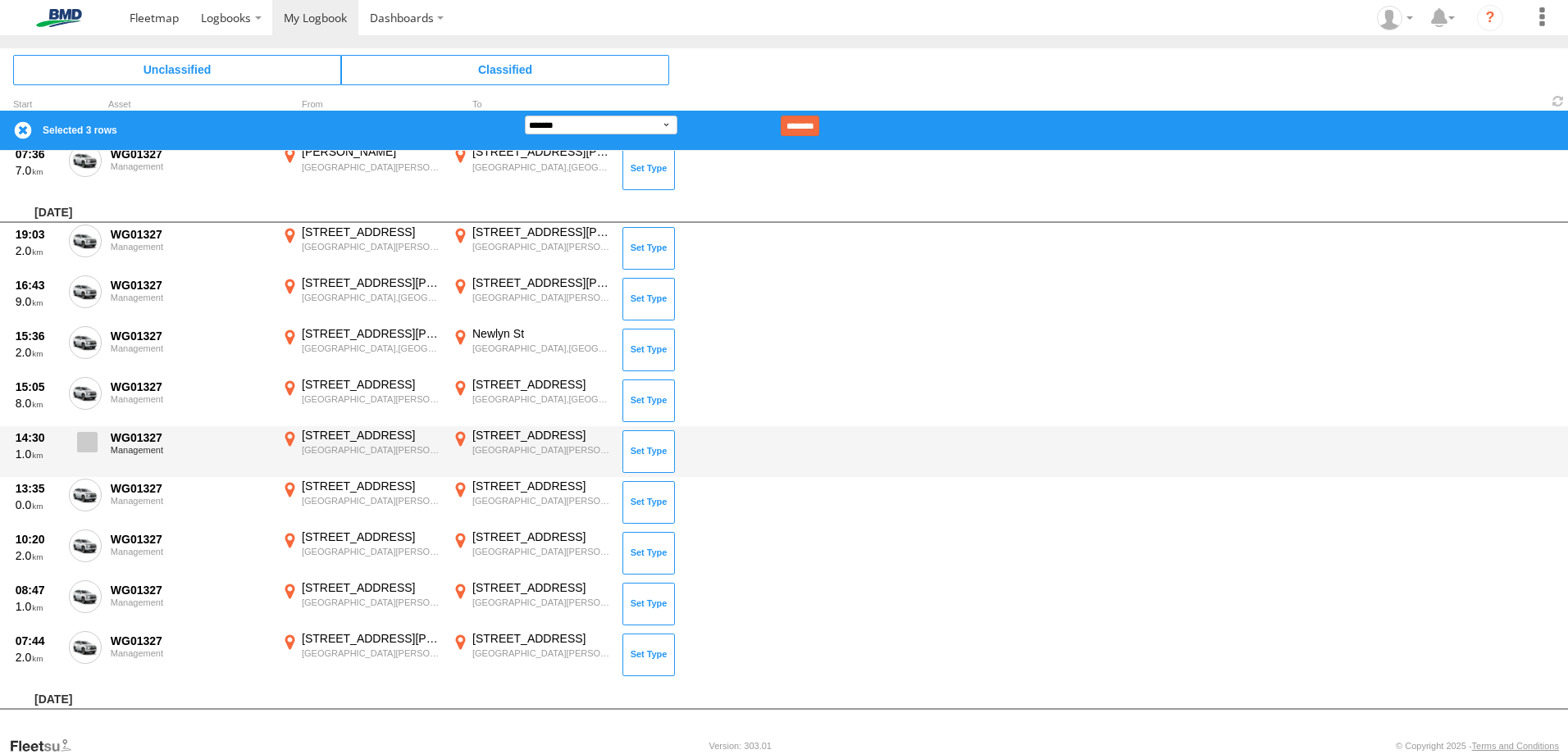 click at bounding box center (87, 442) 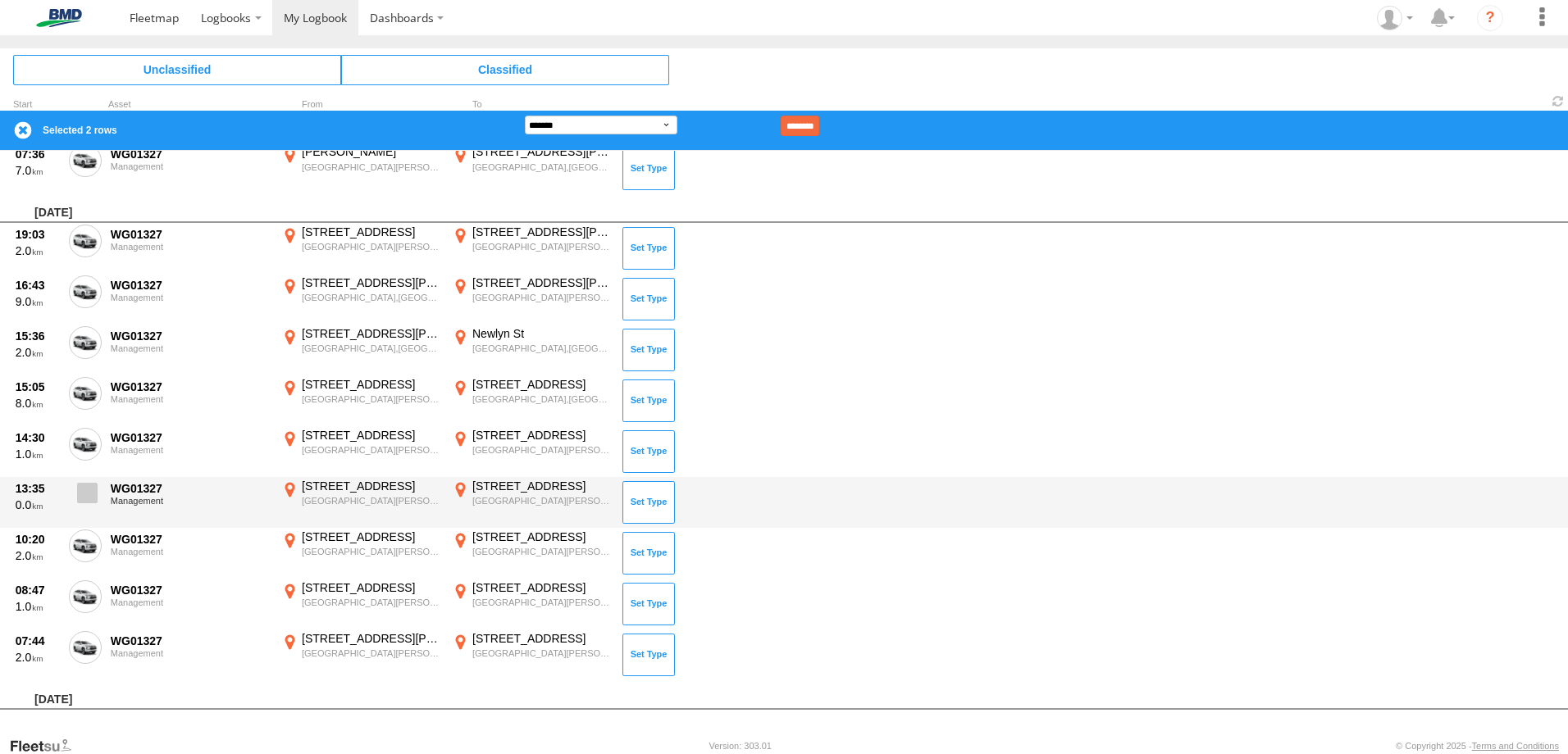 click at bounding box center (87, 493) 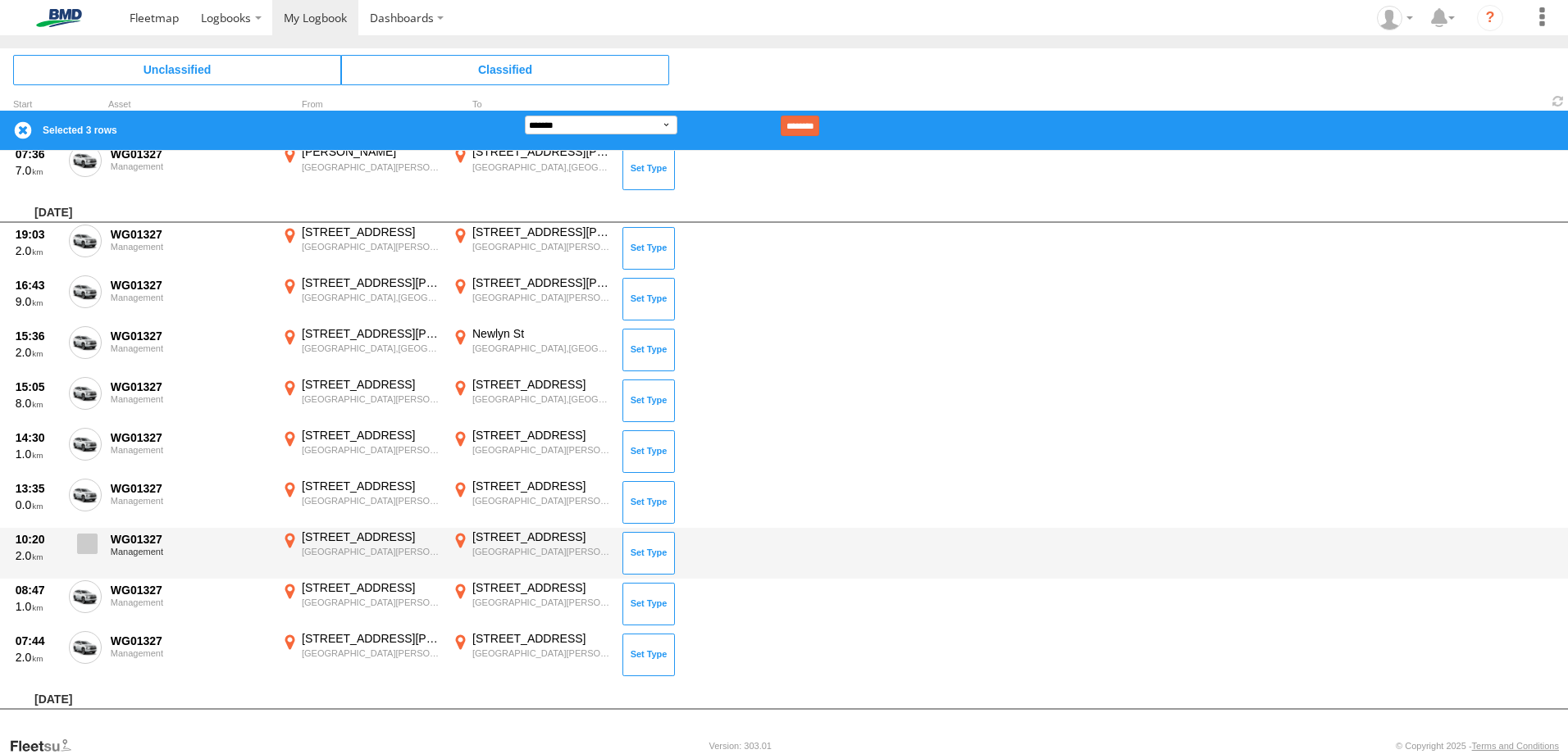 click at bounding box center [87, 543] 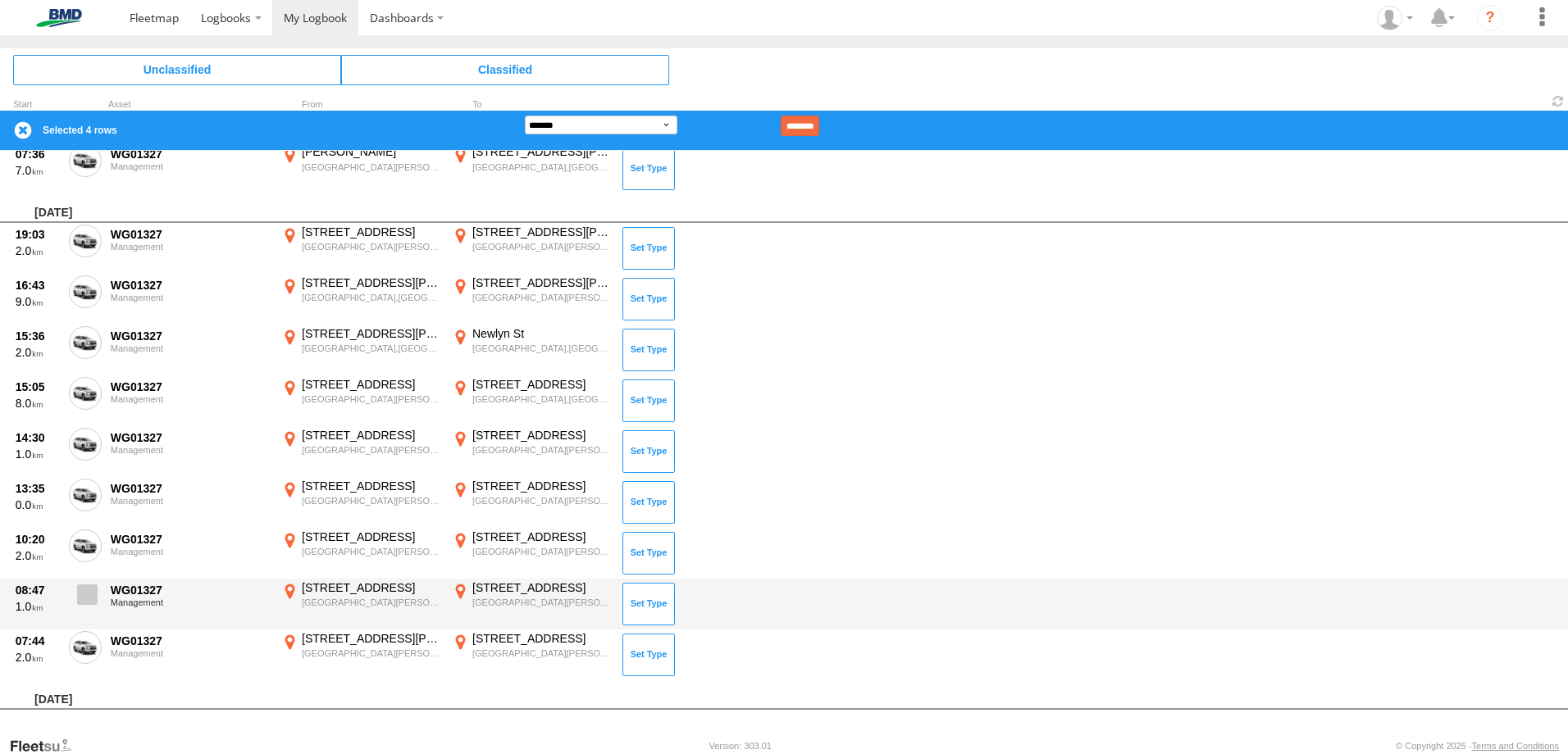 click at bounding box center [87, 594] 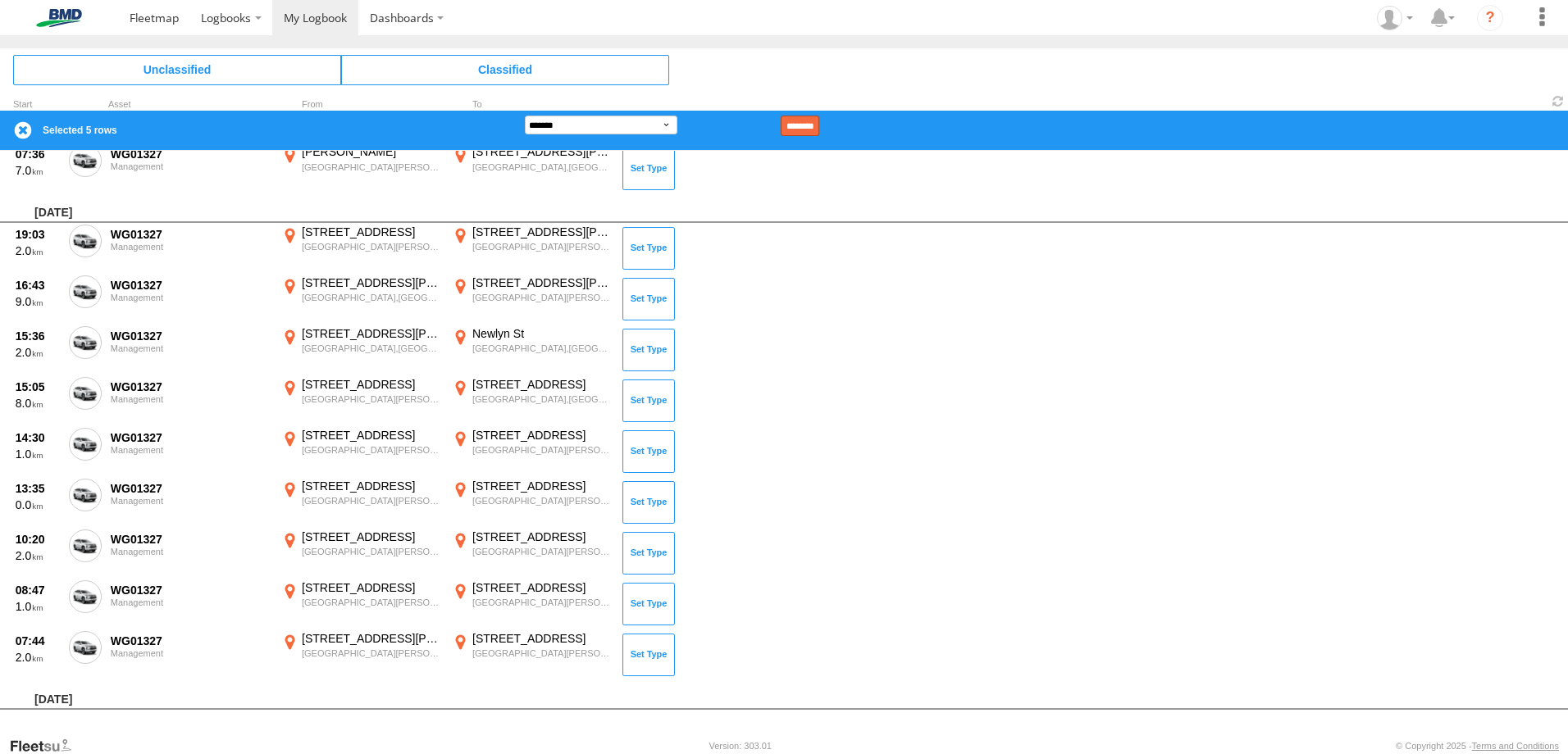 click on "********" at bounding box center [800, 125] 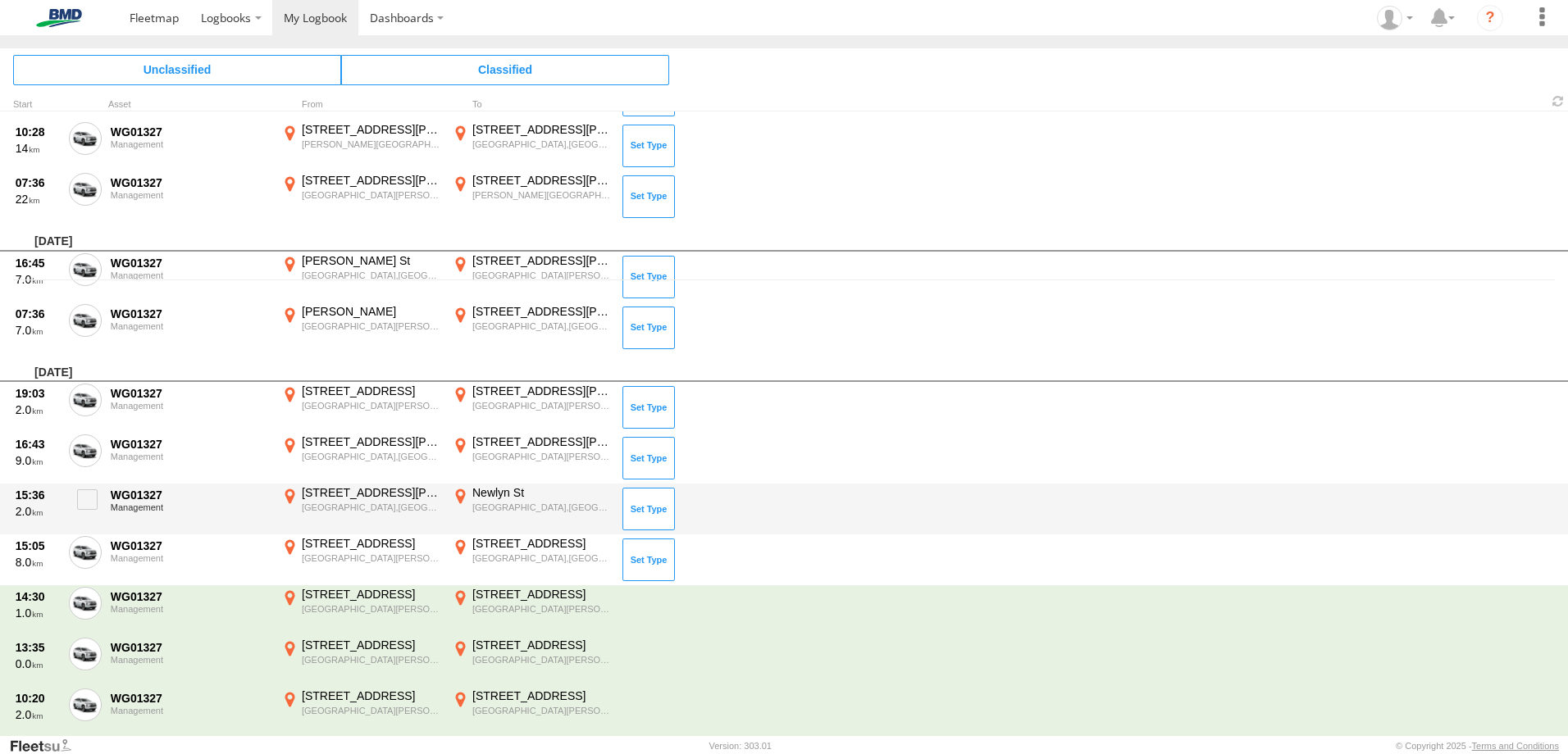 scroll, scrollTop: 451, scrollLeft: 0, axis: vertical 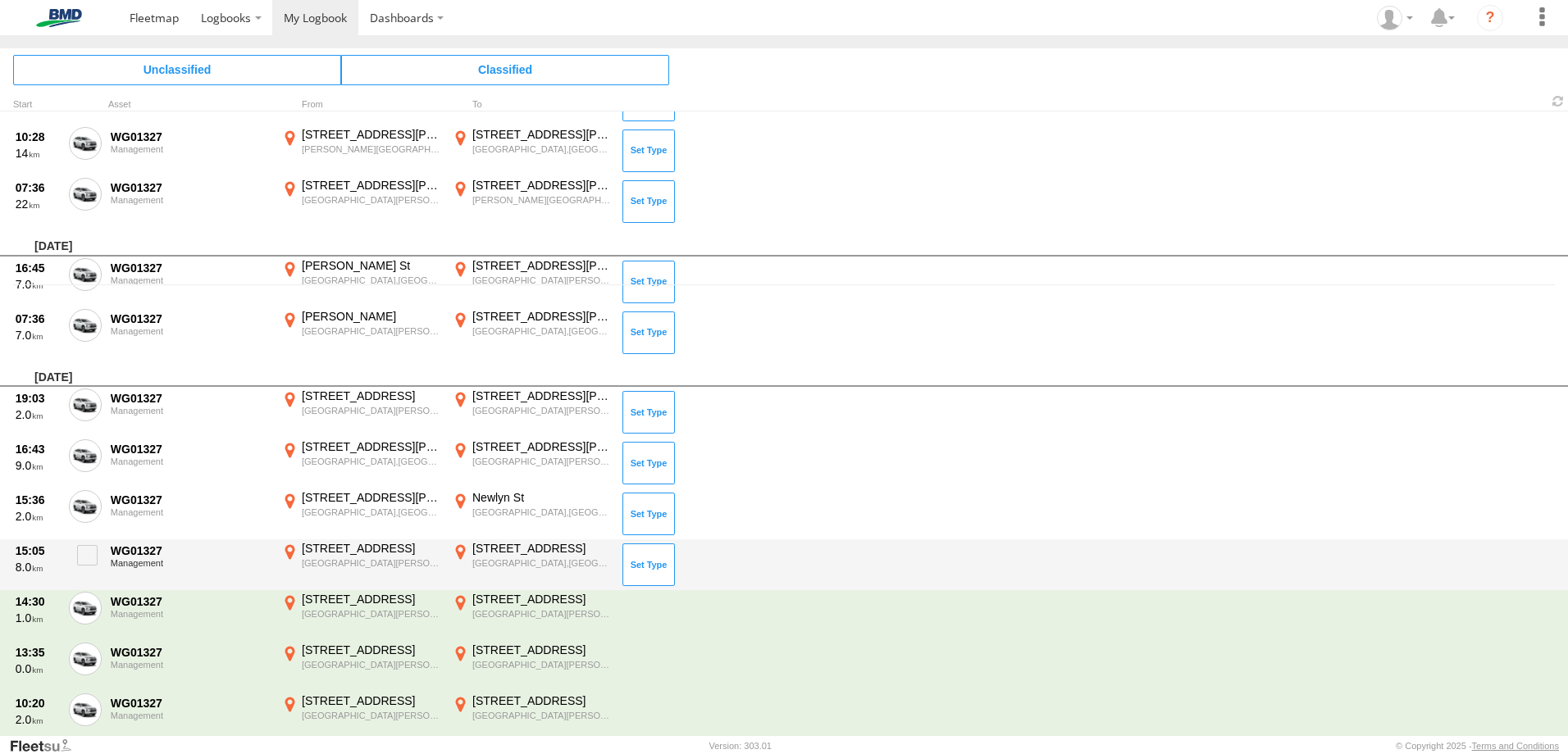 click on "[STREET_ADDRESS]" at bounding box center [541, 548] 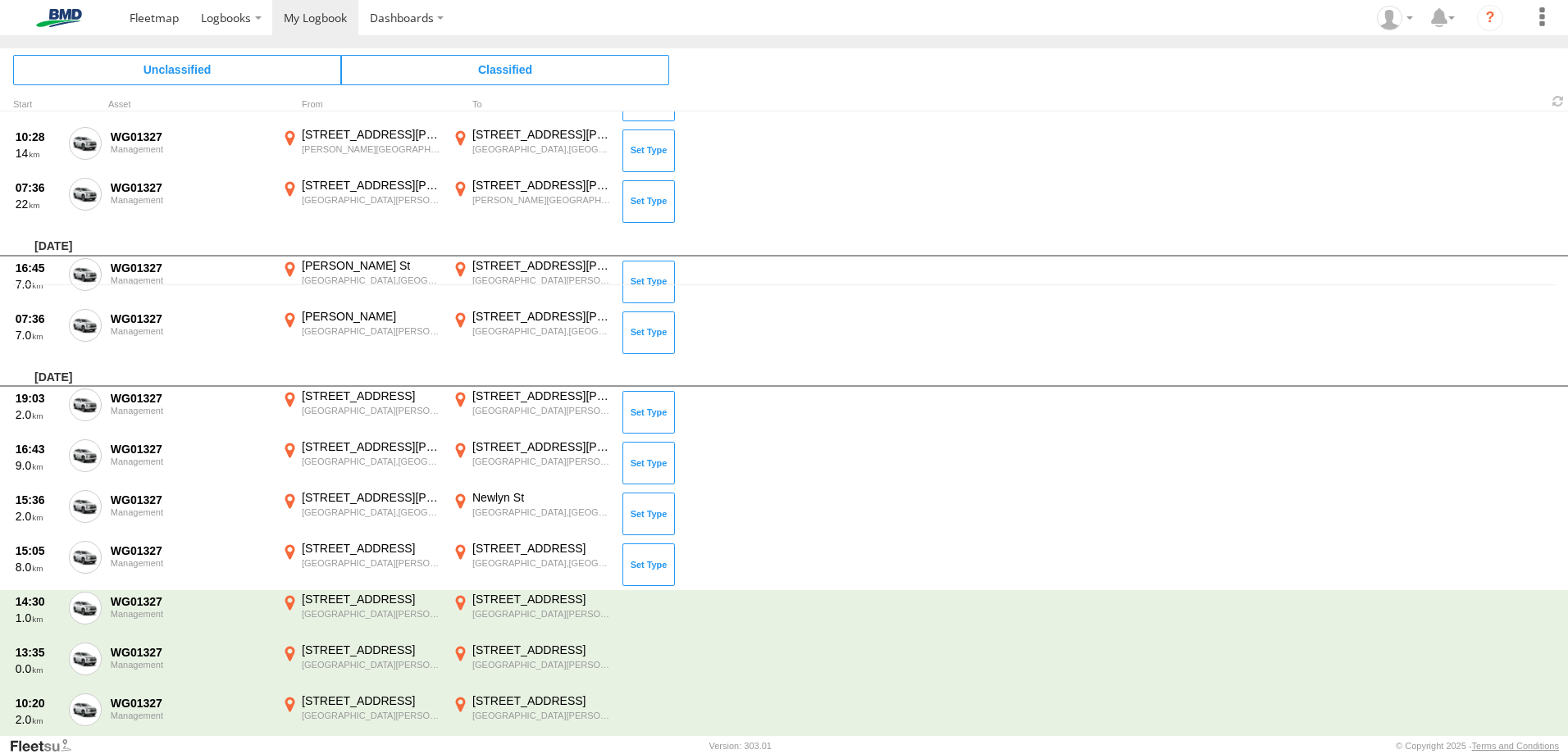 click on "×" at bounding box center [0, 0] 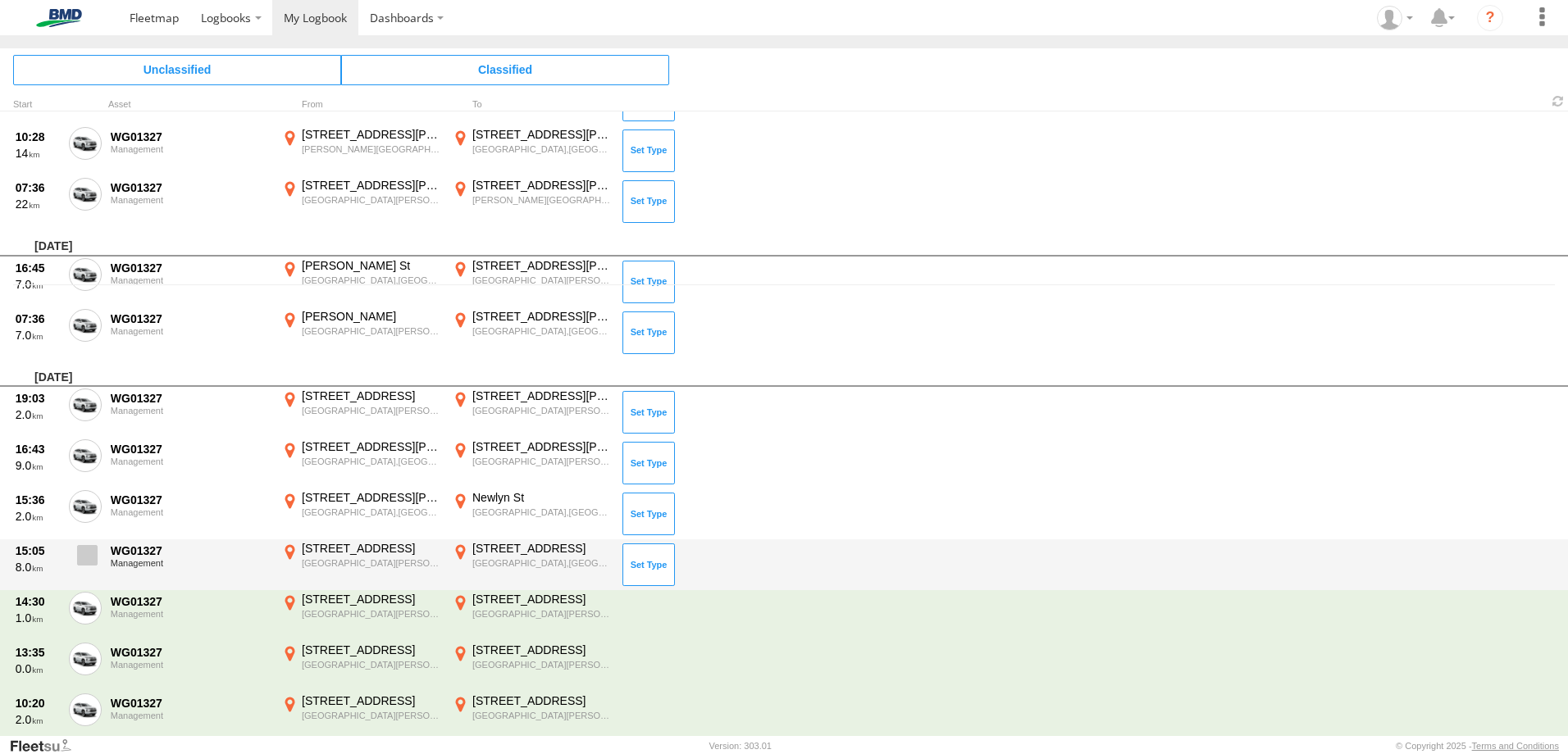 click at bounding box center [85, 458] 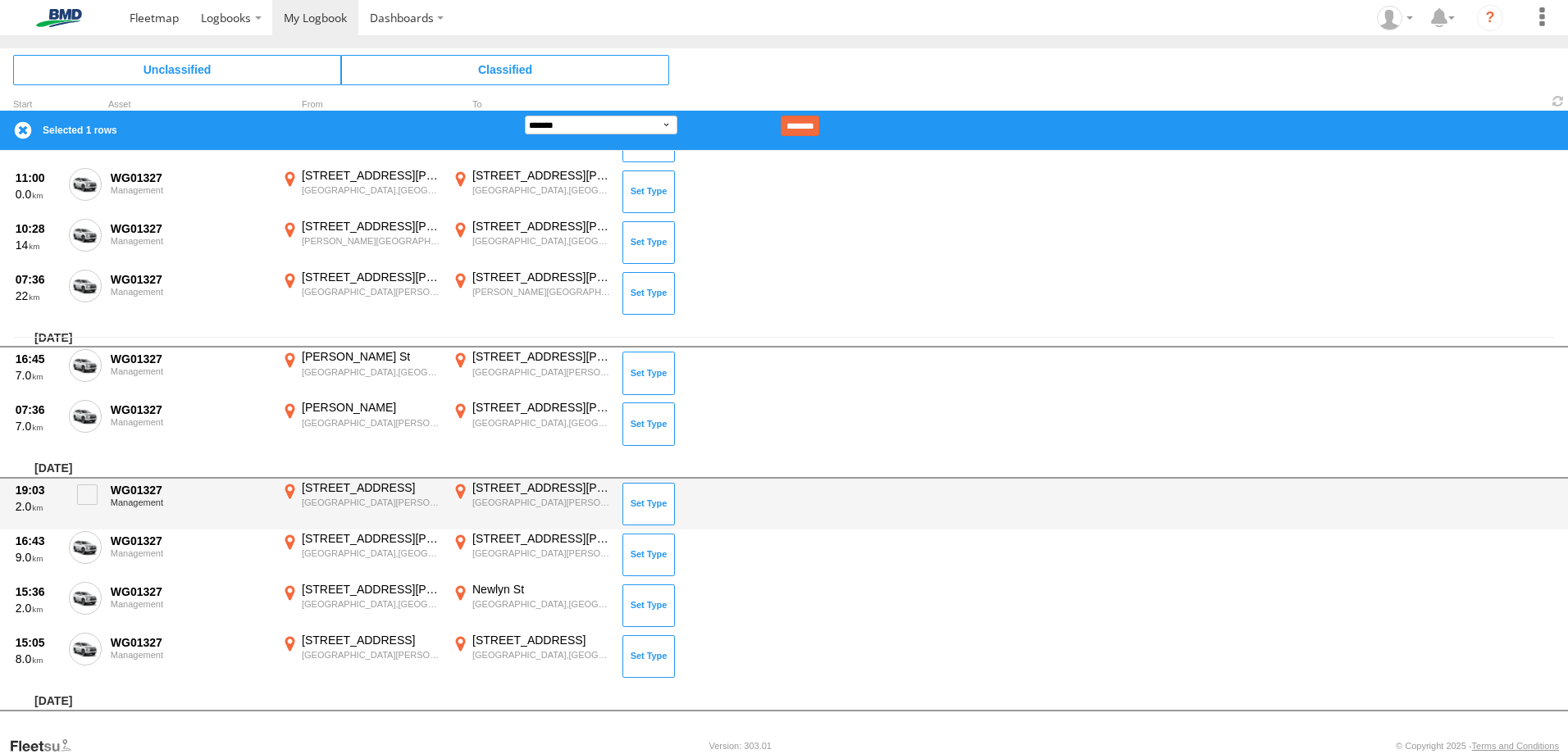 scroll, scrollTop: 400, scrollLeft: 0, axis: vertical 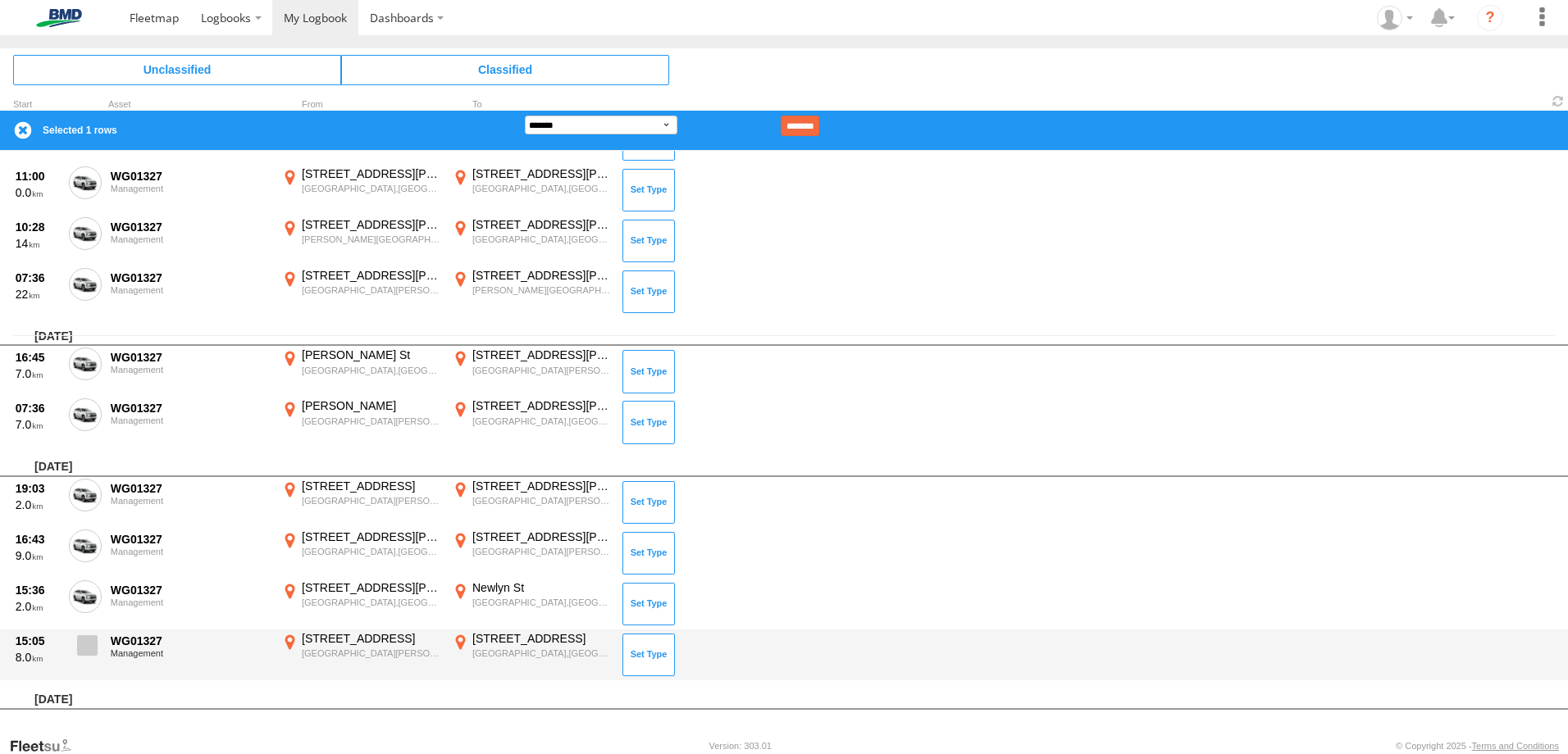 click at bounding box center (87, 645) 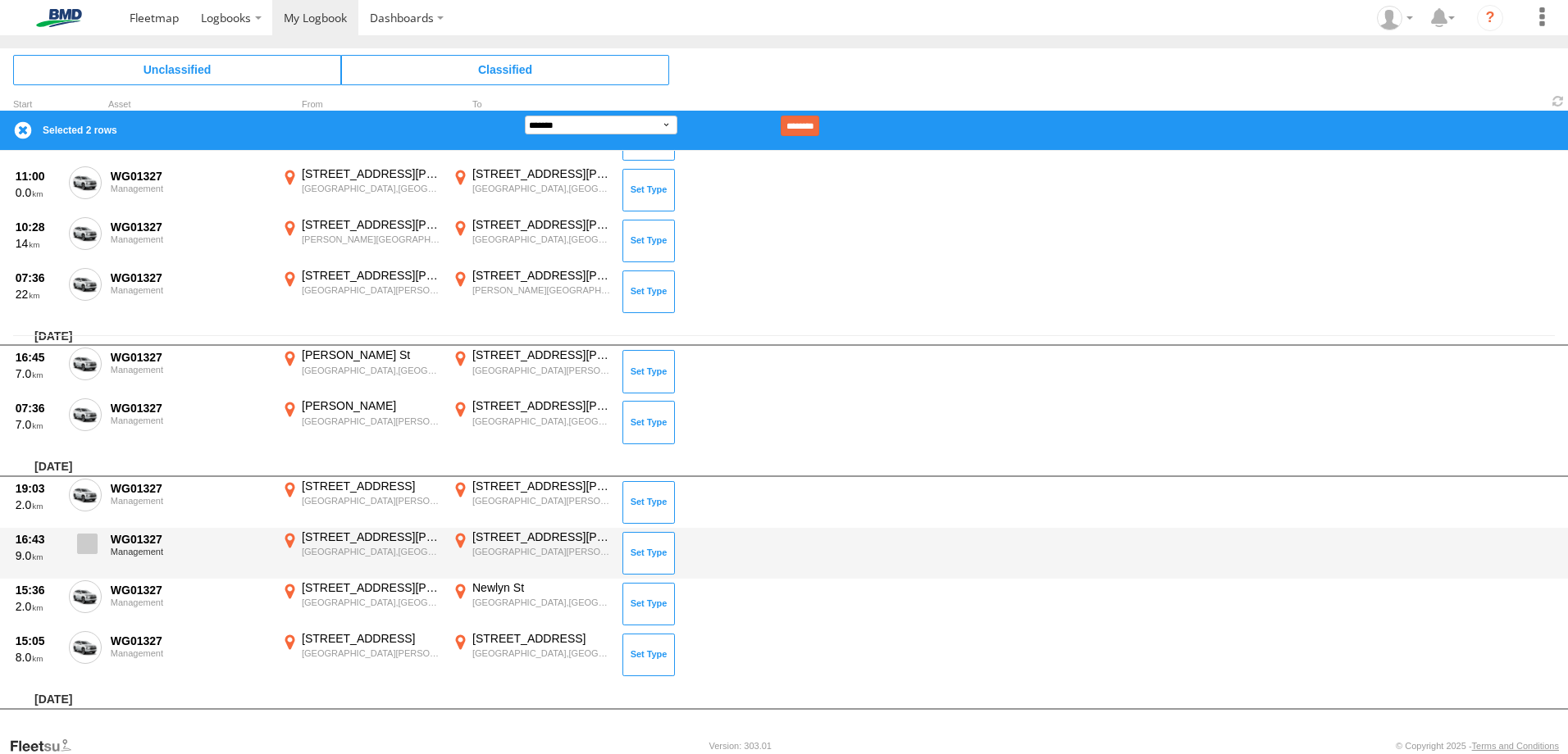 click at bounding box center (87, 543) 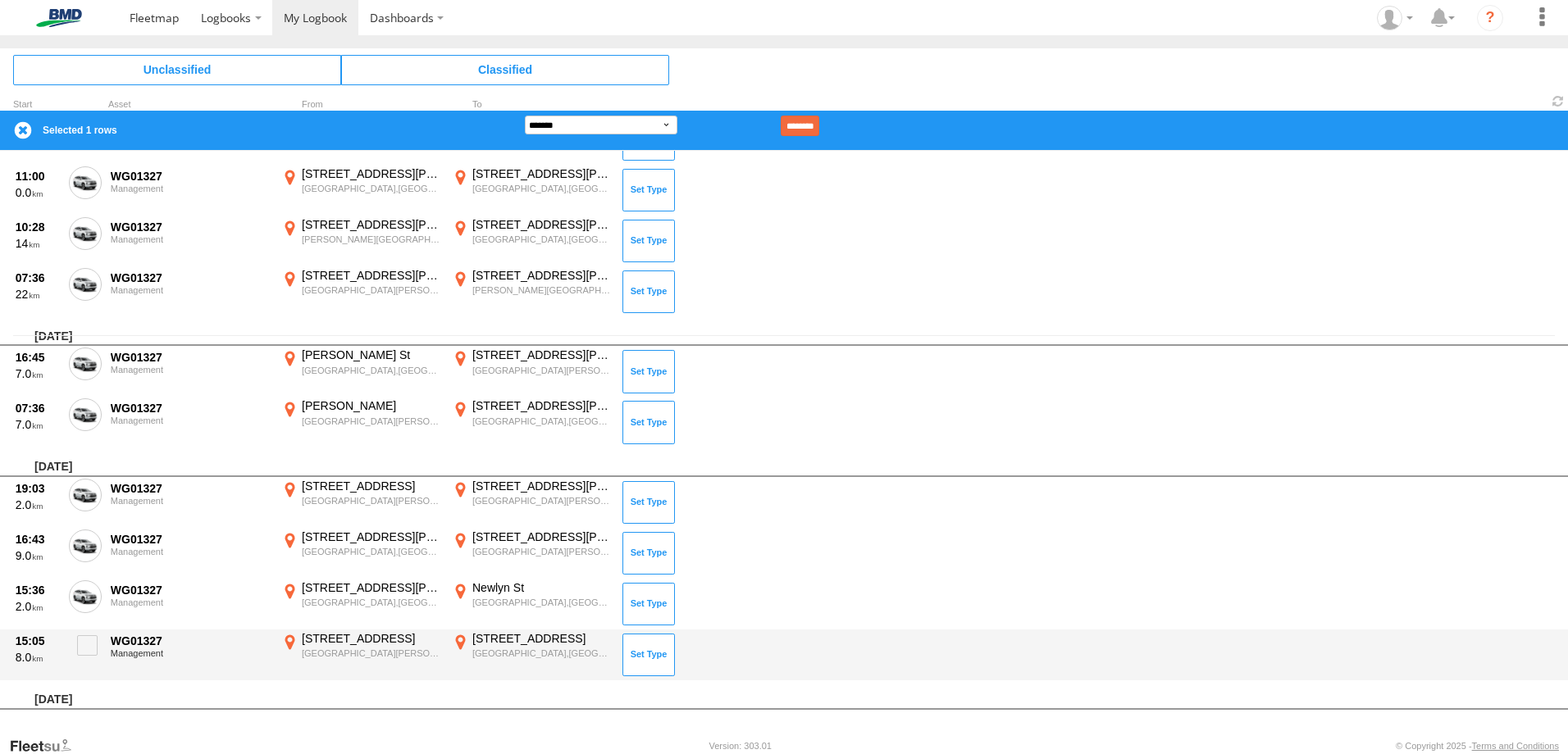click on "[GEOGRAPHIC_DATA],[GEOGRAPHIC_DATA]" at bounding box center (541, 653) 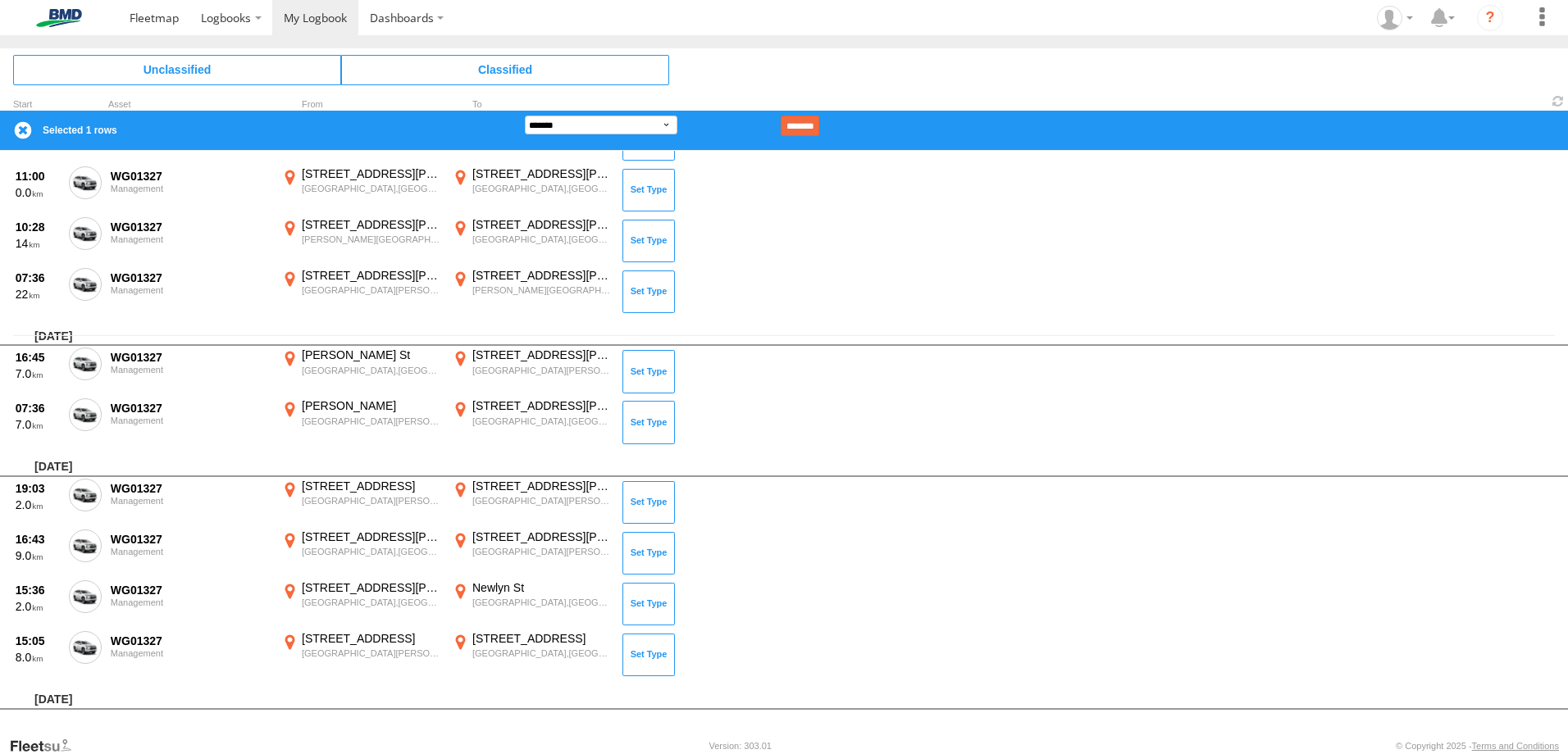 click on "×" at bounding box center [0, 0] 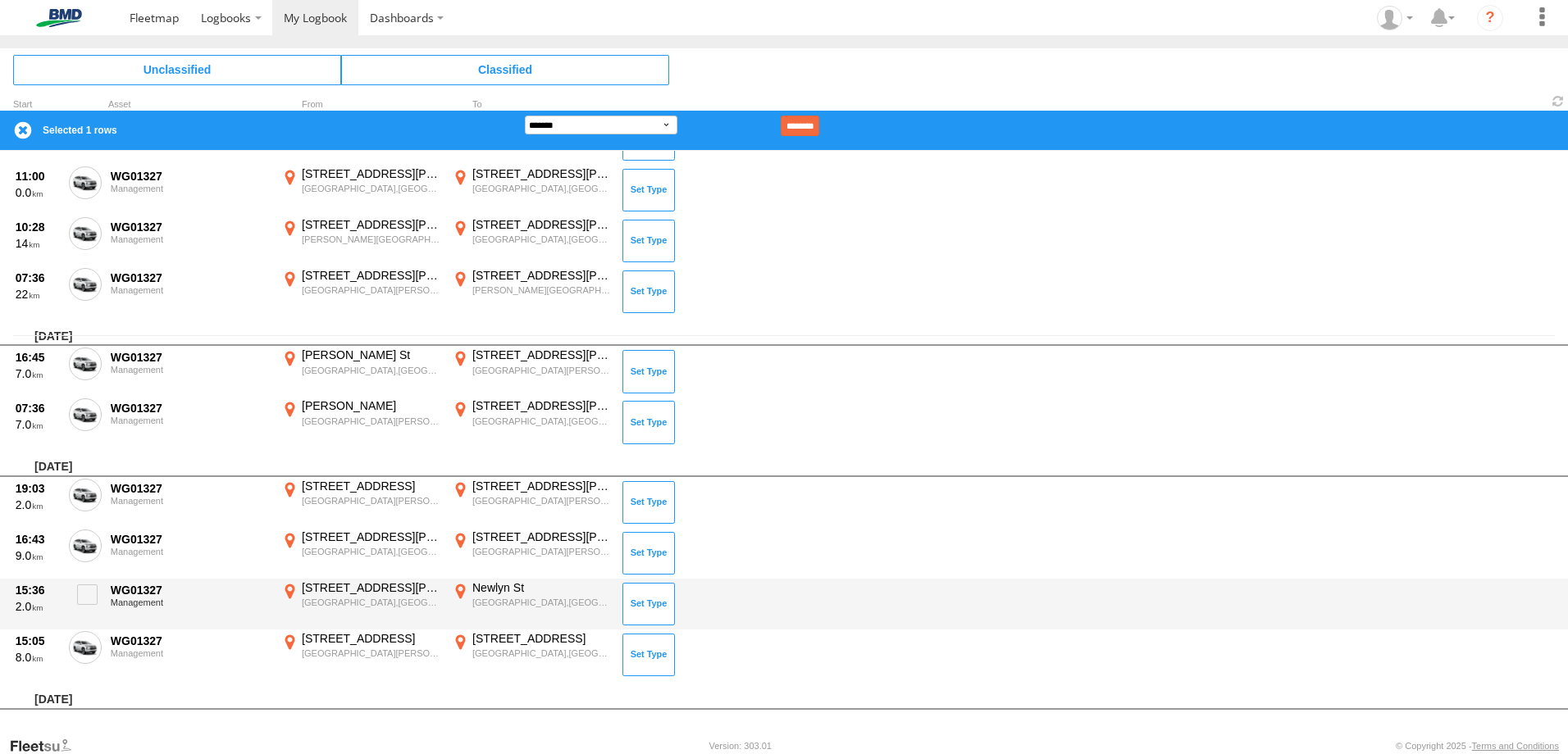 click on "[STREET_ADDRESS][PERSON_NAME]" at bounding box center (371, 588) 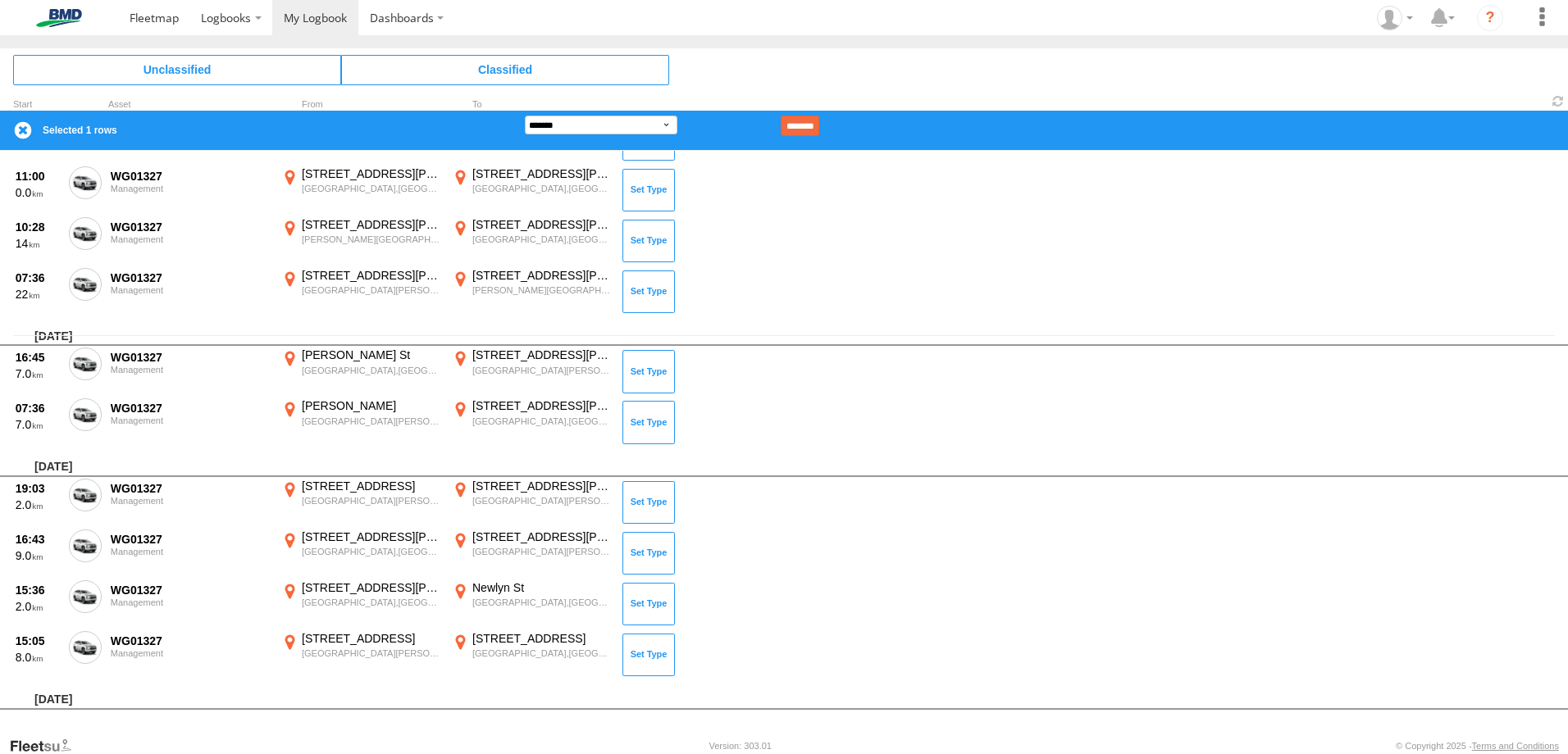 click on "×" at bounding box center (0, 0) 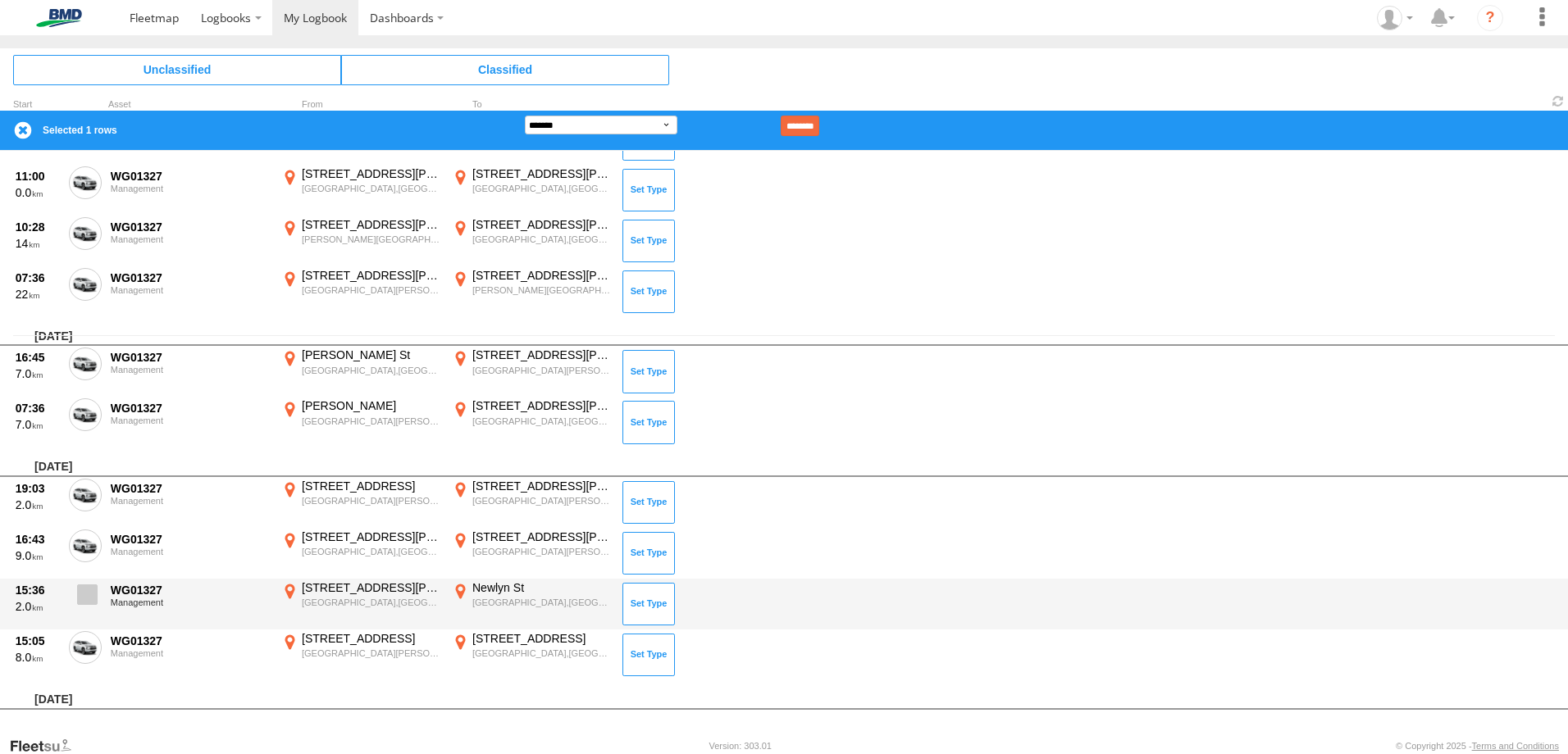 click at bounding box center (87, 594) 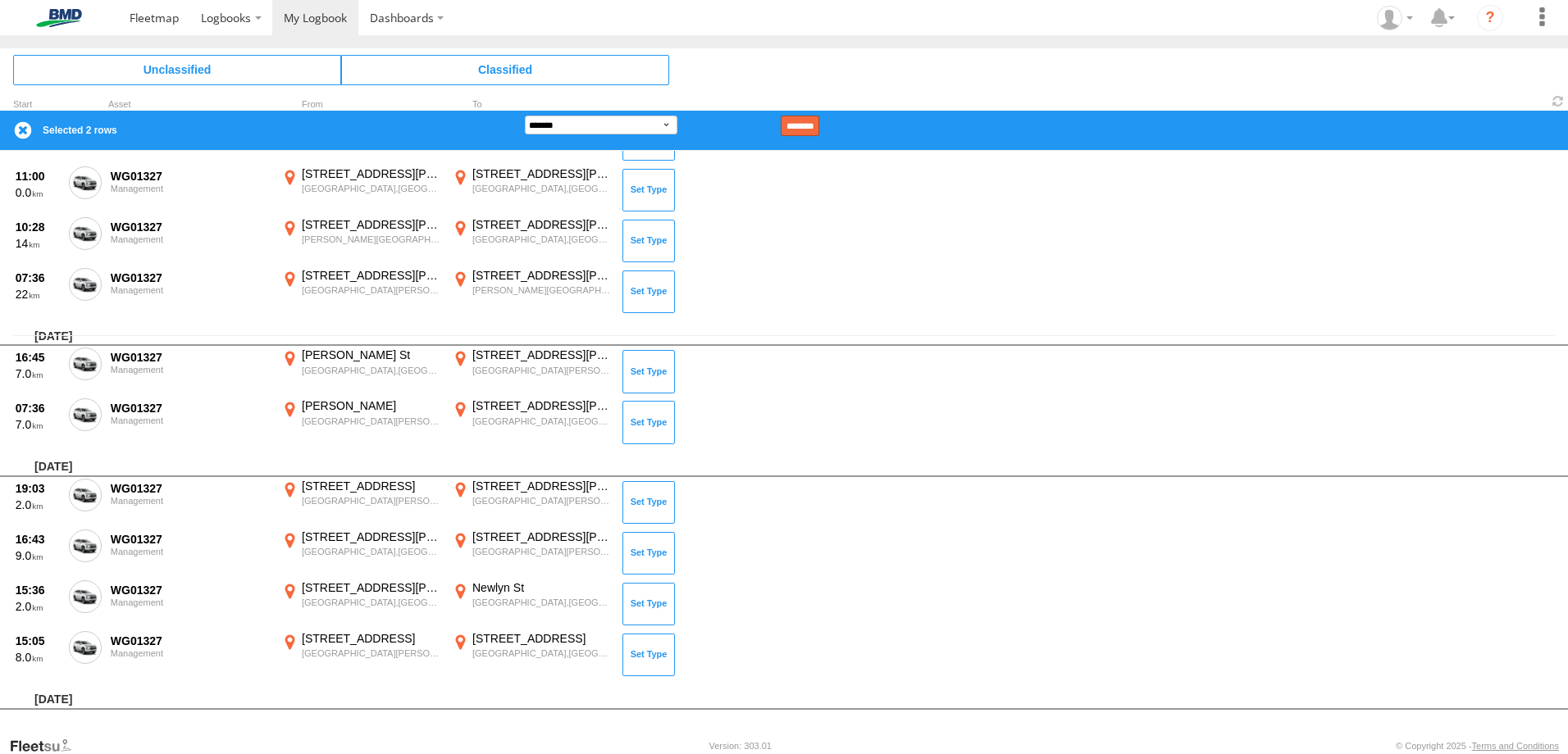 click on "********" at bounding box center [800, 125] 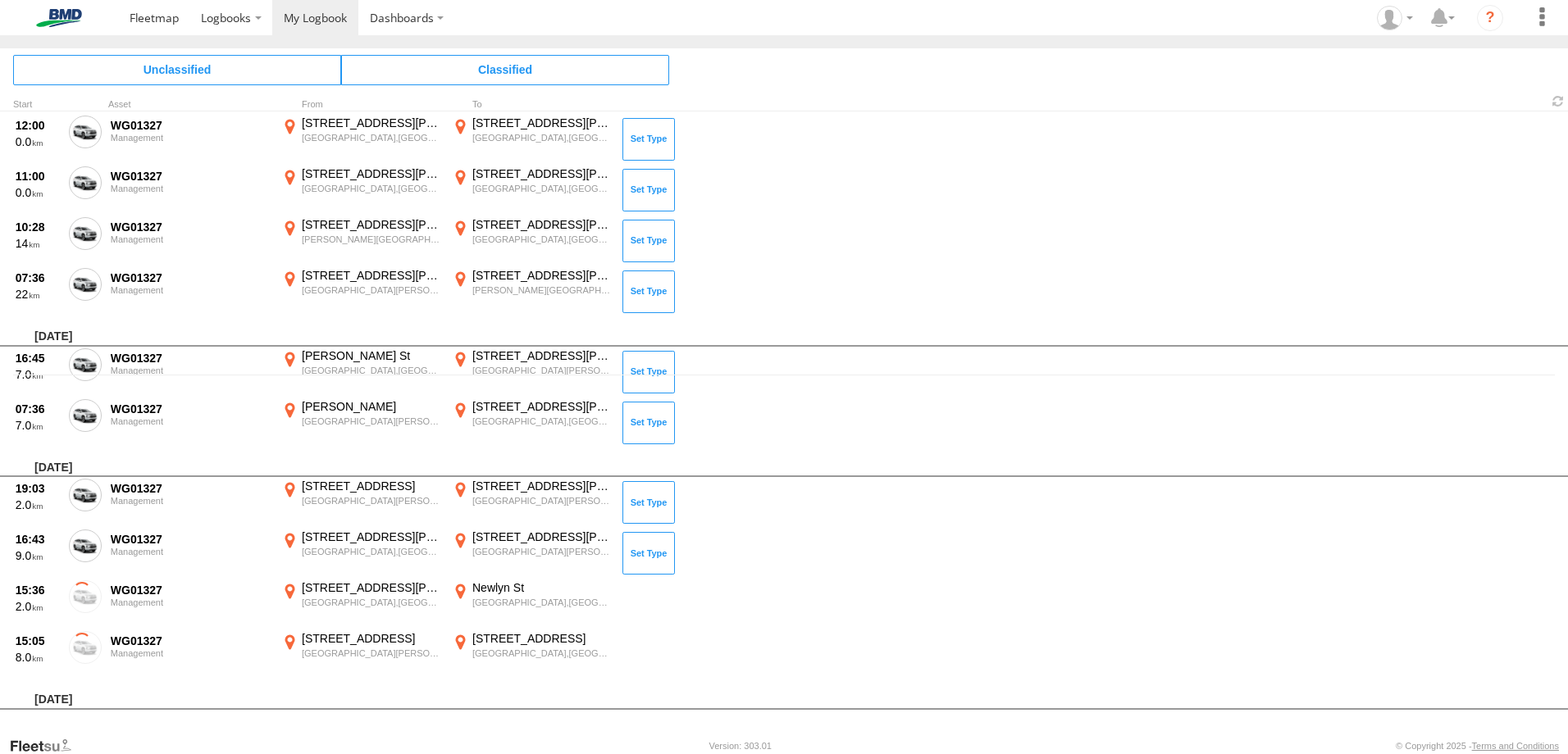 scroll, scrollTop: 361, scrollLeft: 0, axis: vertical 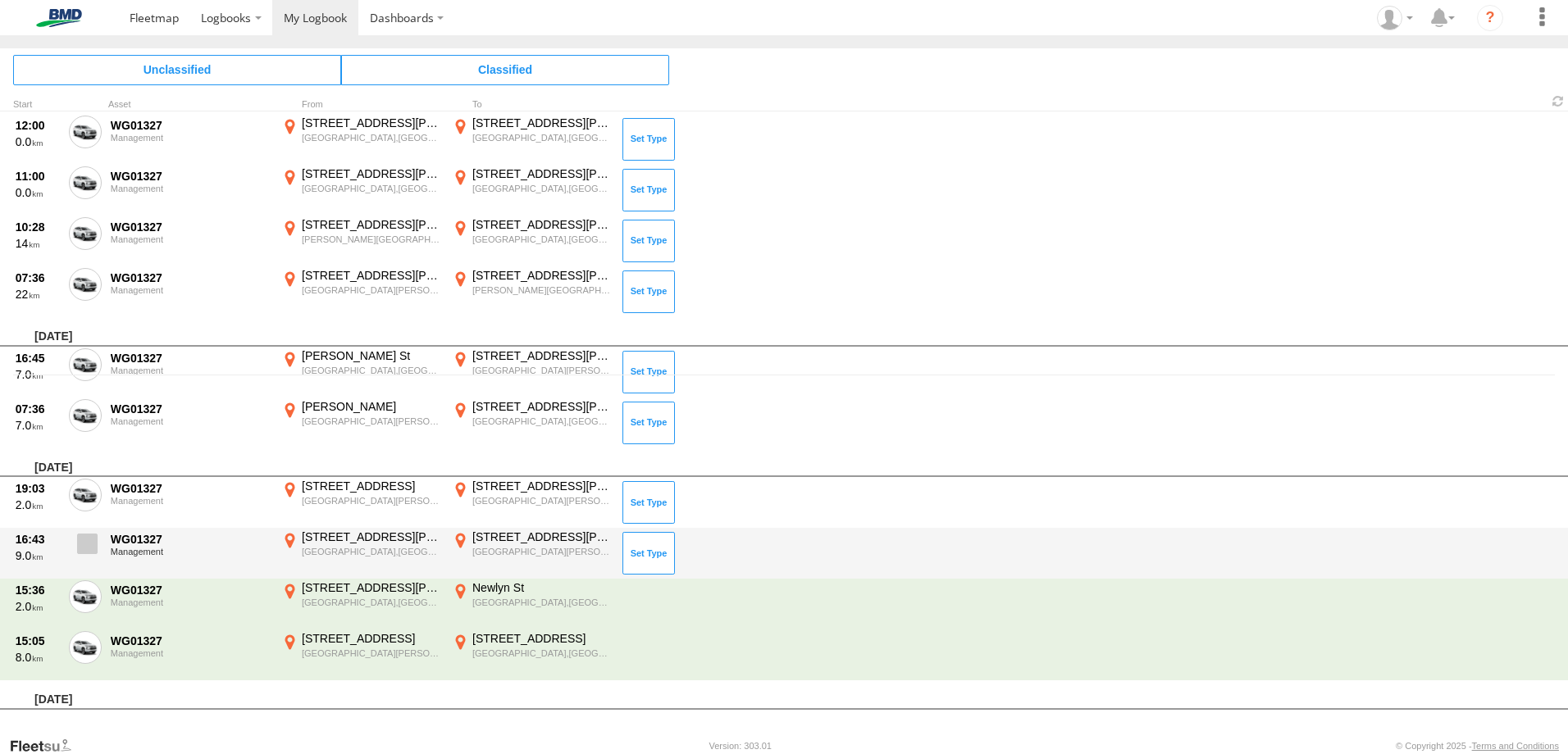 click at bounding box center (87, 543) 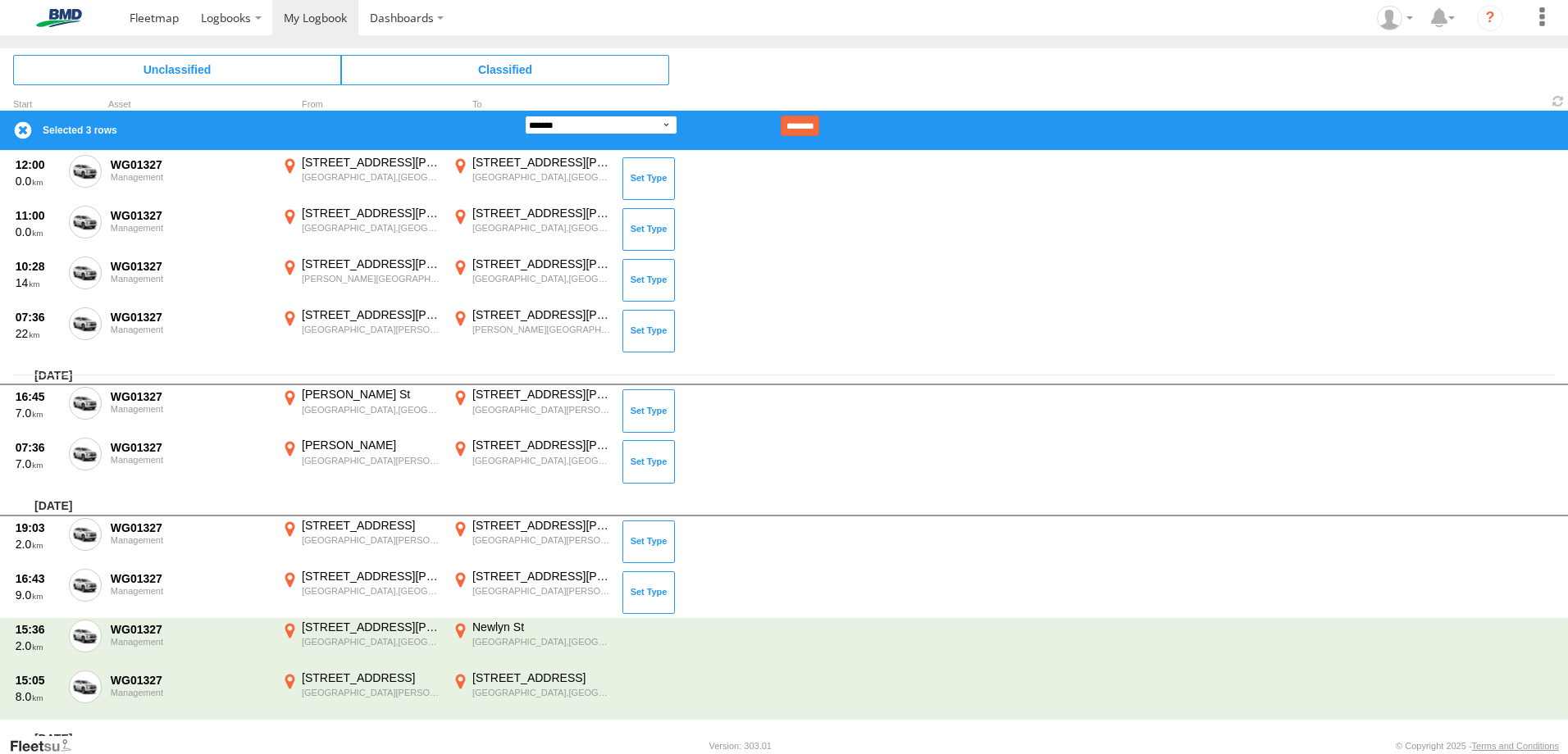 click on "**********" at bounding box center [601, 125] 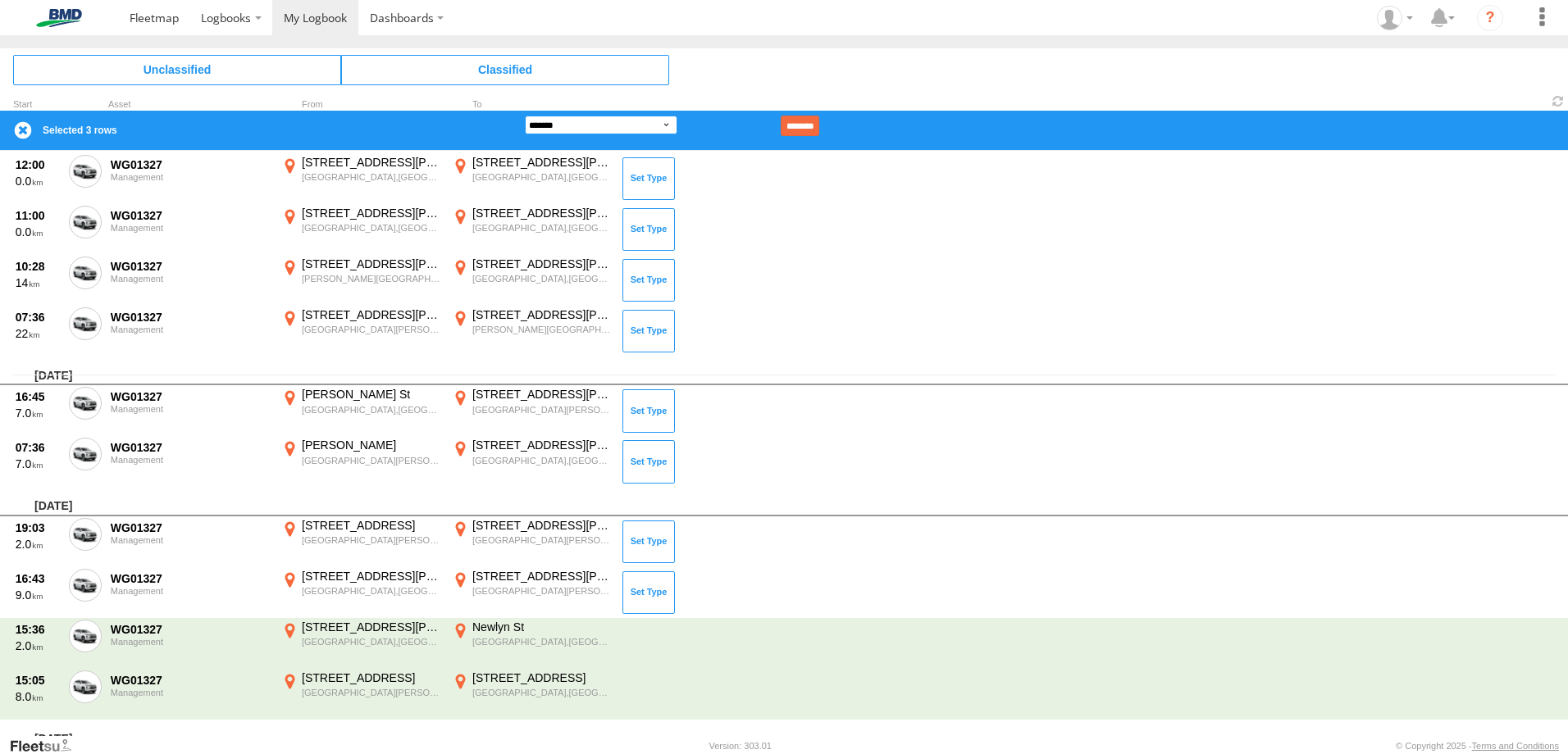 click on "**********" at bounding box center (601, 125) 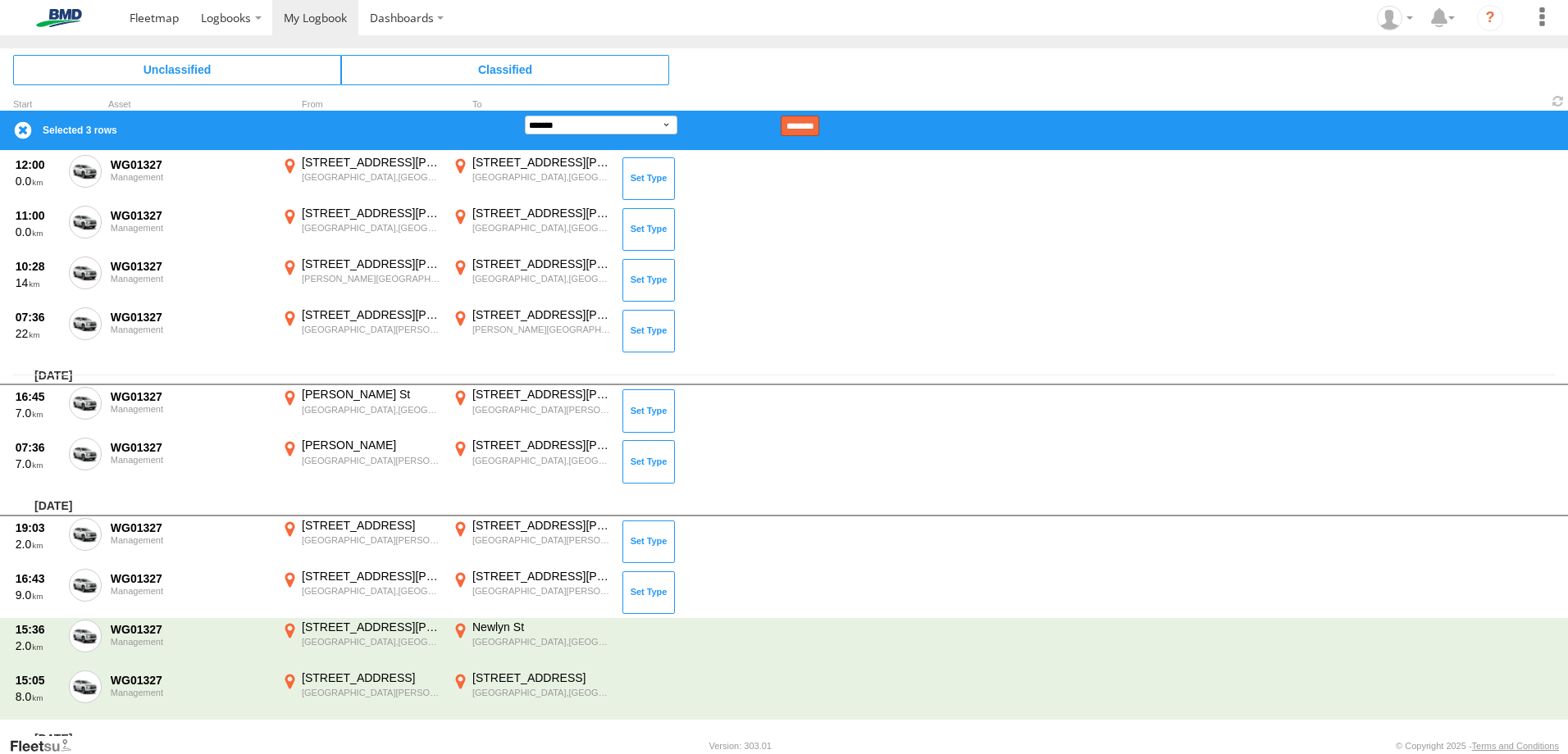 click on "********" at bounding box center (800, 125) 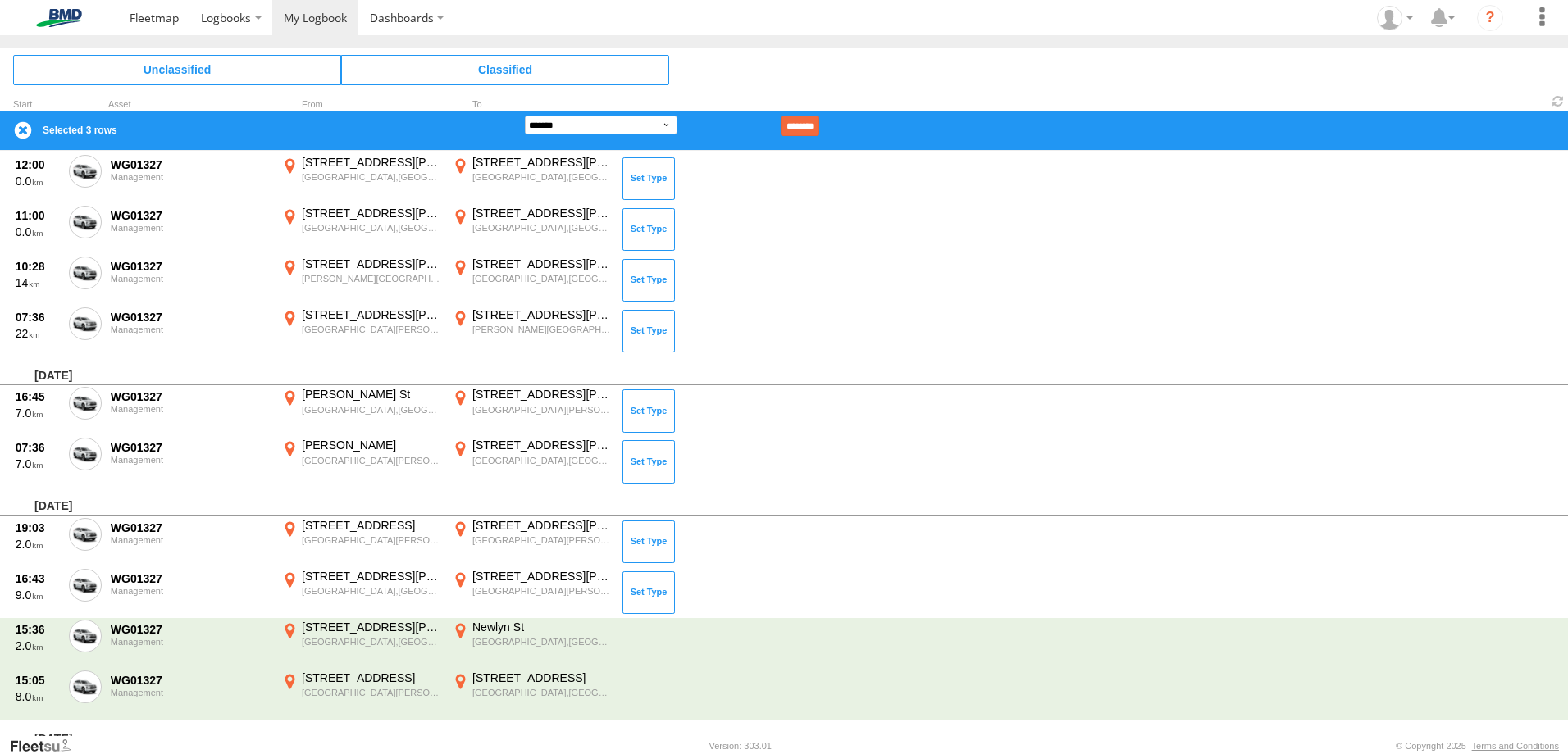 scroll, scrollTop: 259, scrollLeft: 0, axis: vertical 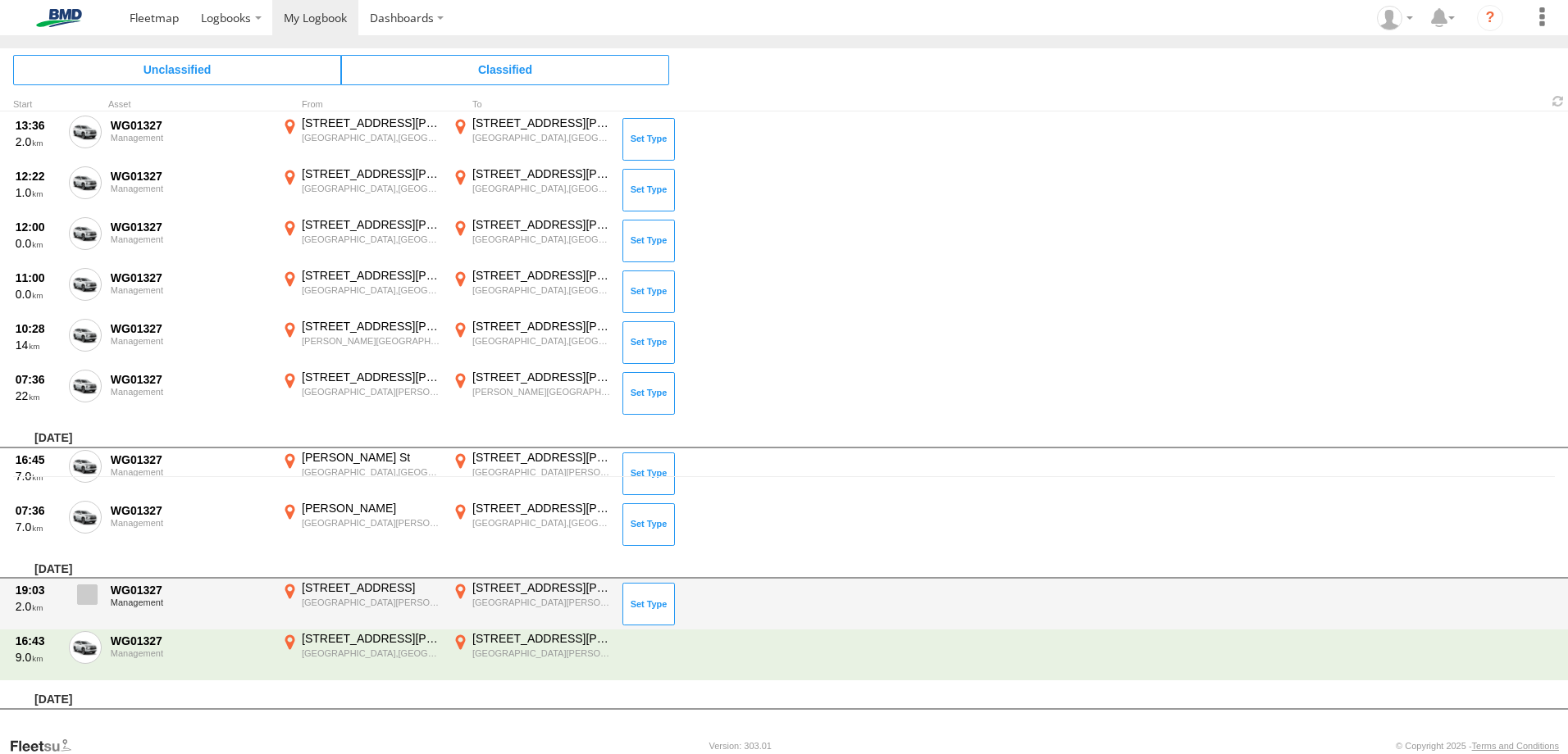 click at bounding box center [87, 594] 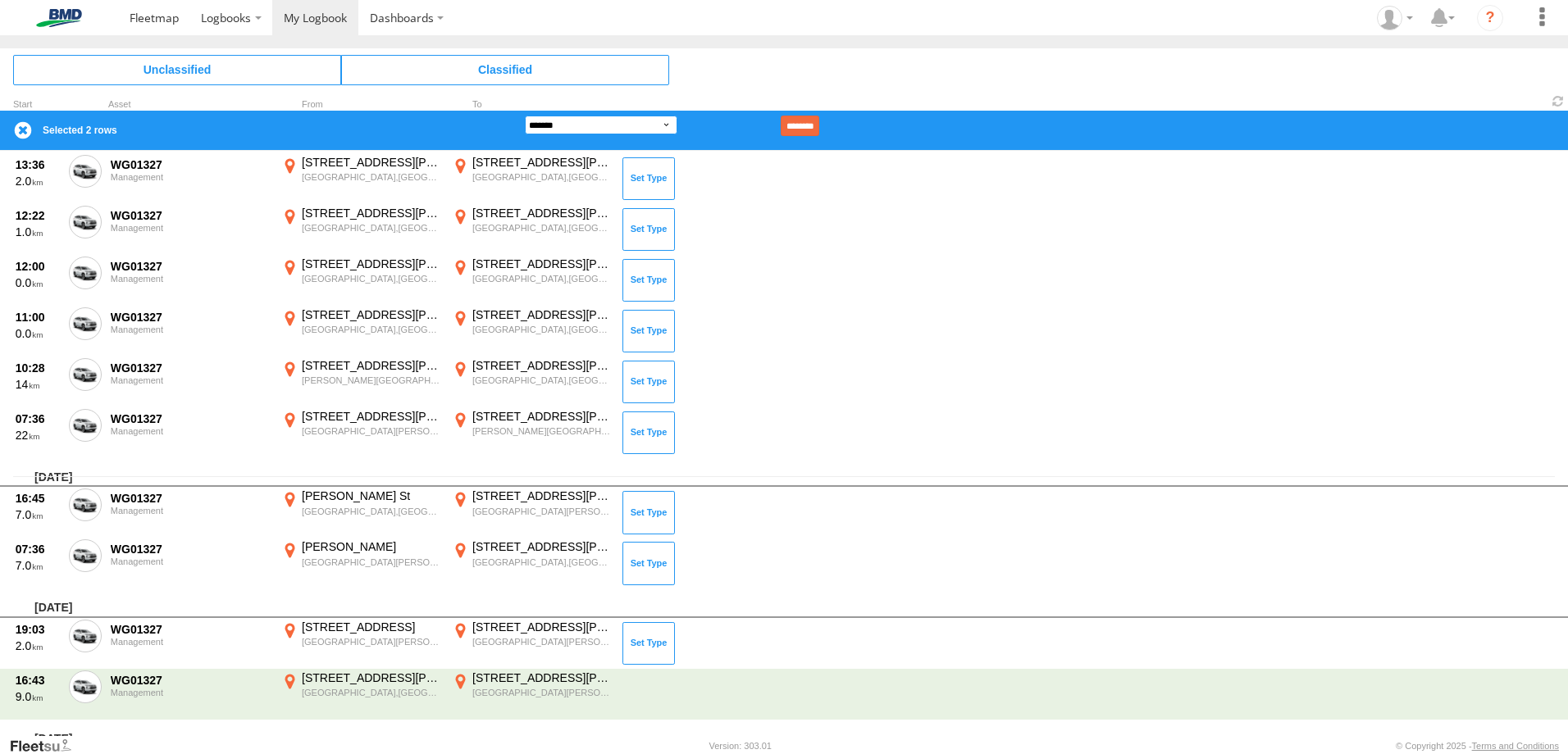 click on "**********" at bounding box center [601, 125] 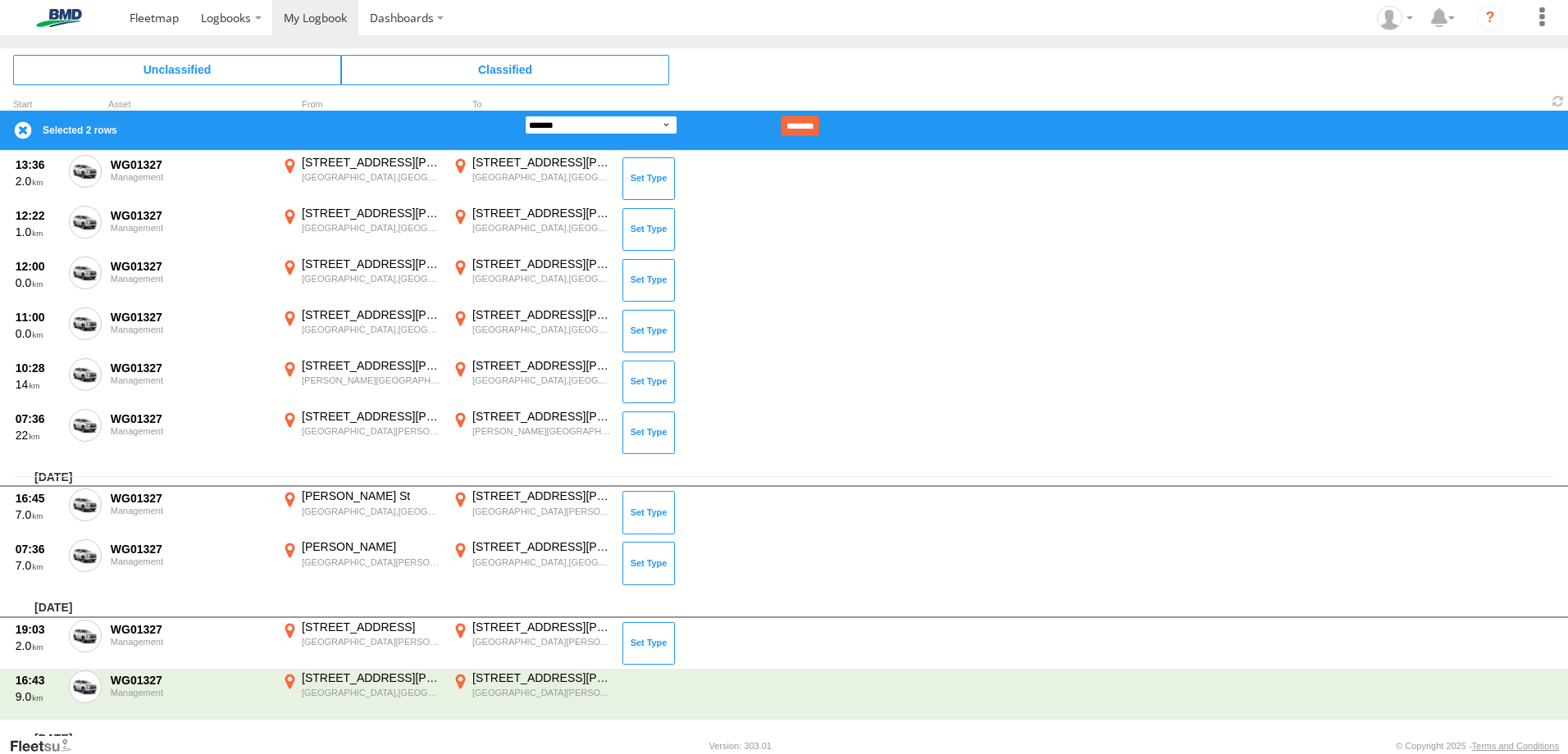 click on "**********" at bounding box center (601, 125) 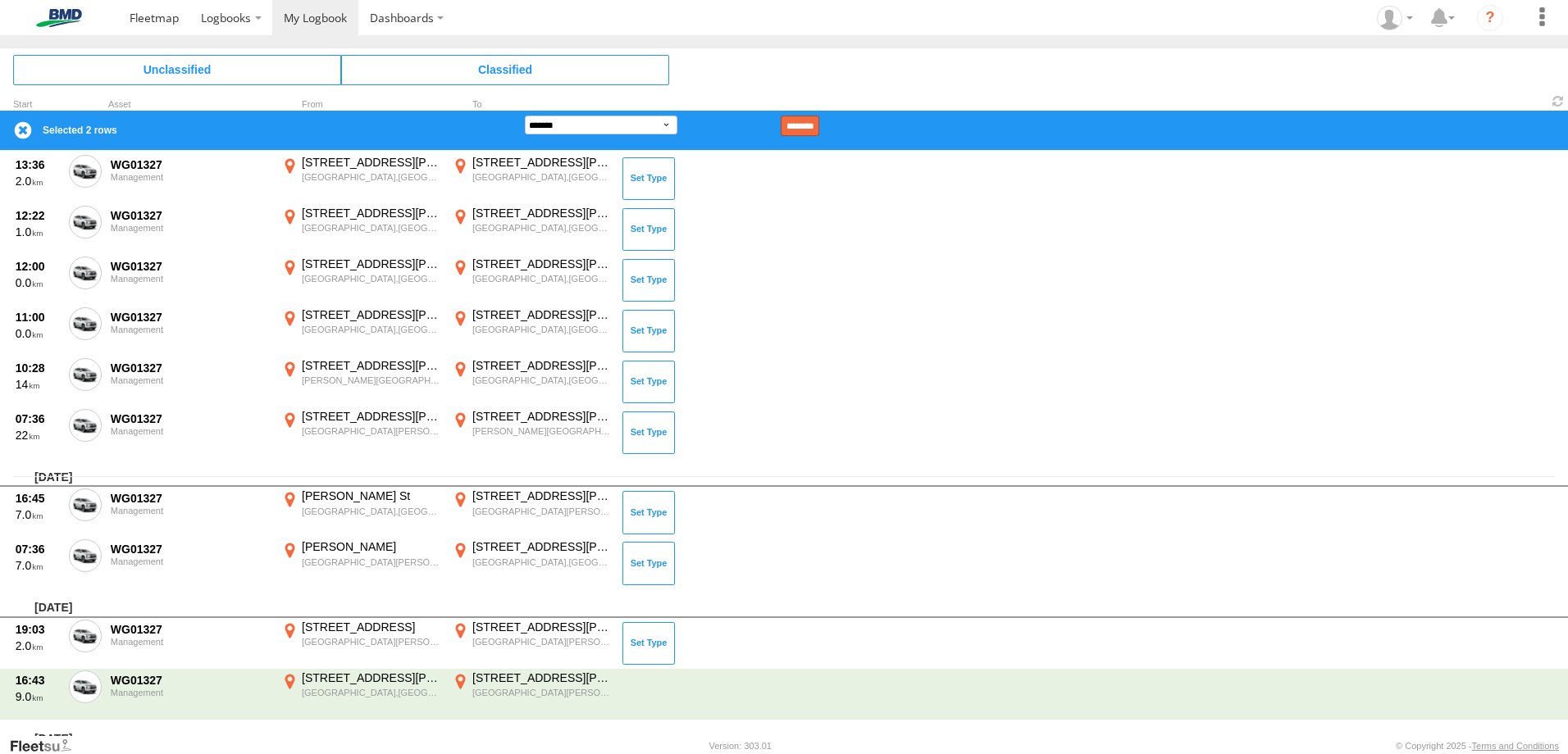 click on "********" at bounding box center [800, 125] 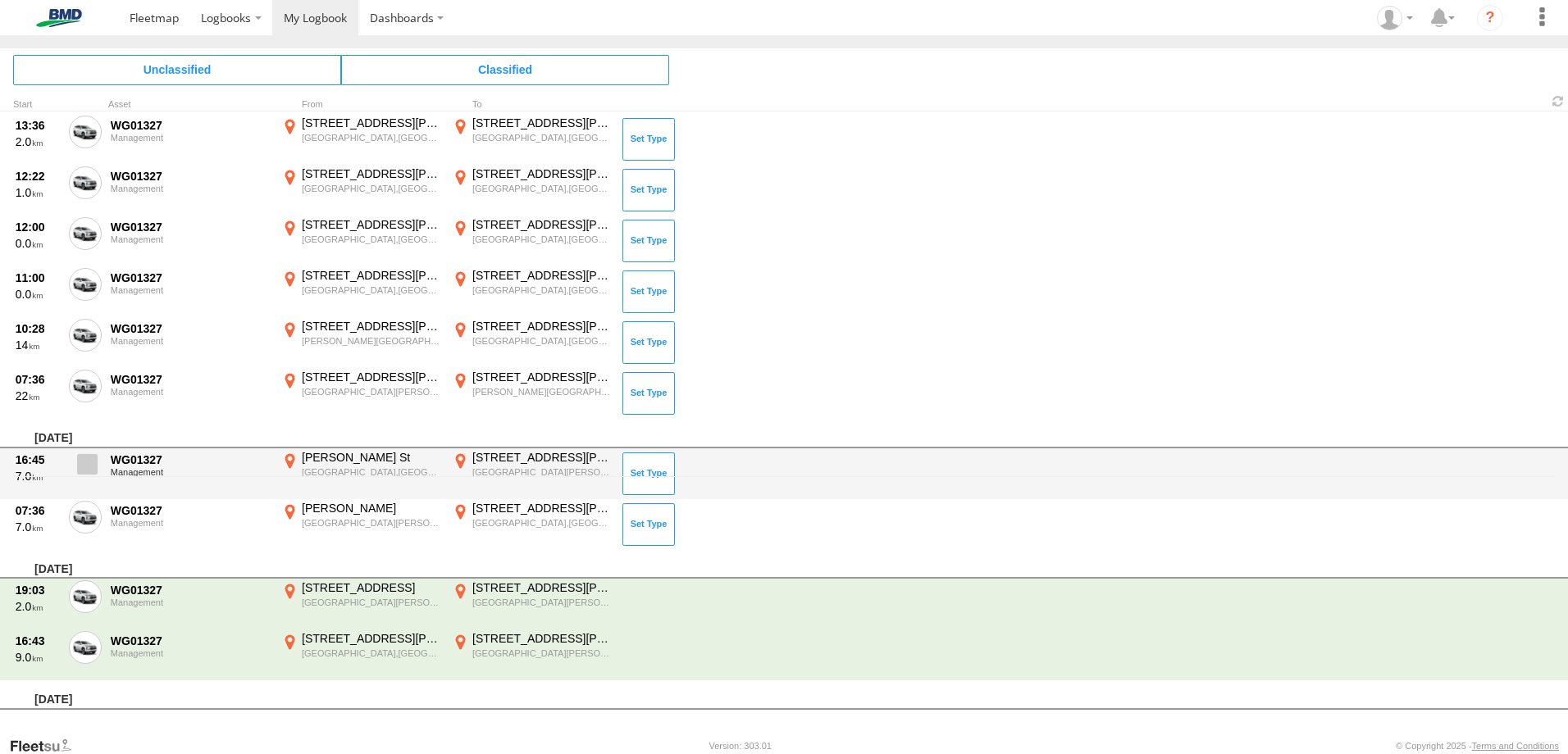 click at bounding box center [0, 0] 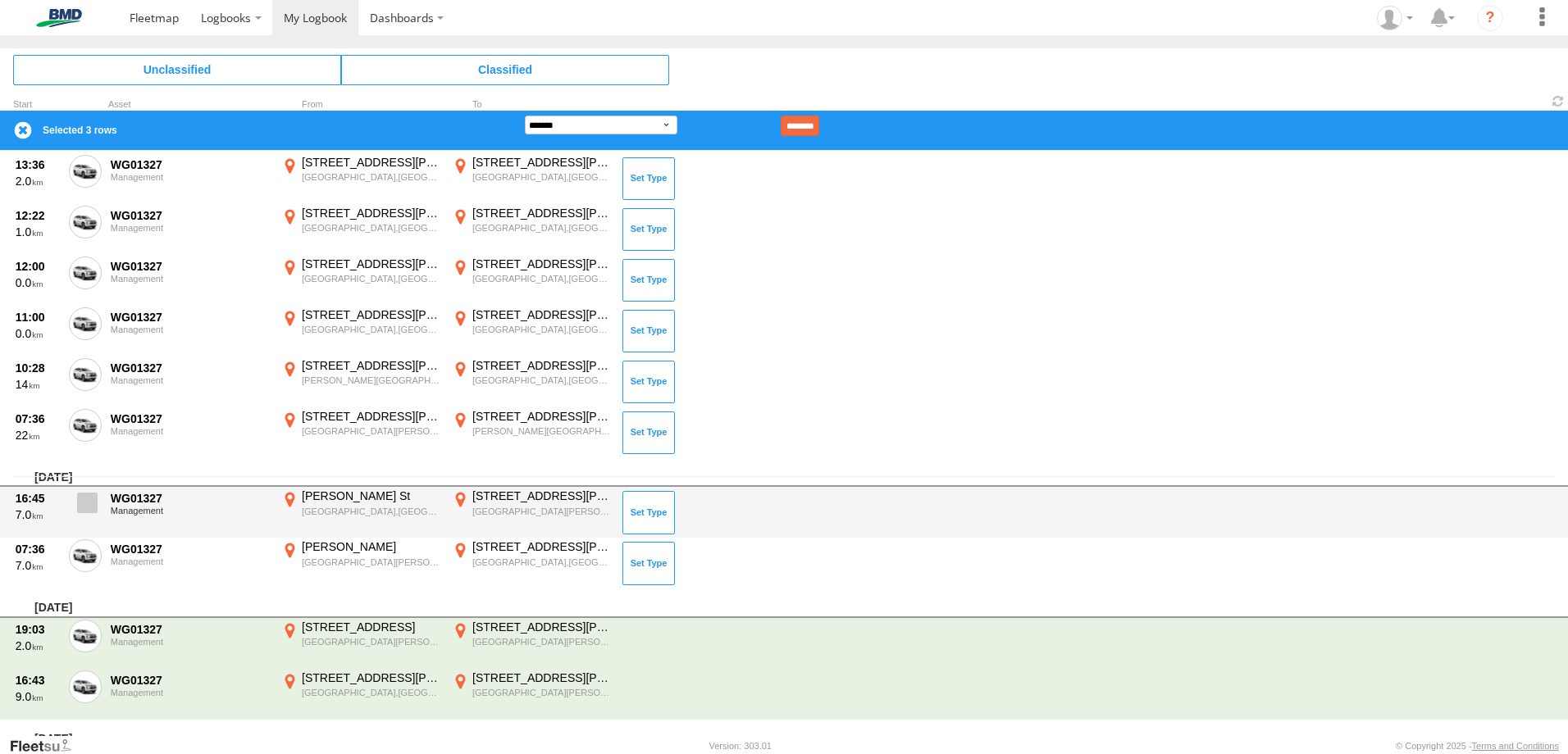 click at bounding box center (87, 502) 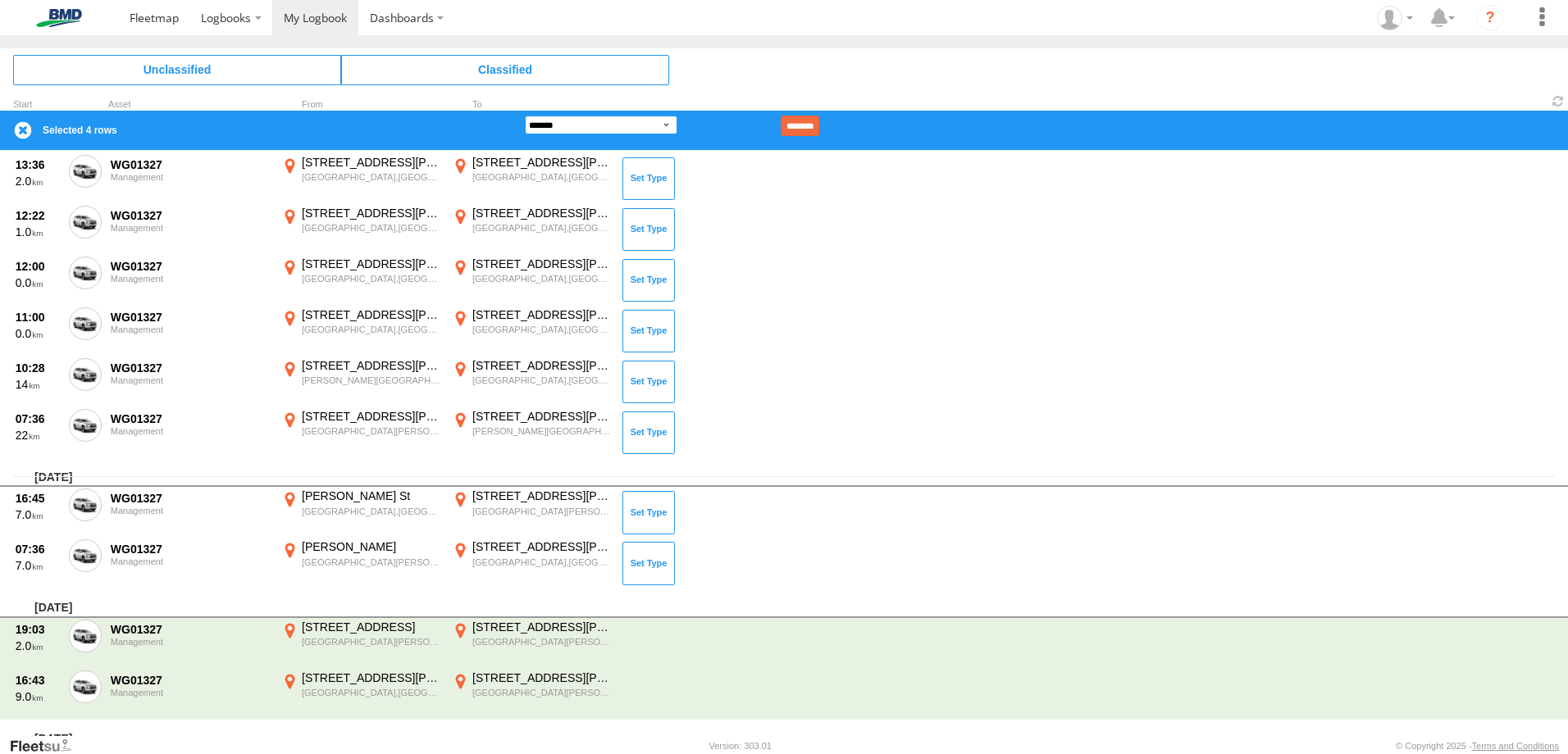 click on "**********" at bounding box center [601, 125] 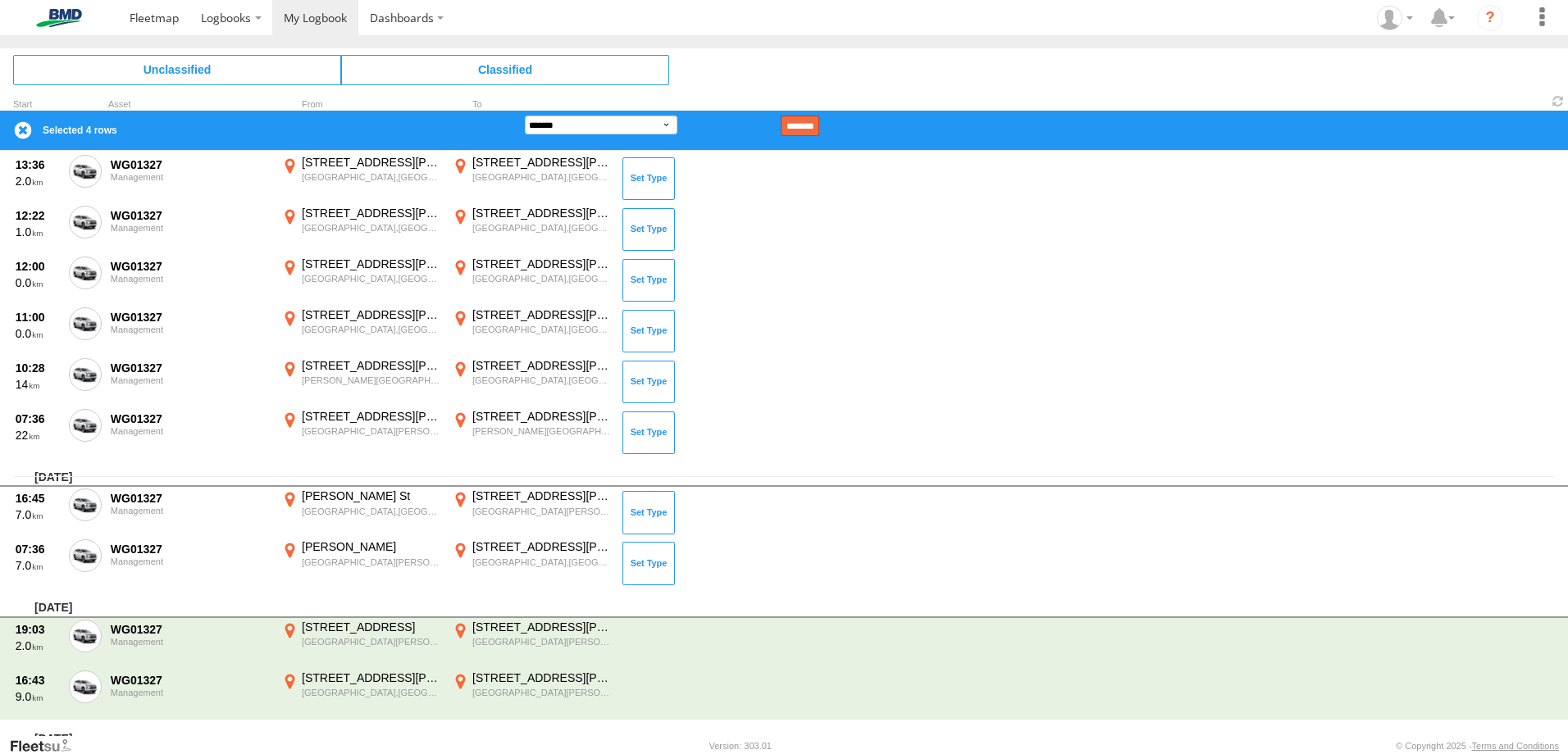 click on "********" at bounding box center (800, 125) 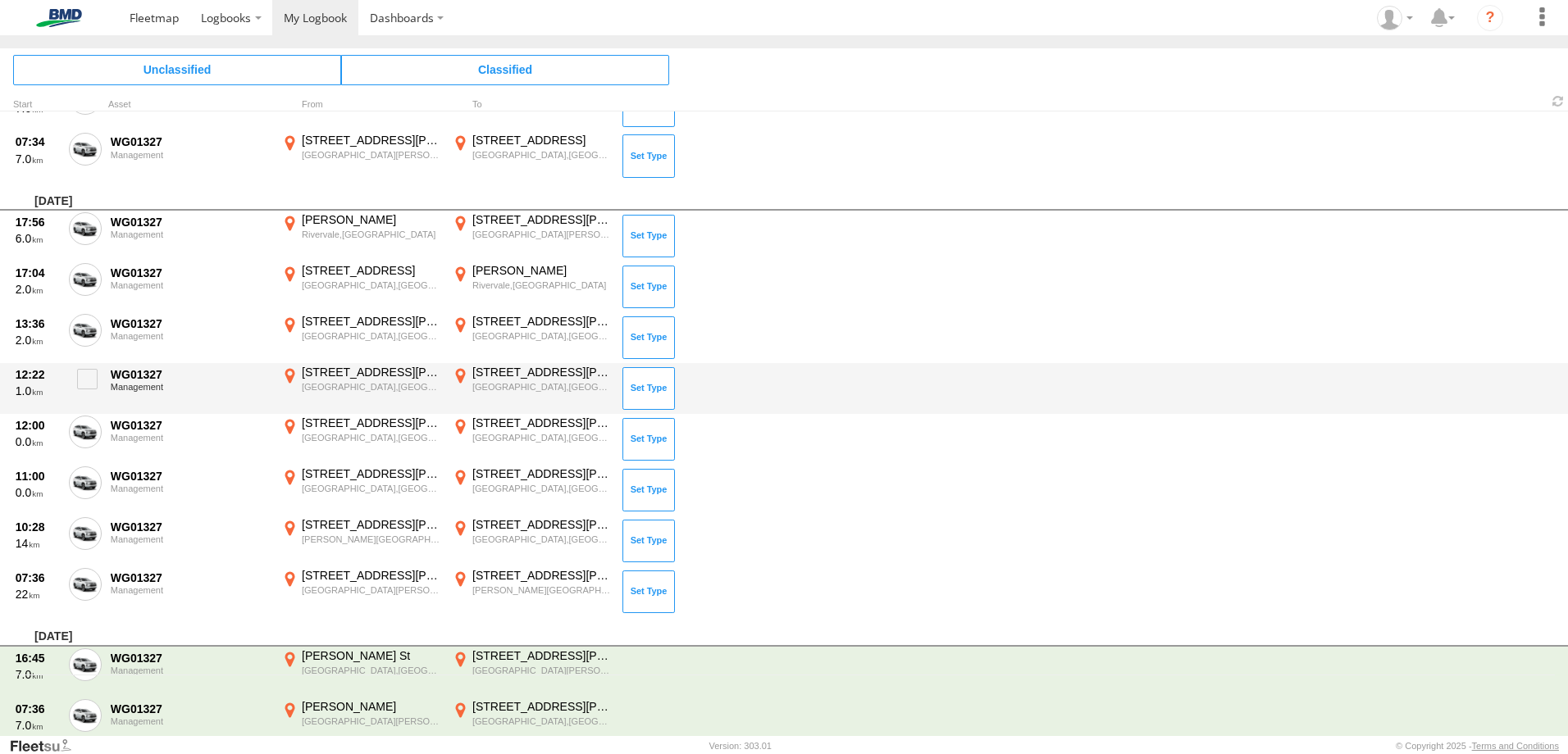 scroll, scrollTop: 82, scrollLeft: 0, axis: vertical 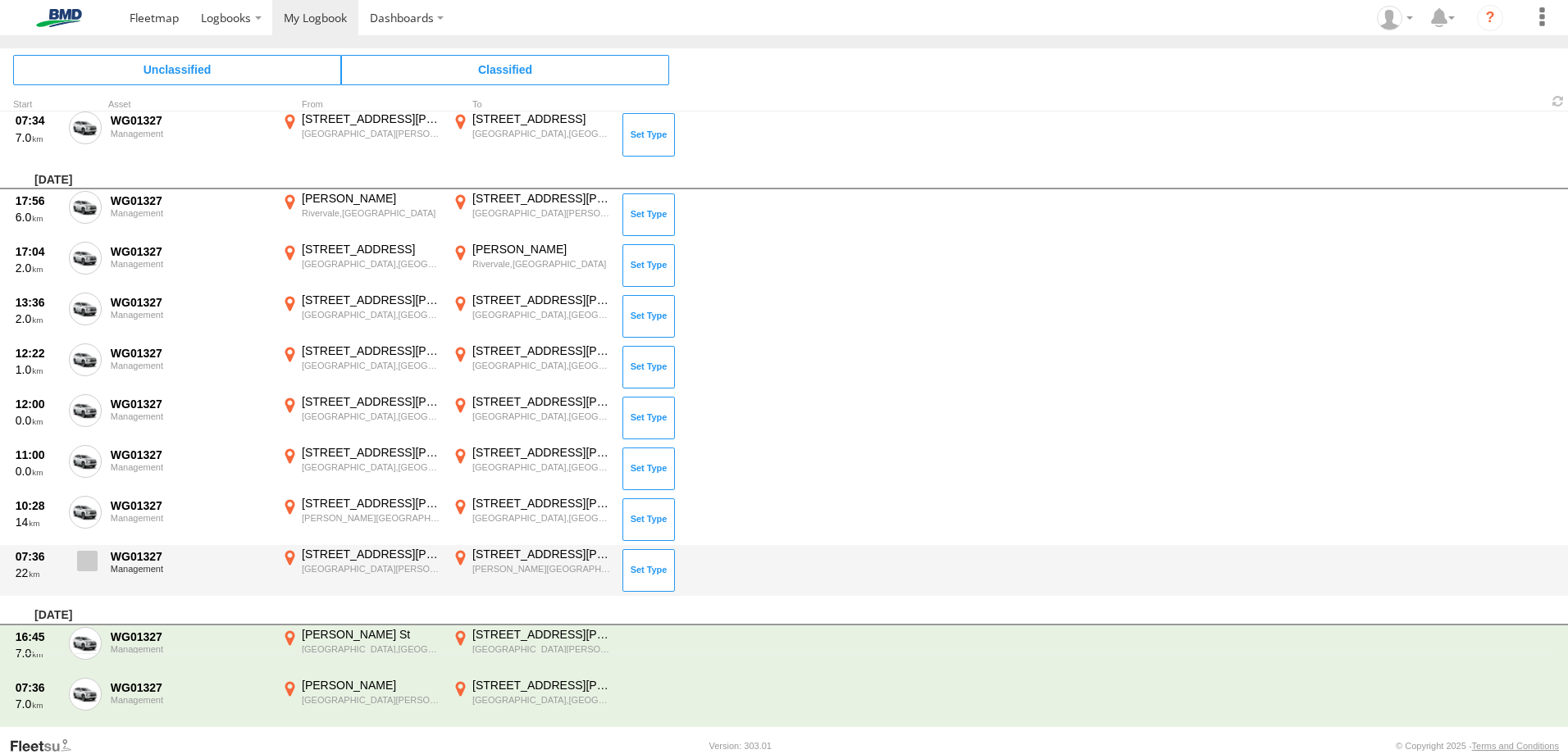 click at bounding box center [87, 561] 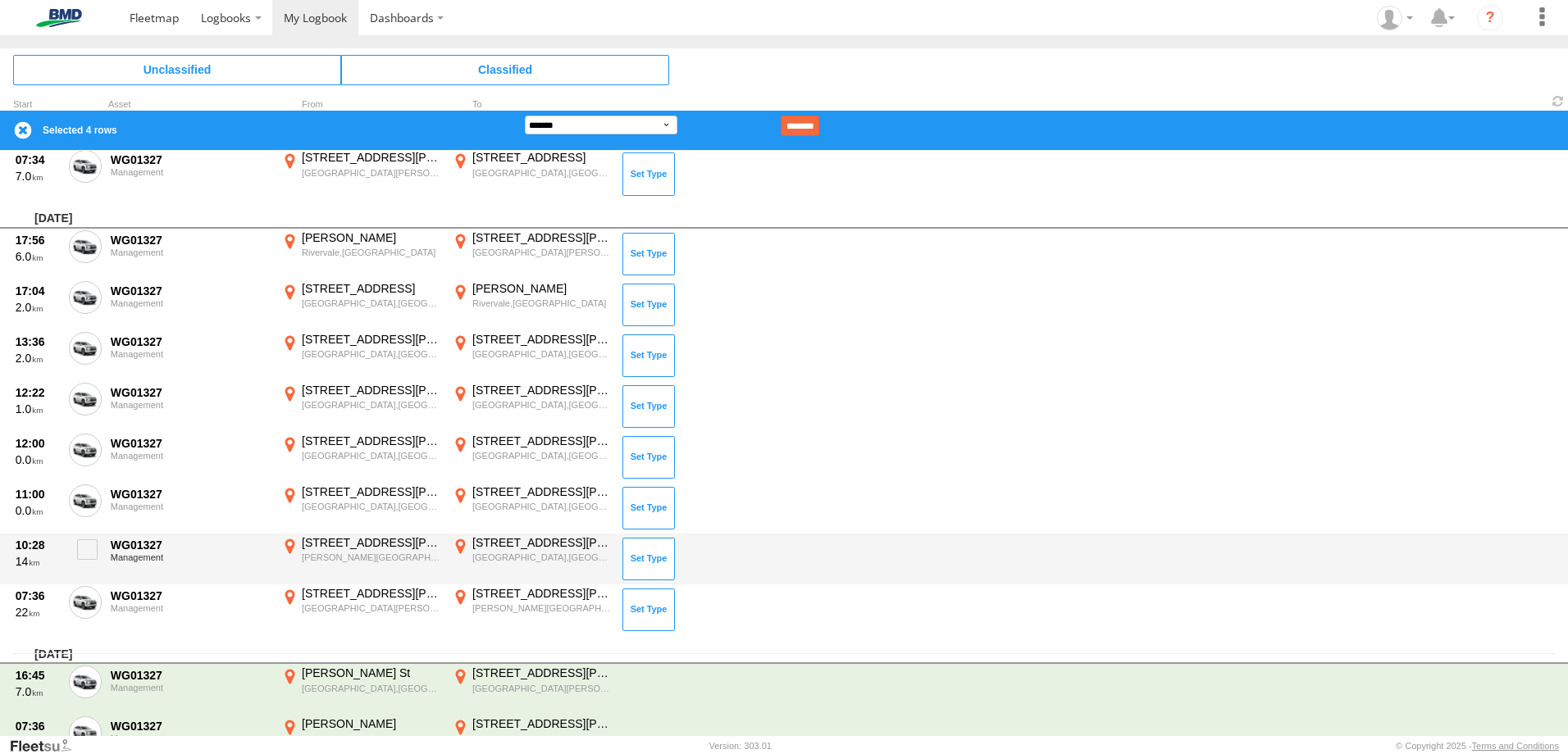 click on "[STREET_ADDRESS][PERSON_NAME]" at bounding box center [541, 543] 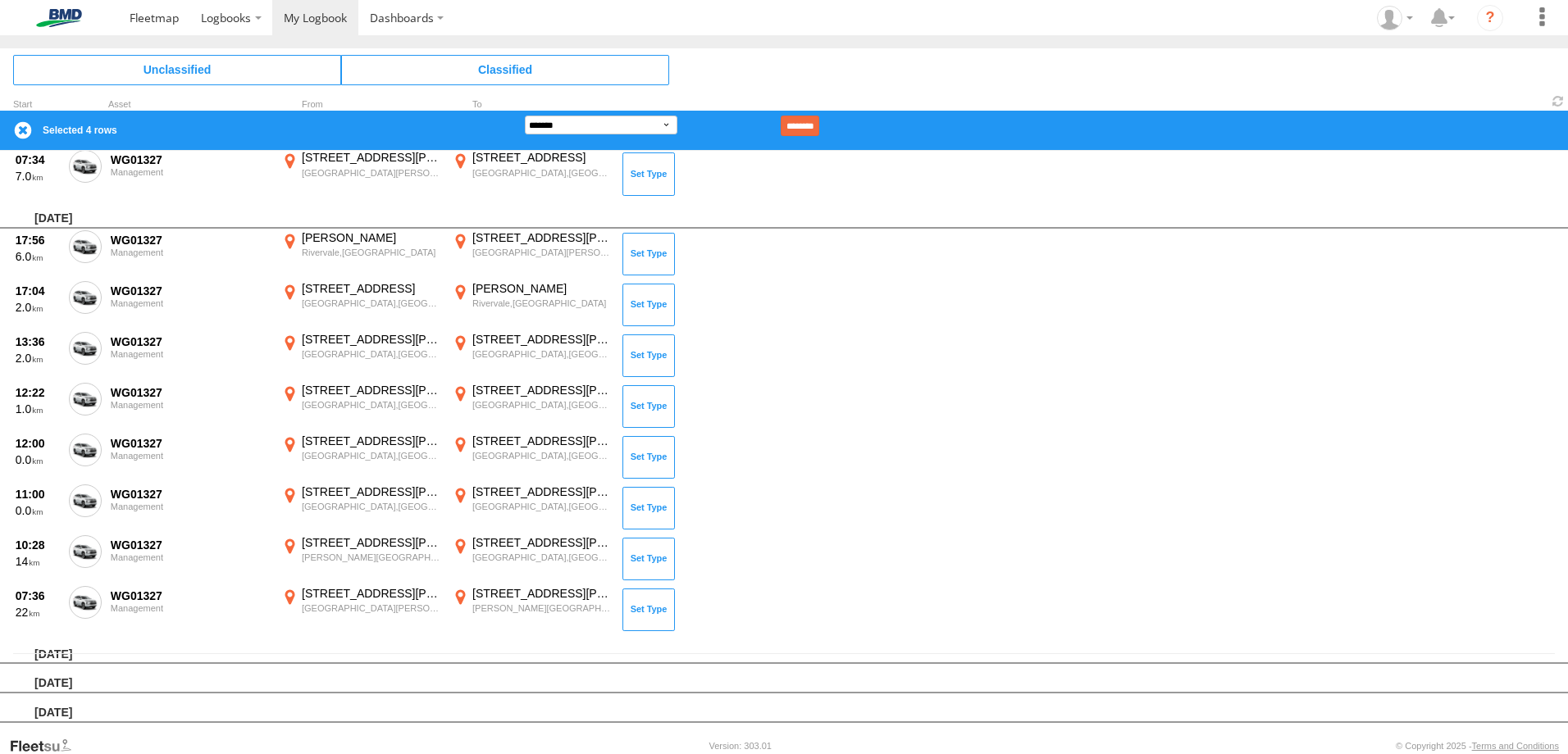 click on "×" at bounding box center [0, 0] 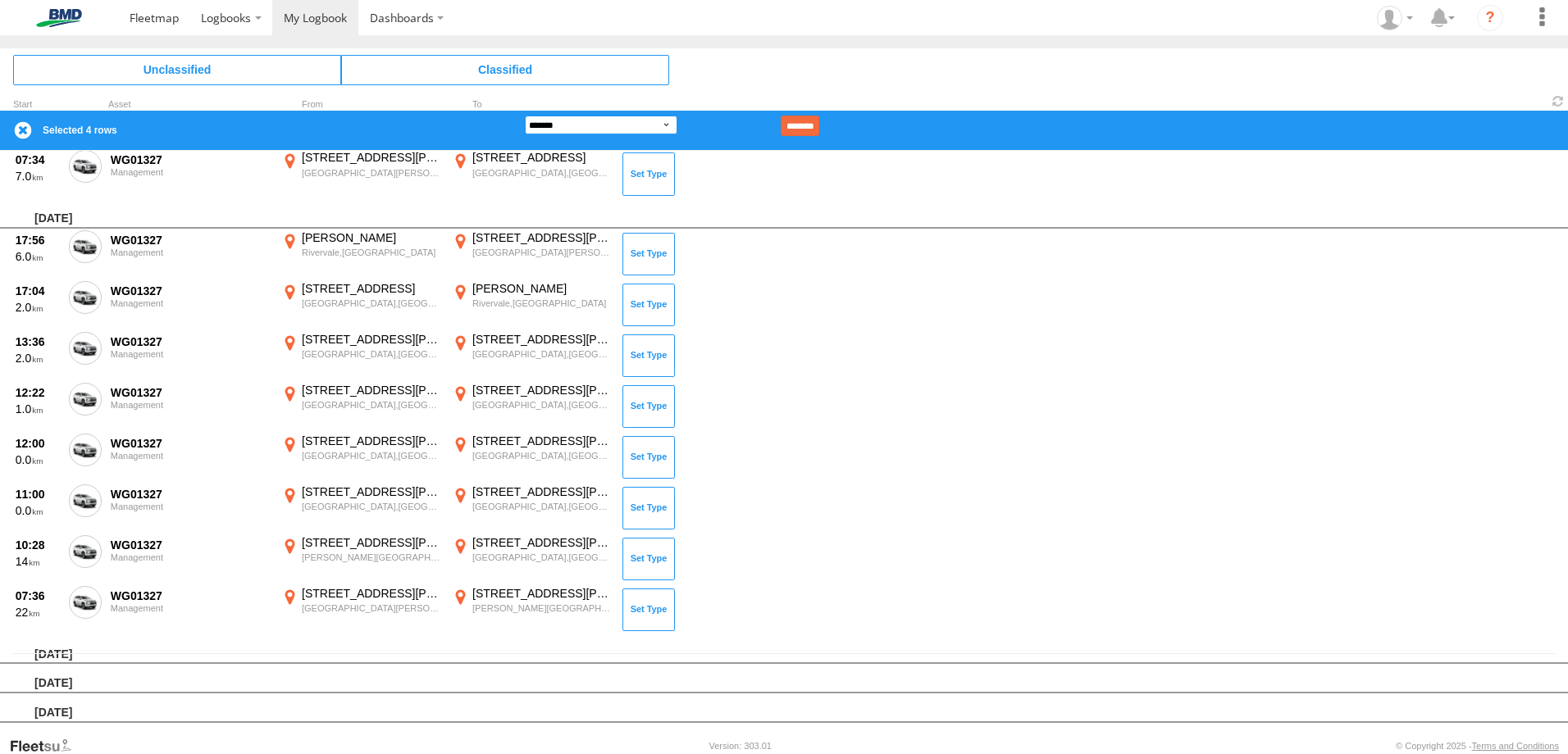 click on "**********" at bounding box center [601, 125] 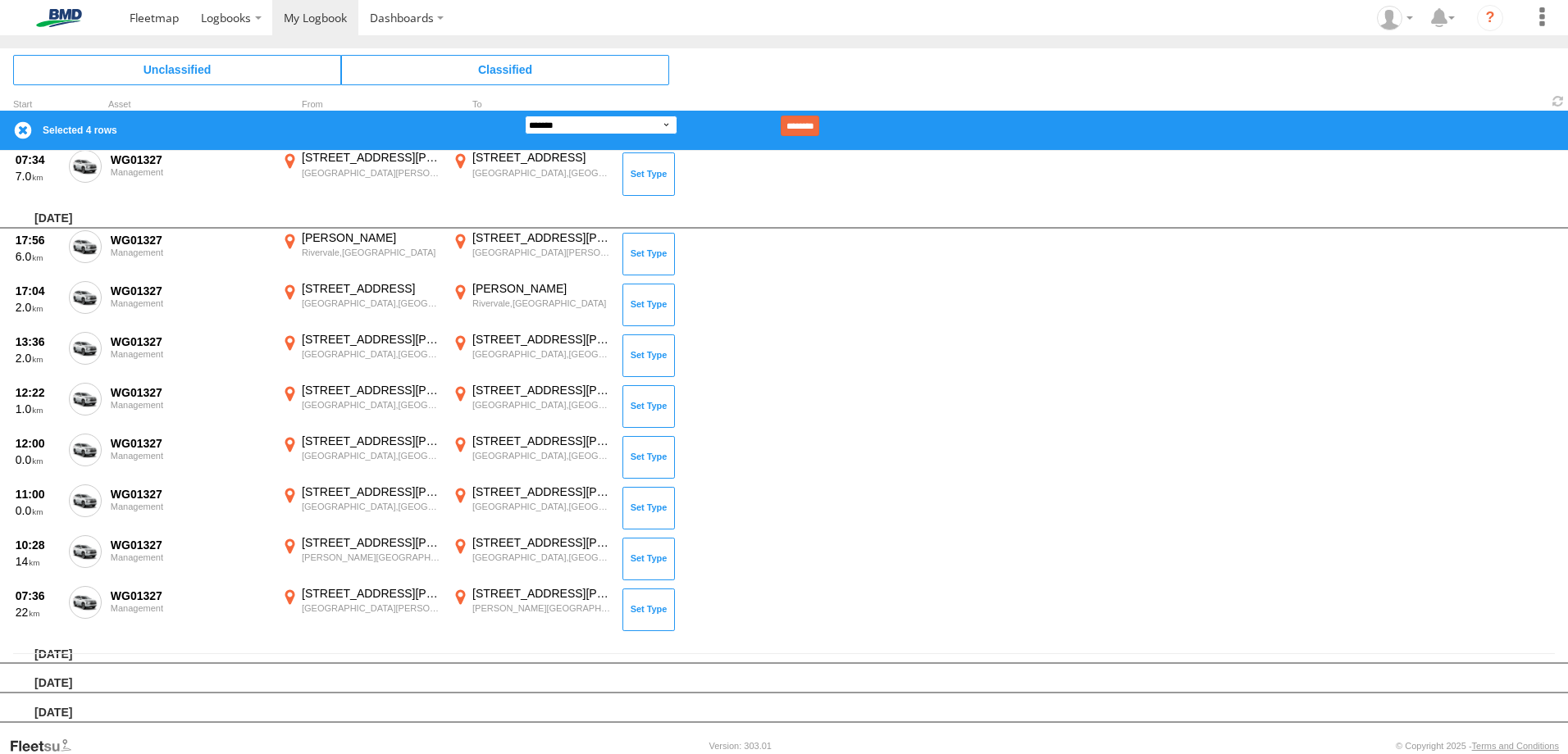 click on "**********" at bounding box center [601, 125] 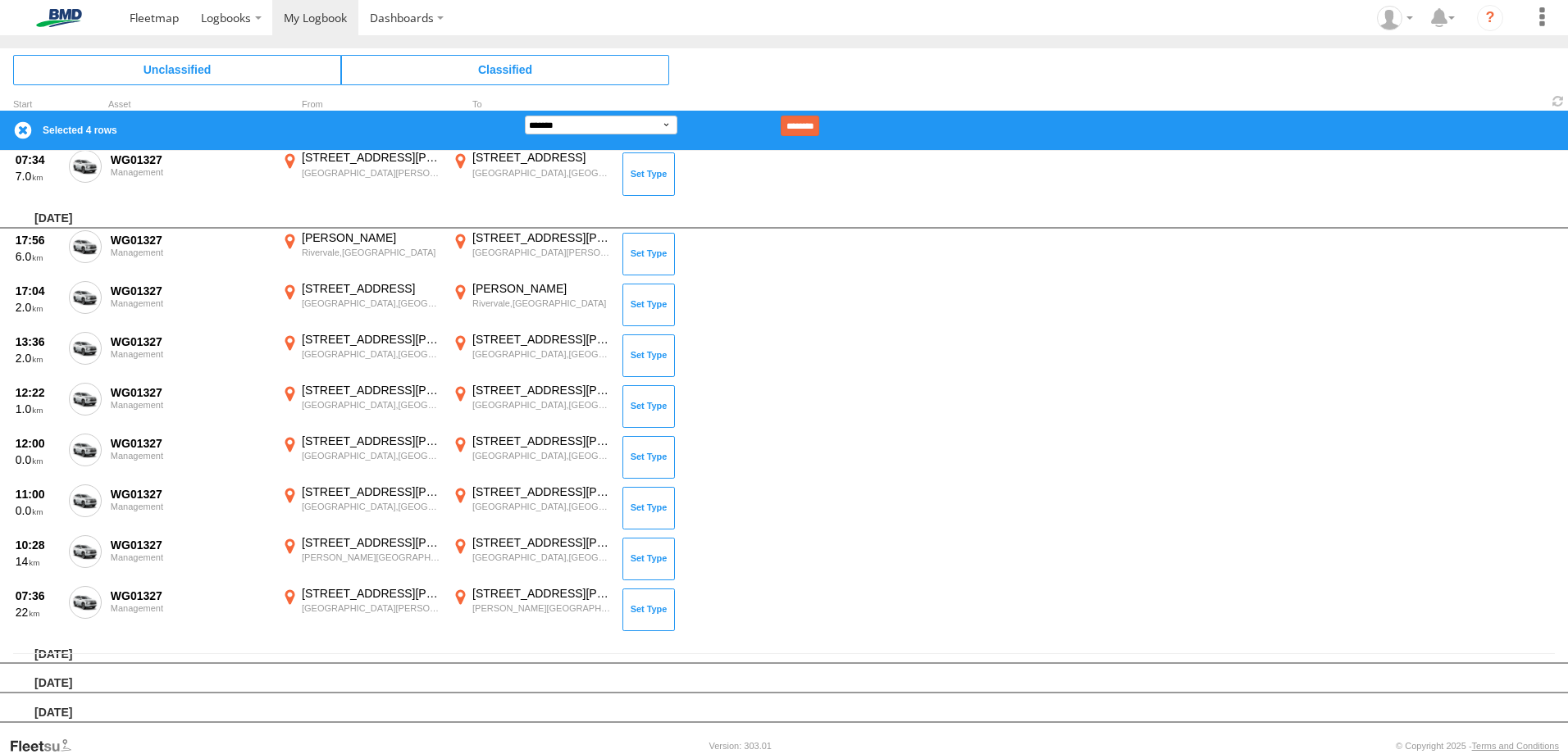click on "********" at bounding box center [800, 125] 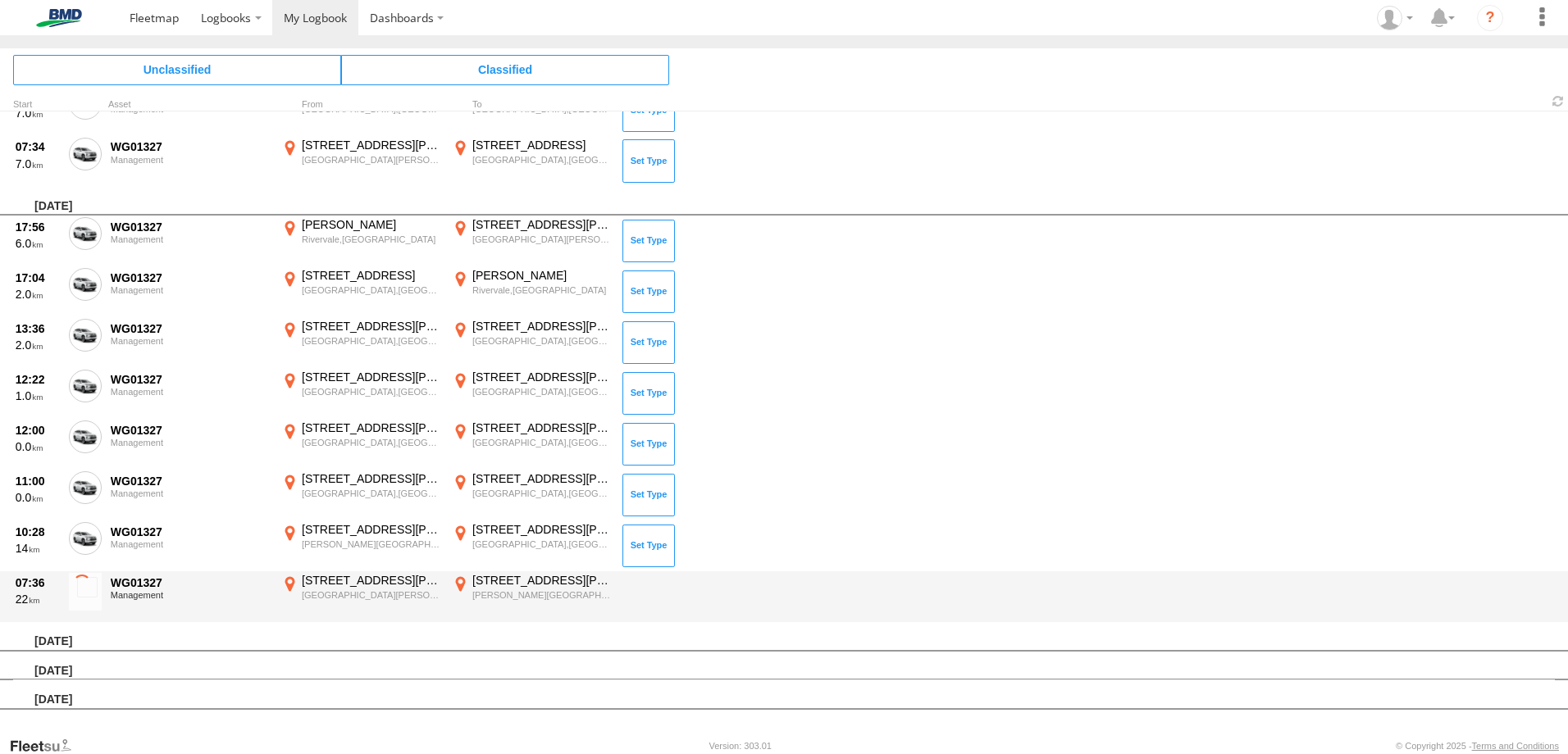 scroll, scrollTop: 56, scrollLeft: 0, axis: vertical 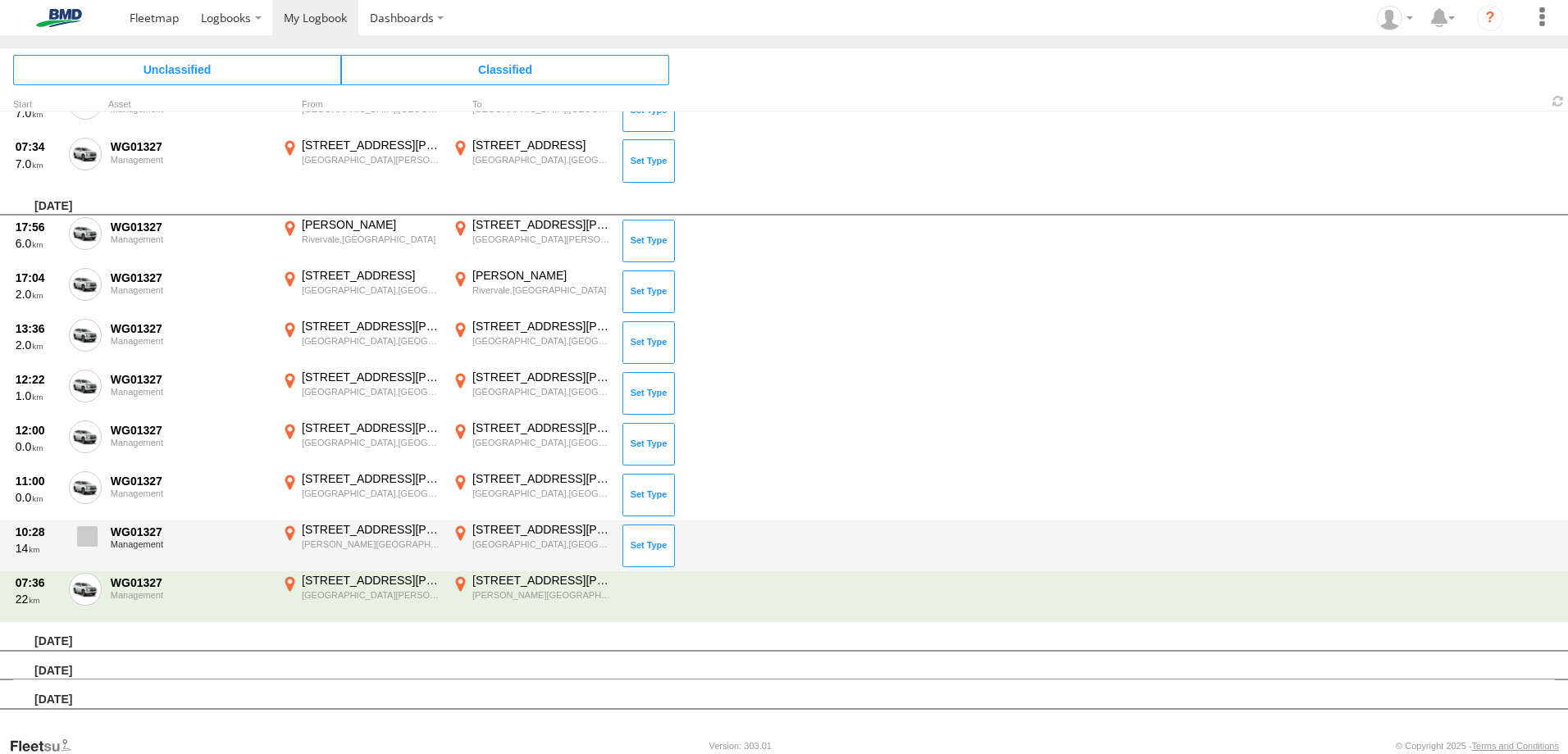 click at bounding box center [87, 536] 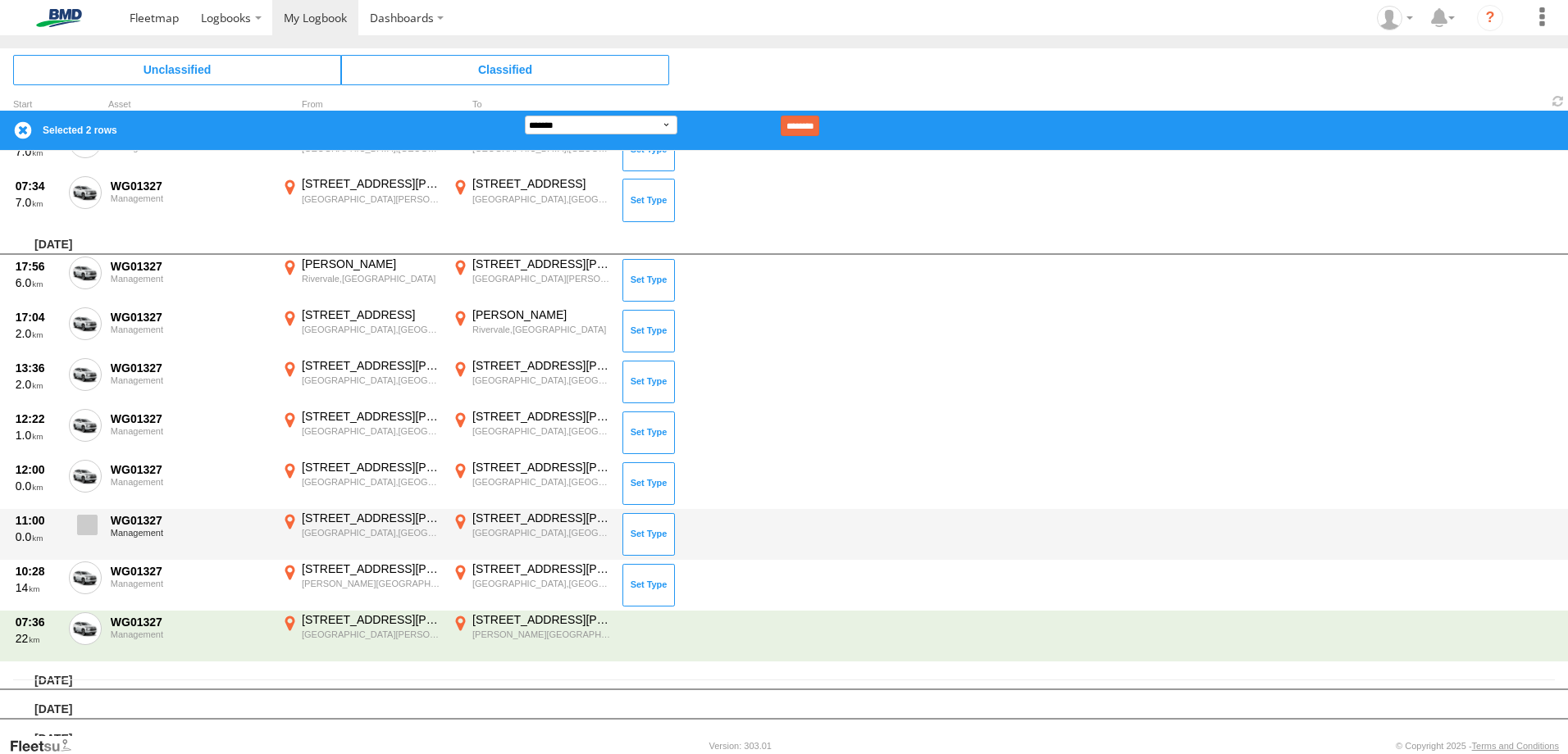 click at bounding box center (87, 525) 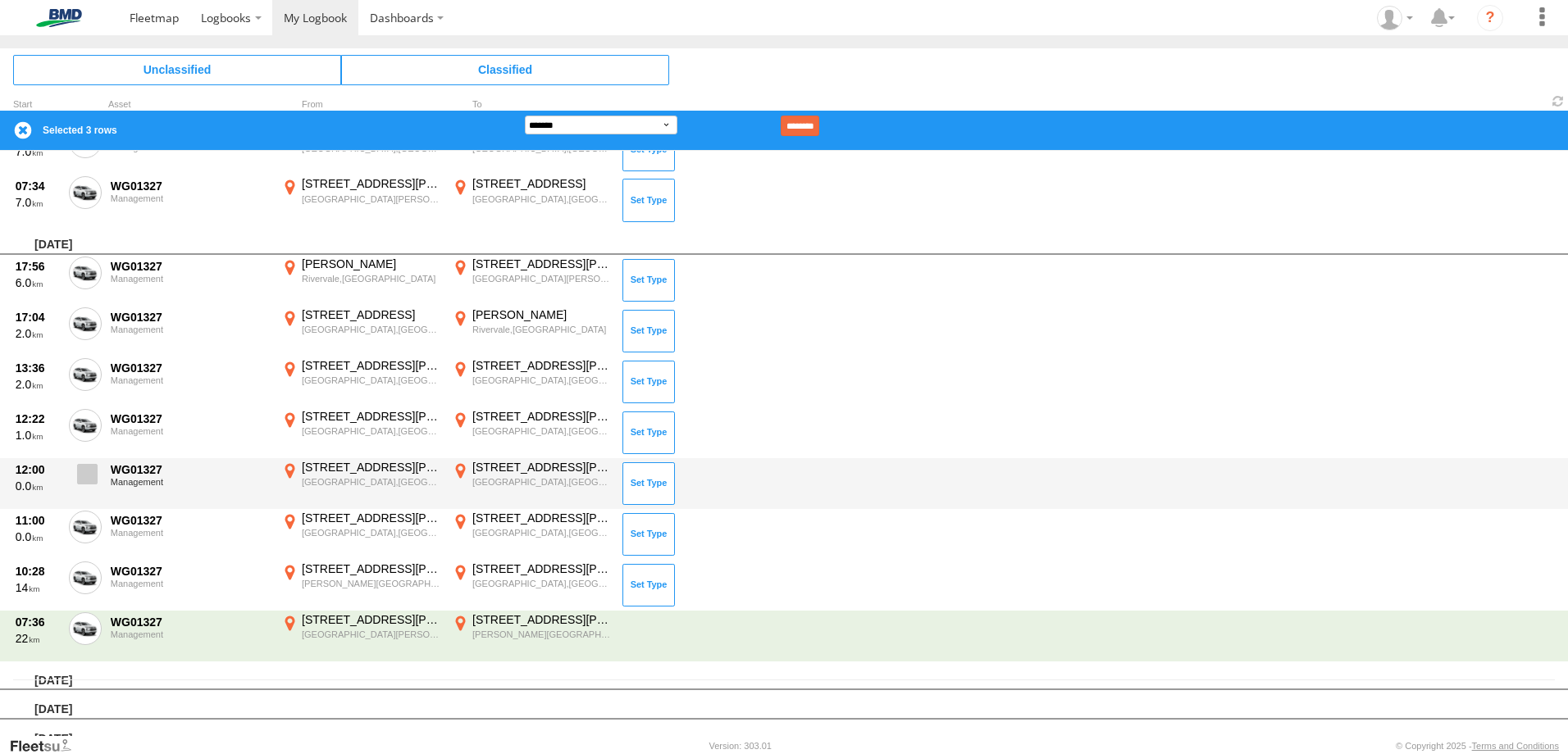 click at bounding box center [87, 474] 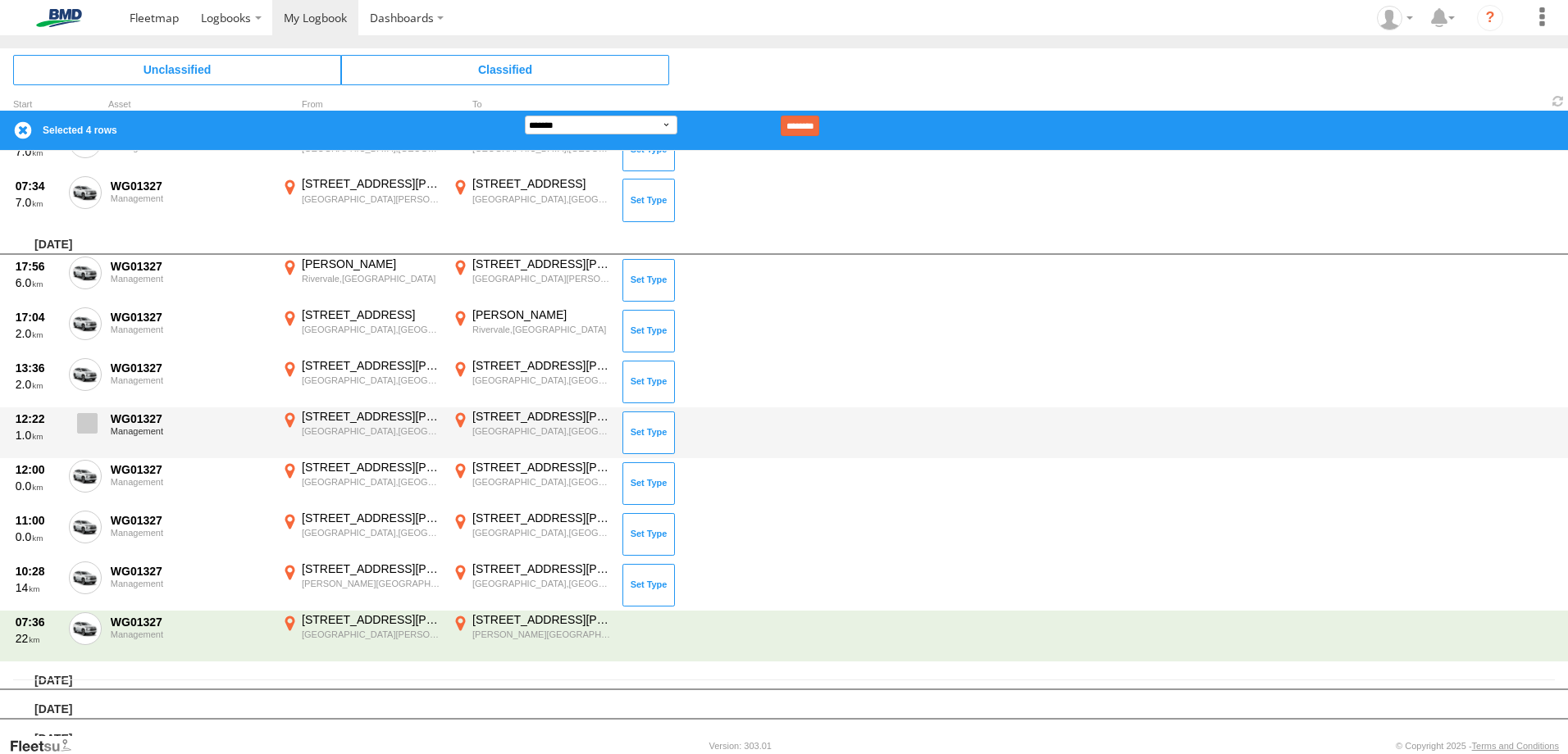 click at bounding box center (87, 423) 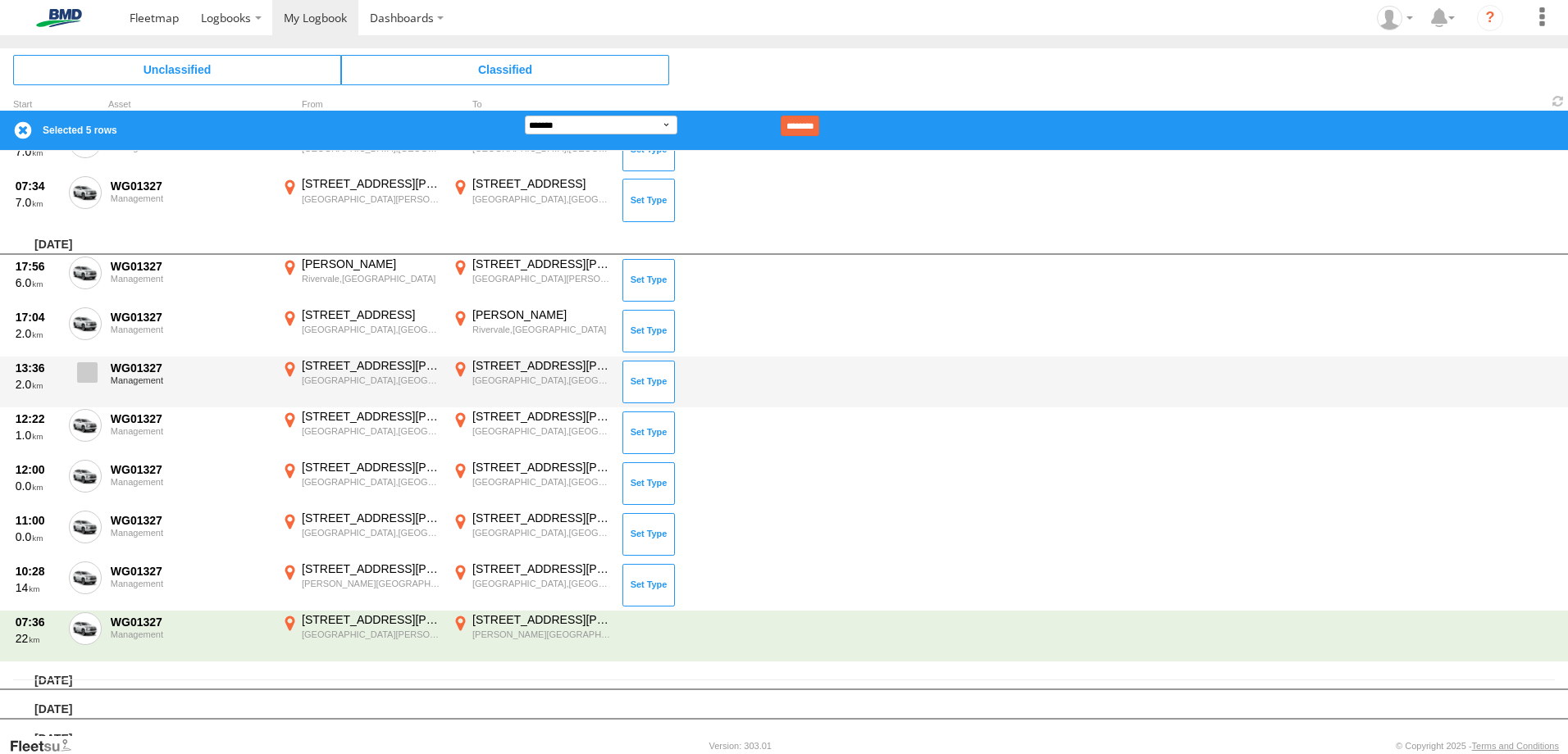 click at bounding box center (87, 372) 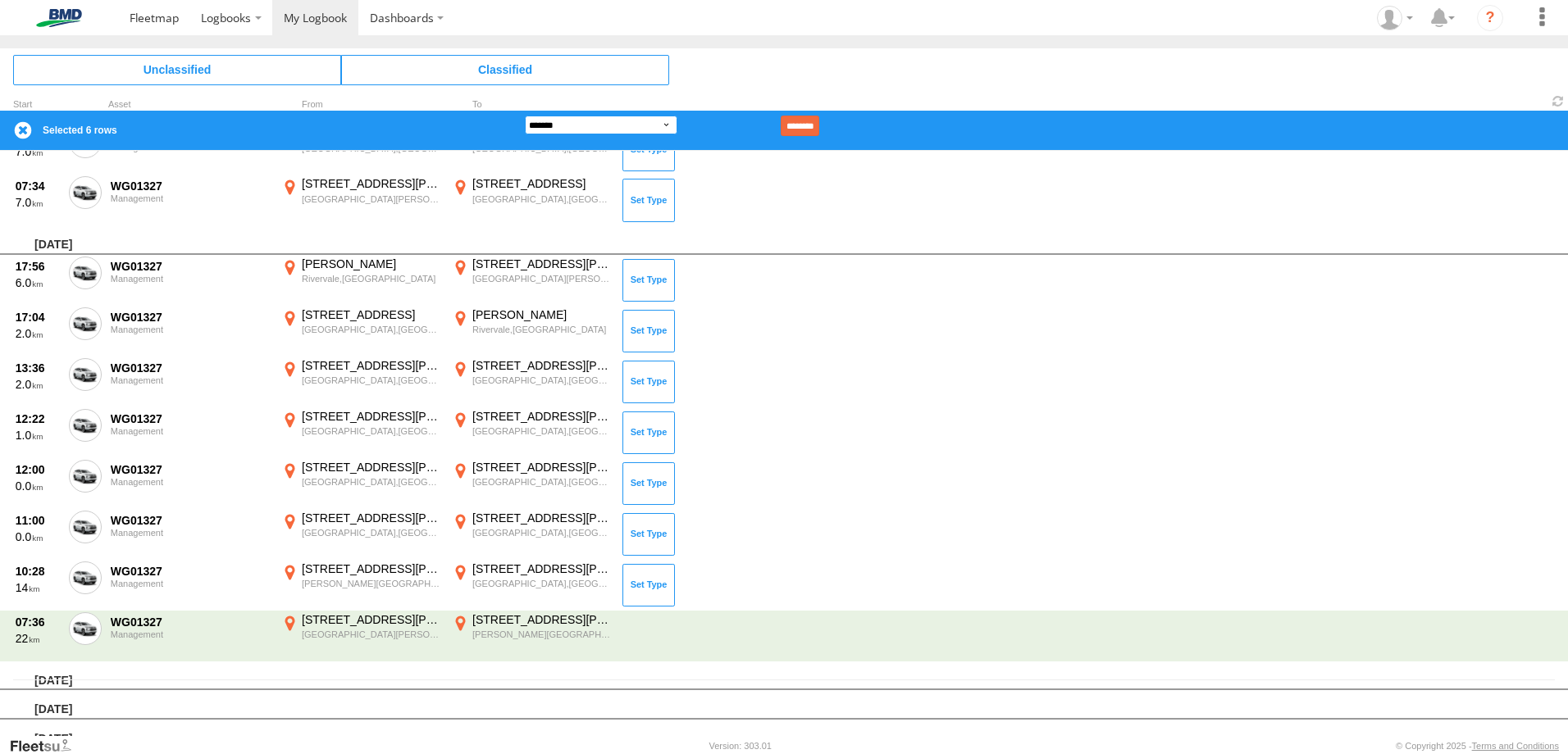 click on "**********" at bounding box center (601, 125) 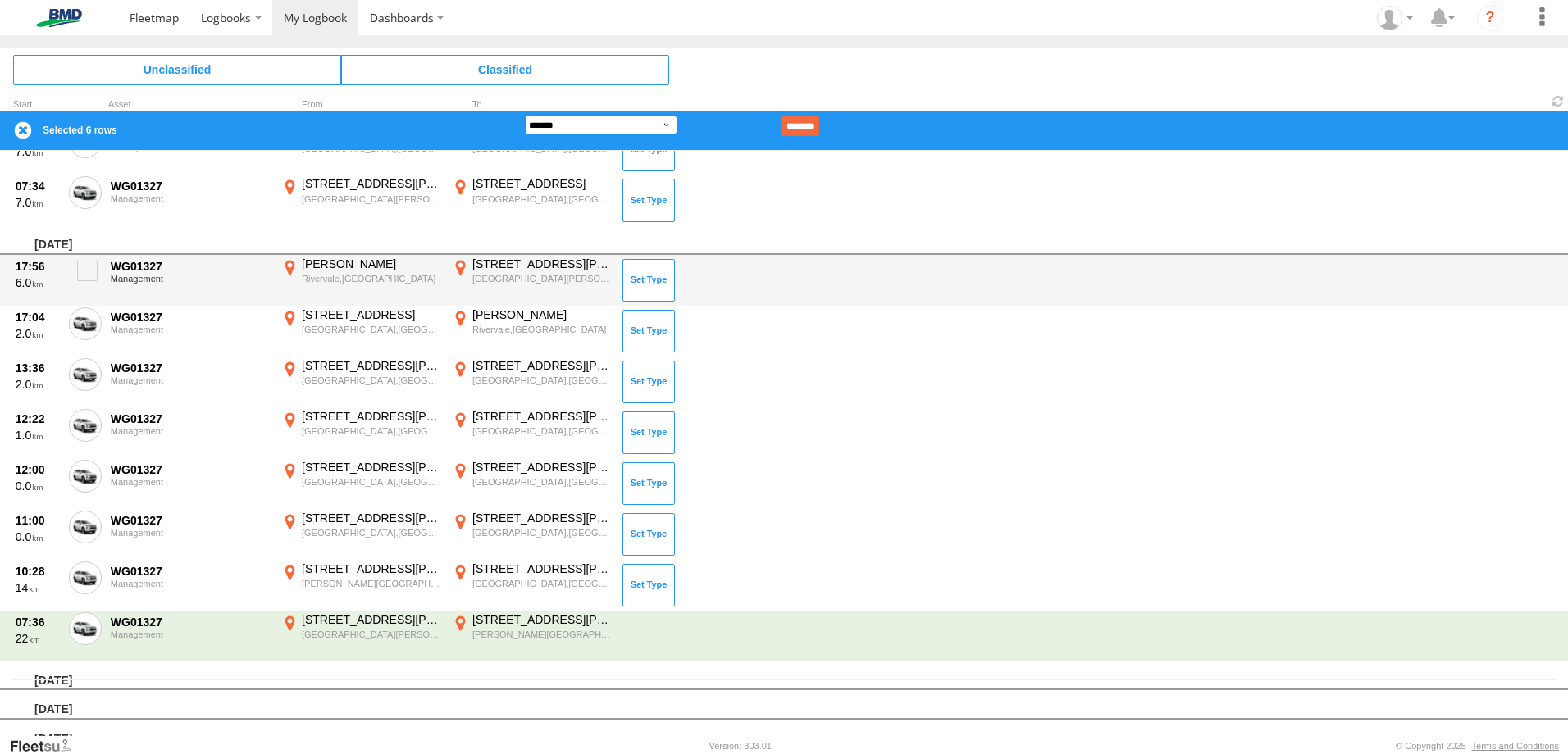 scroll, scrollTop: 44, scrollLeft: 0, axis: vertical 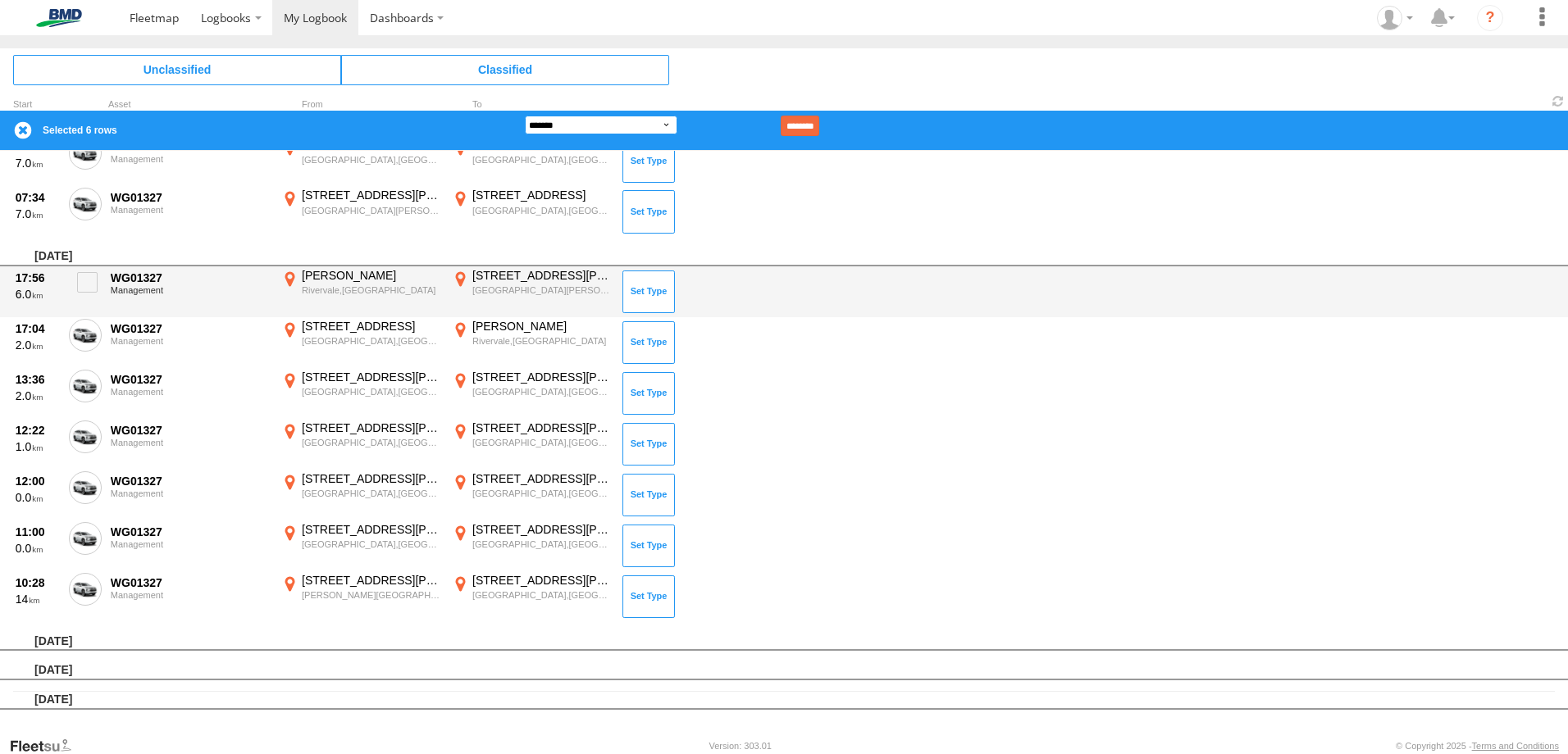 click on "**********" at bounding box center [601, 125] 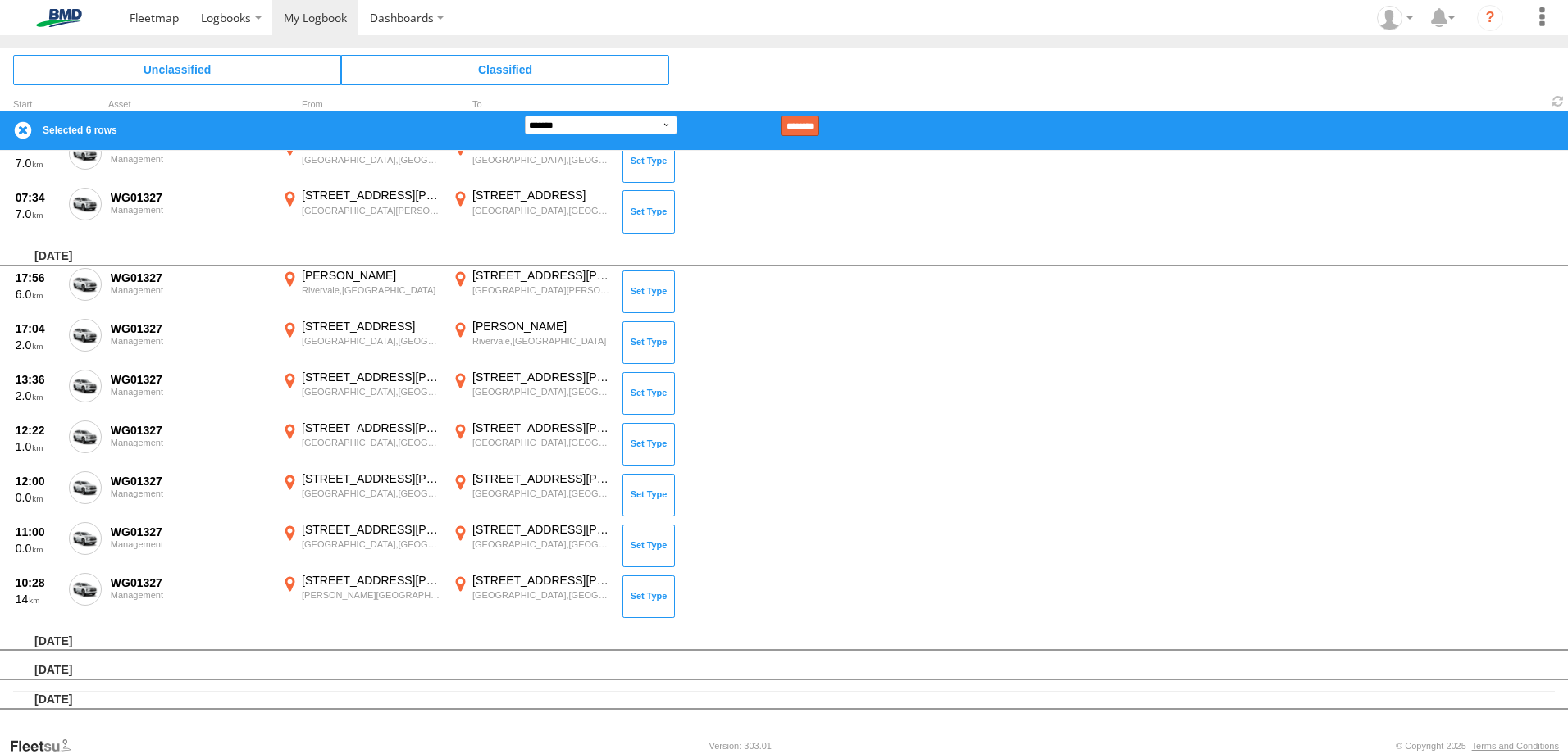 click on "********" at bounding box center [800, 125] 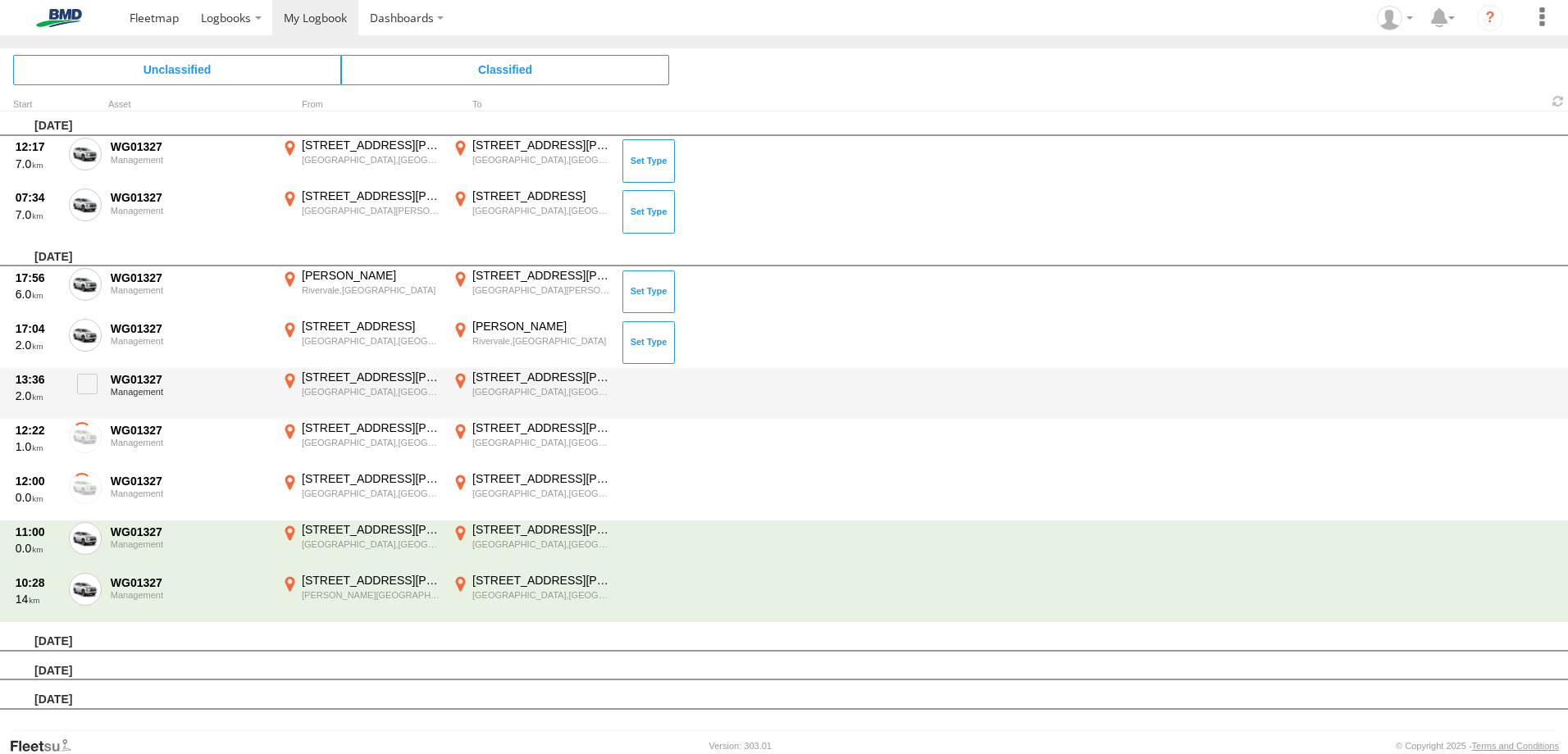 scroll, scrollTop: 0, scrollLeft: 0, axis: both 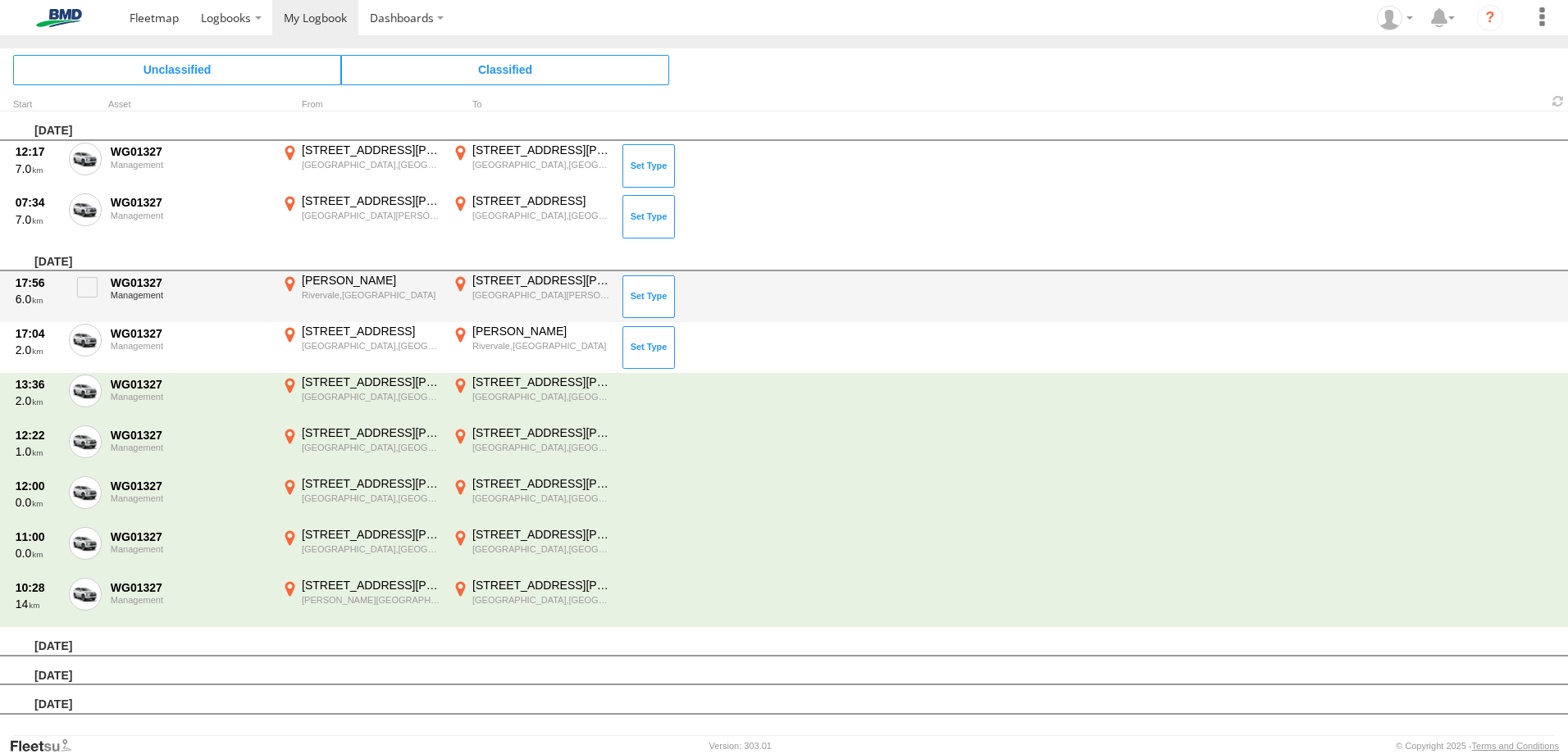 drag, startPoint x: 96, startPoint y: 341, endPoint x: 120, endPoint y: 323, distance: 30 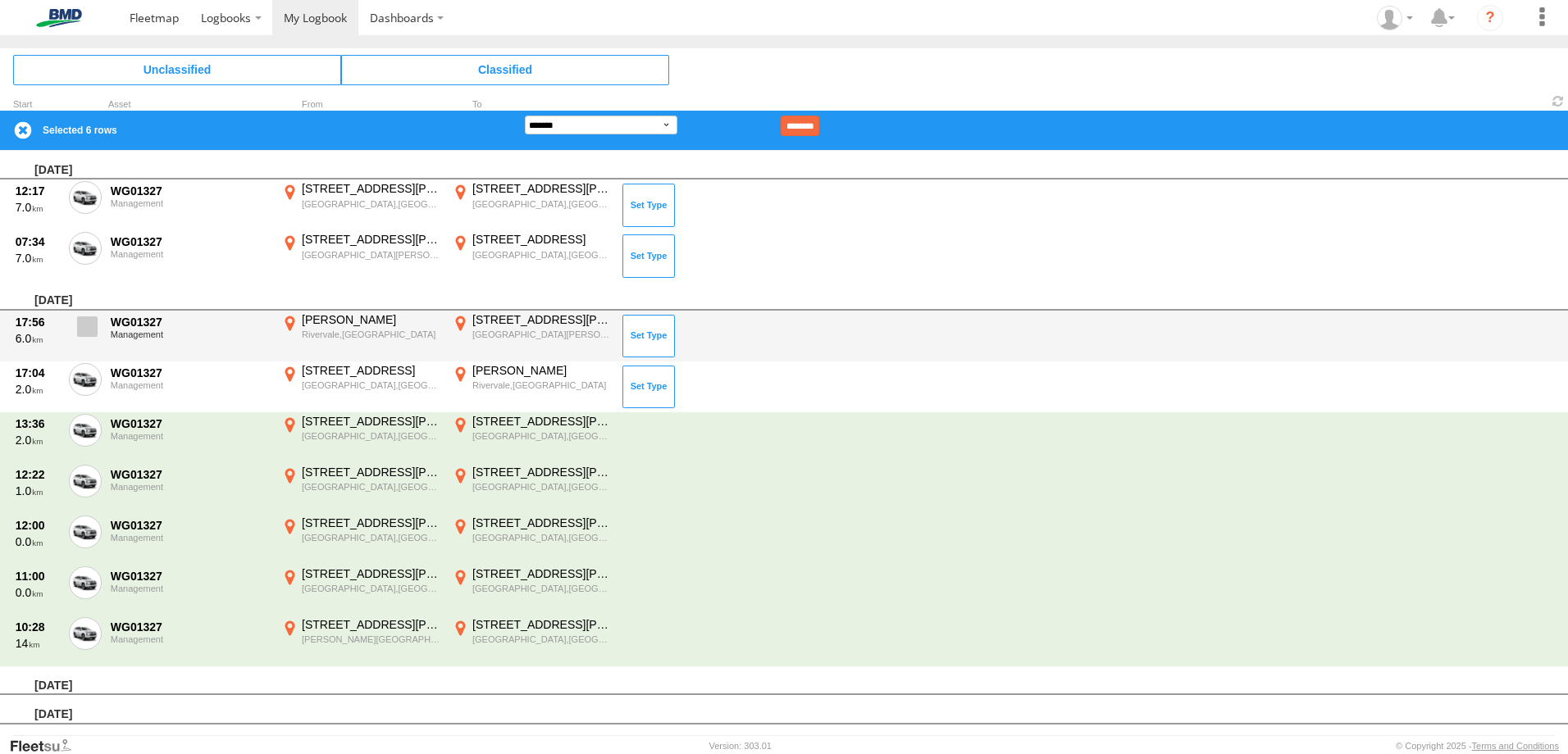 click at bounding box center [87, 326] 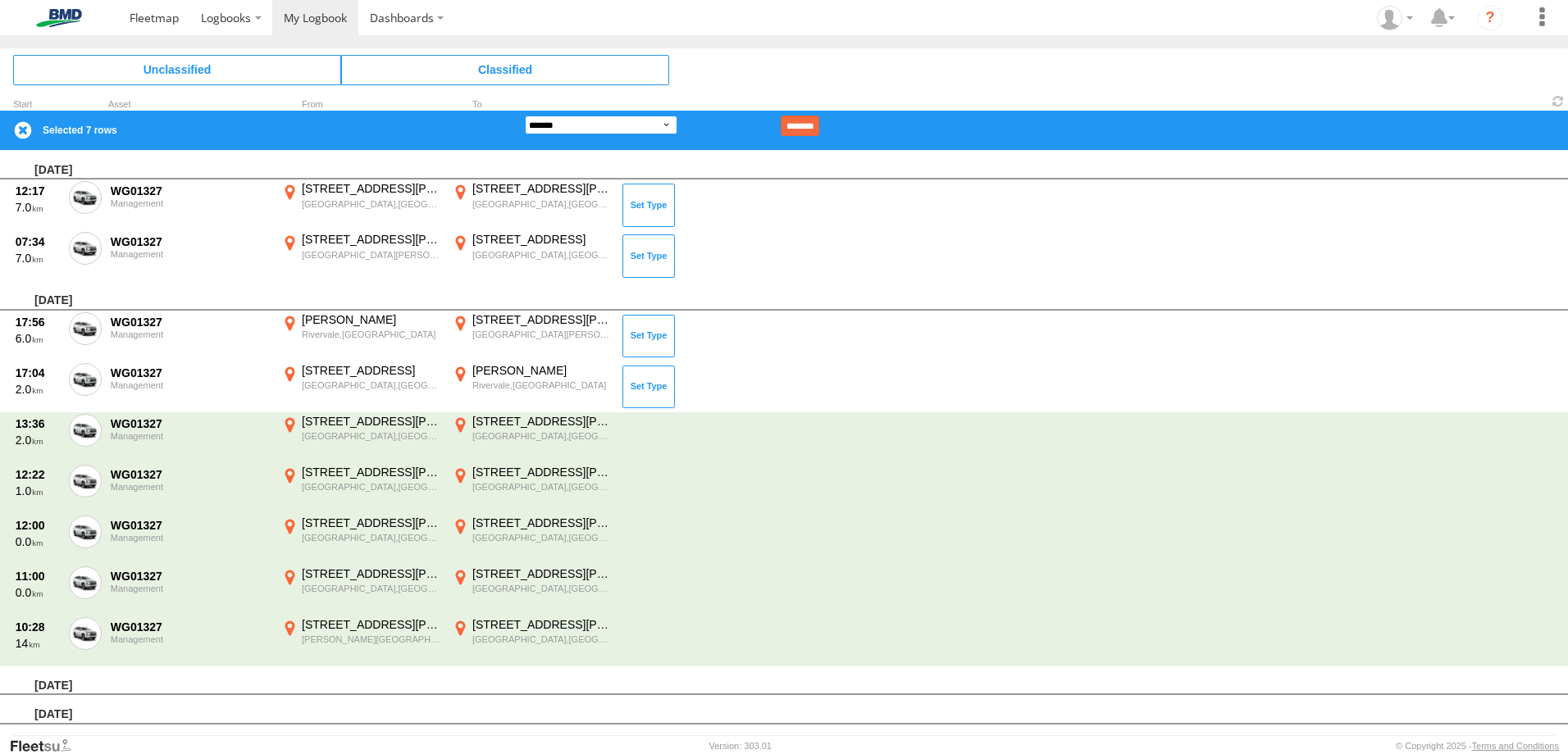 click on "**********" at bounding box center [601, 125] 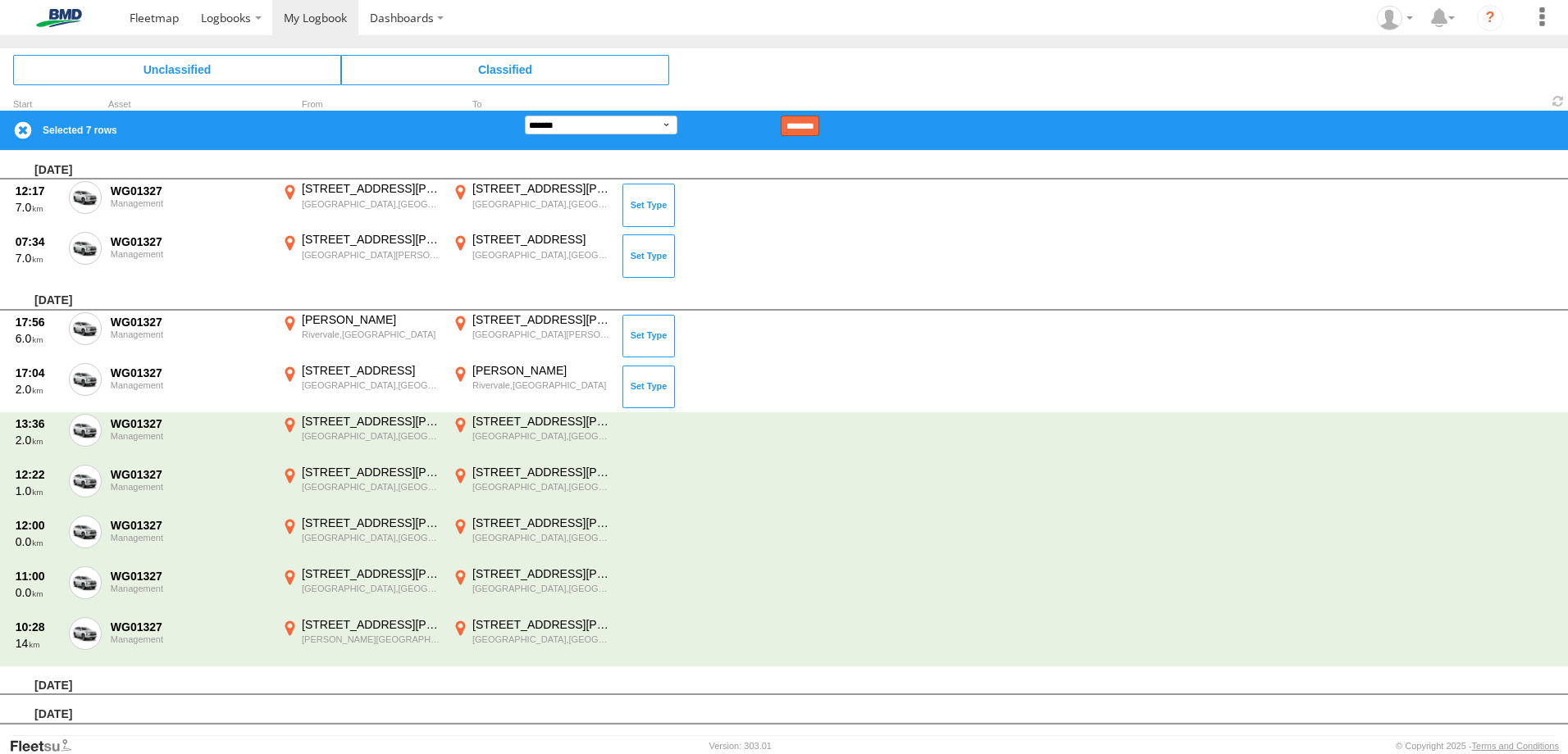 click on "********" at bounding box center [800, 125] 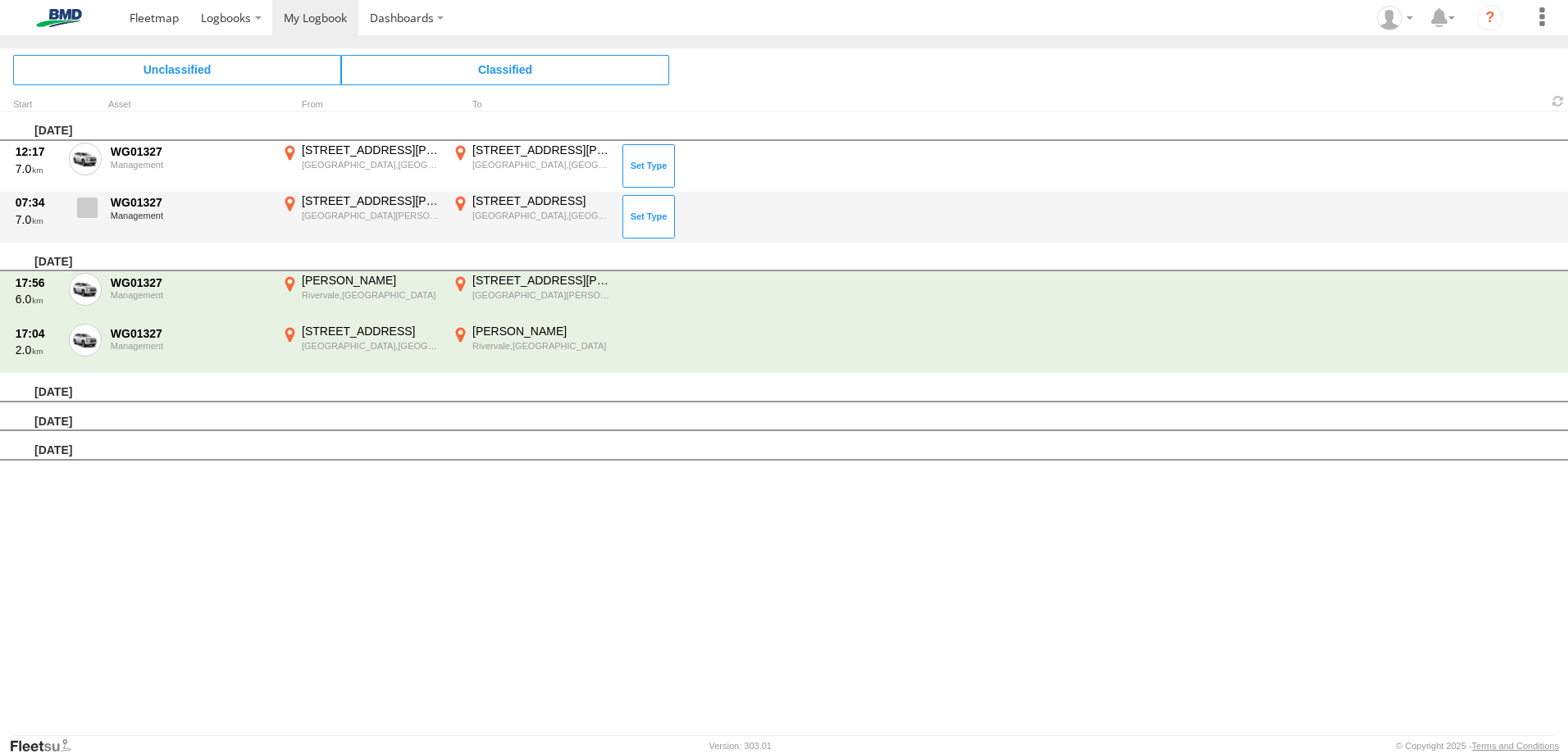 click at bounding box center (87, 207) 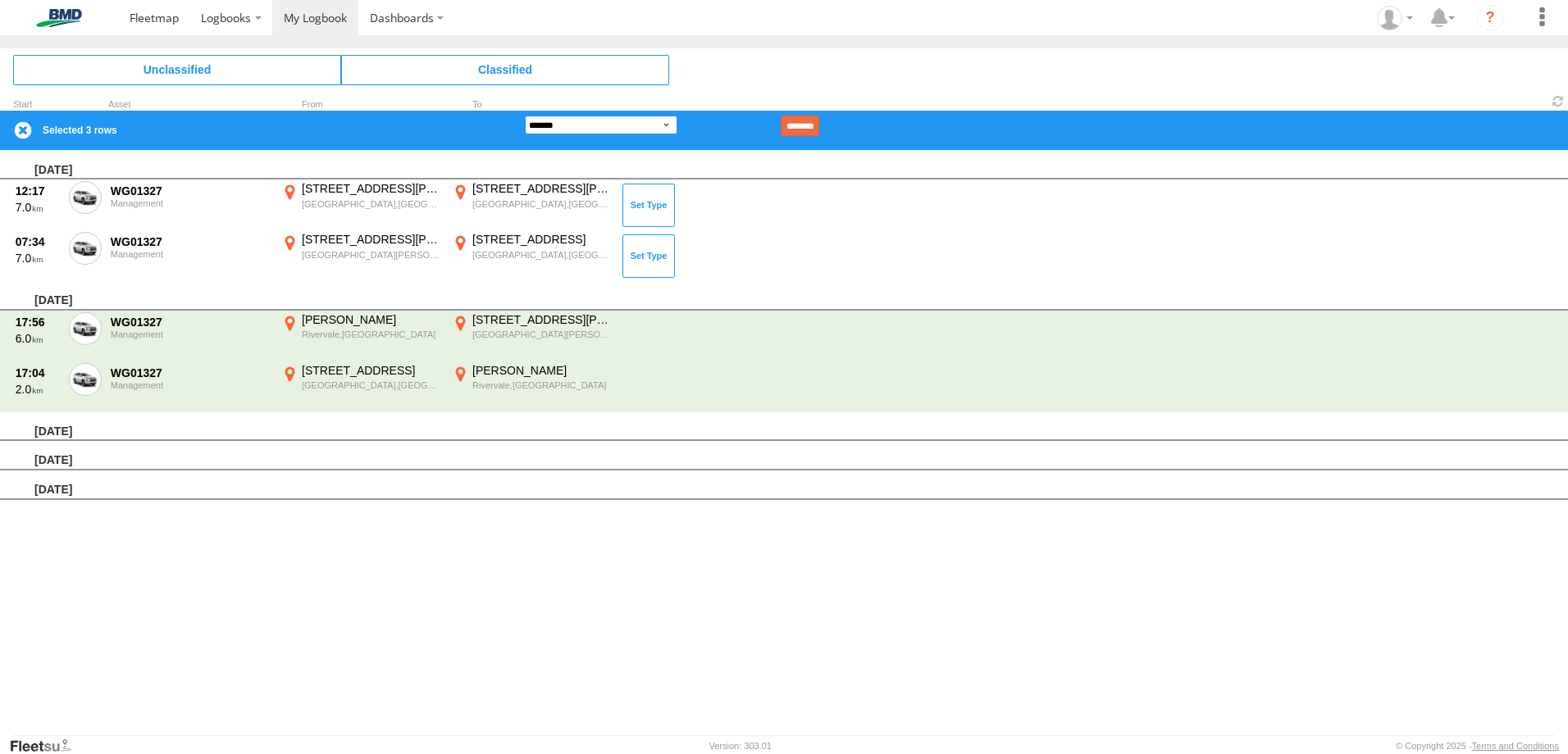 click on "**********" at bounding box center (601, 125) 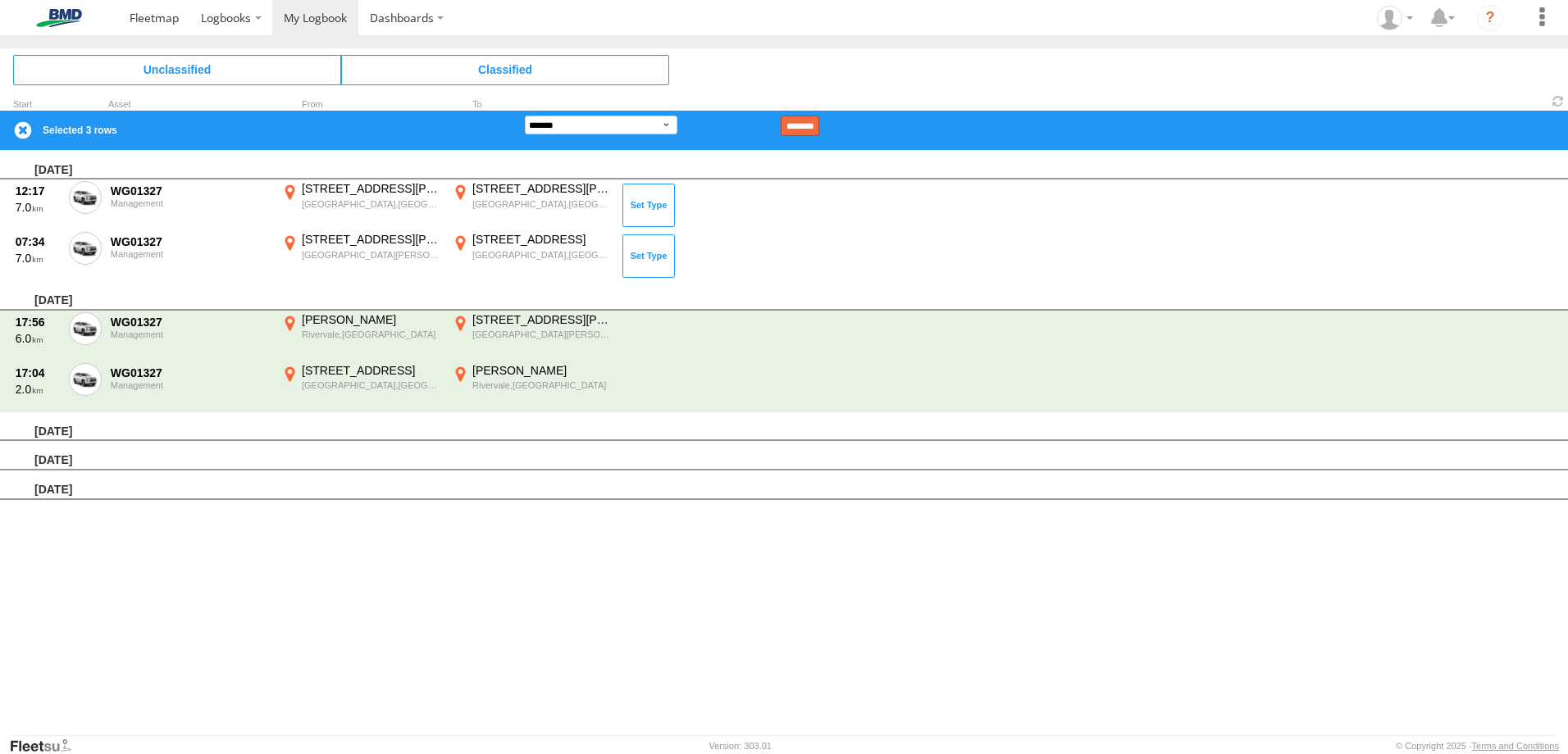 click on "********" at bounding box center (800, 125) 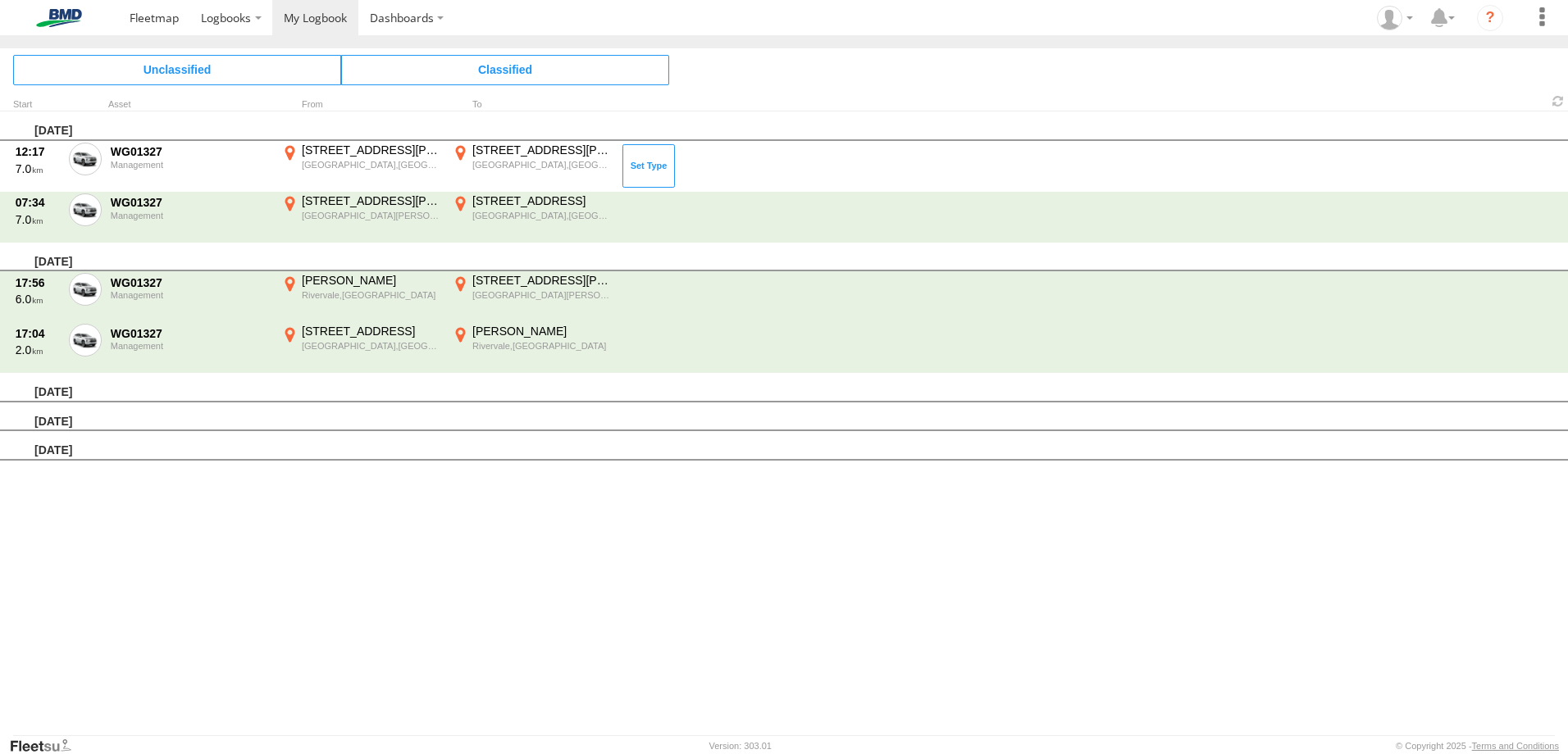 click at bounding box center [0, 0] 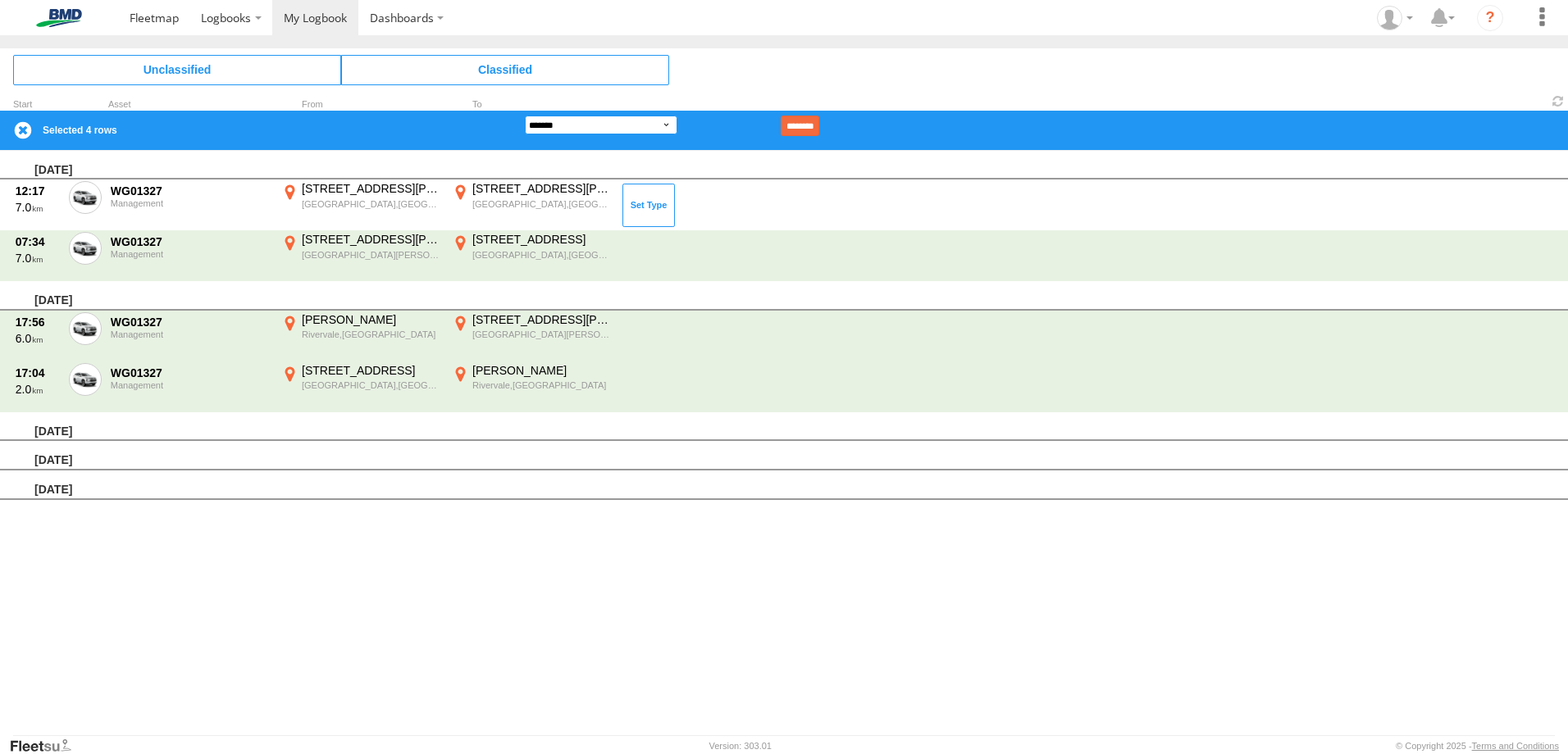 click on "**********" at bounding box center [601, 125] 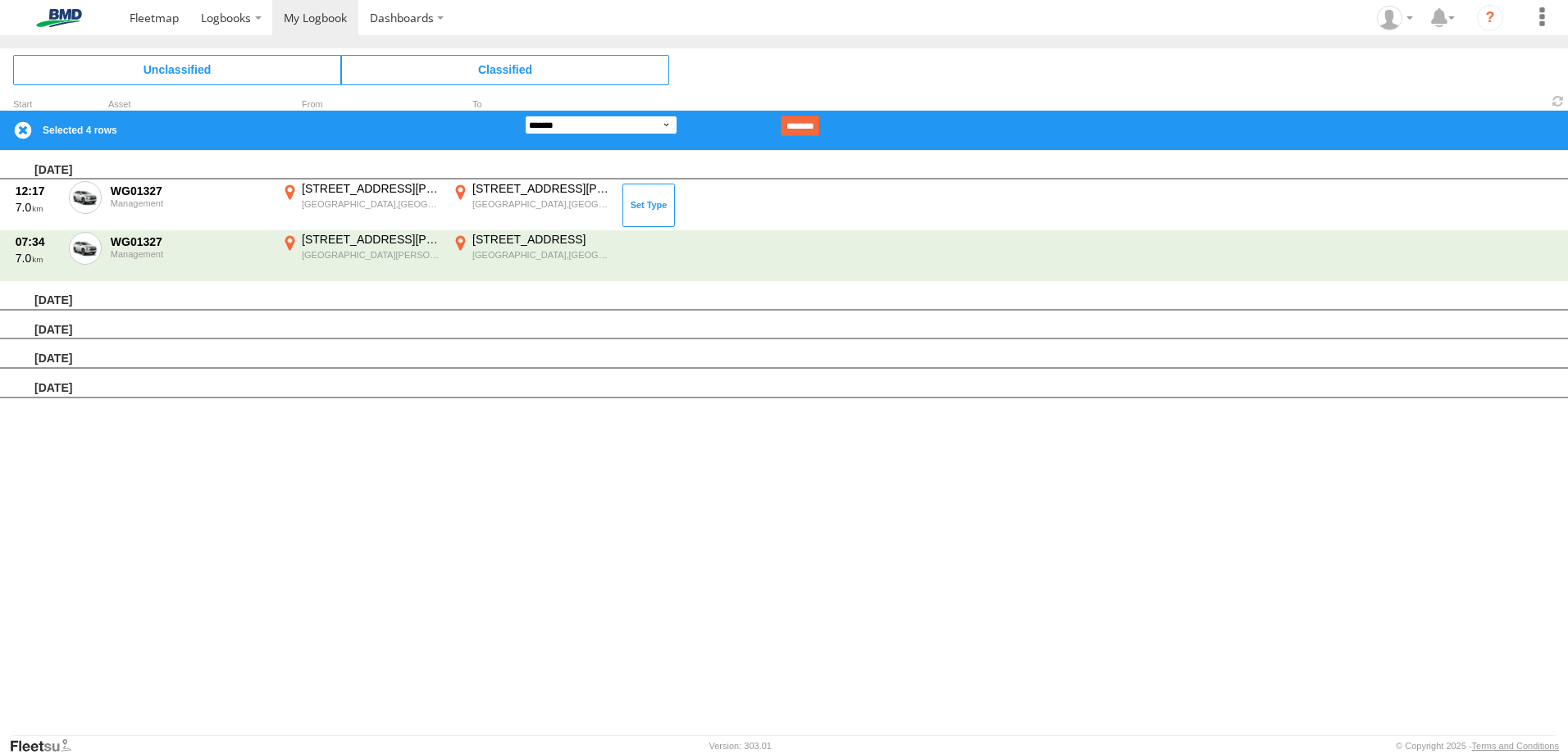 select on "**" 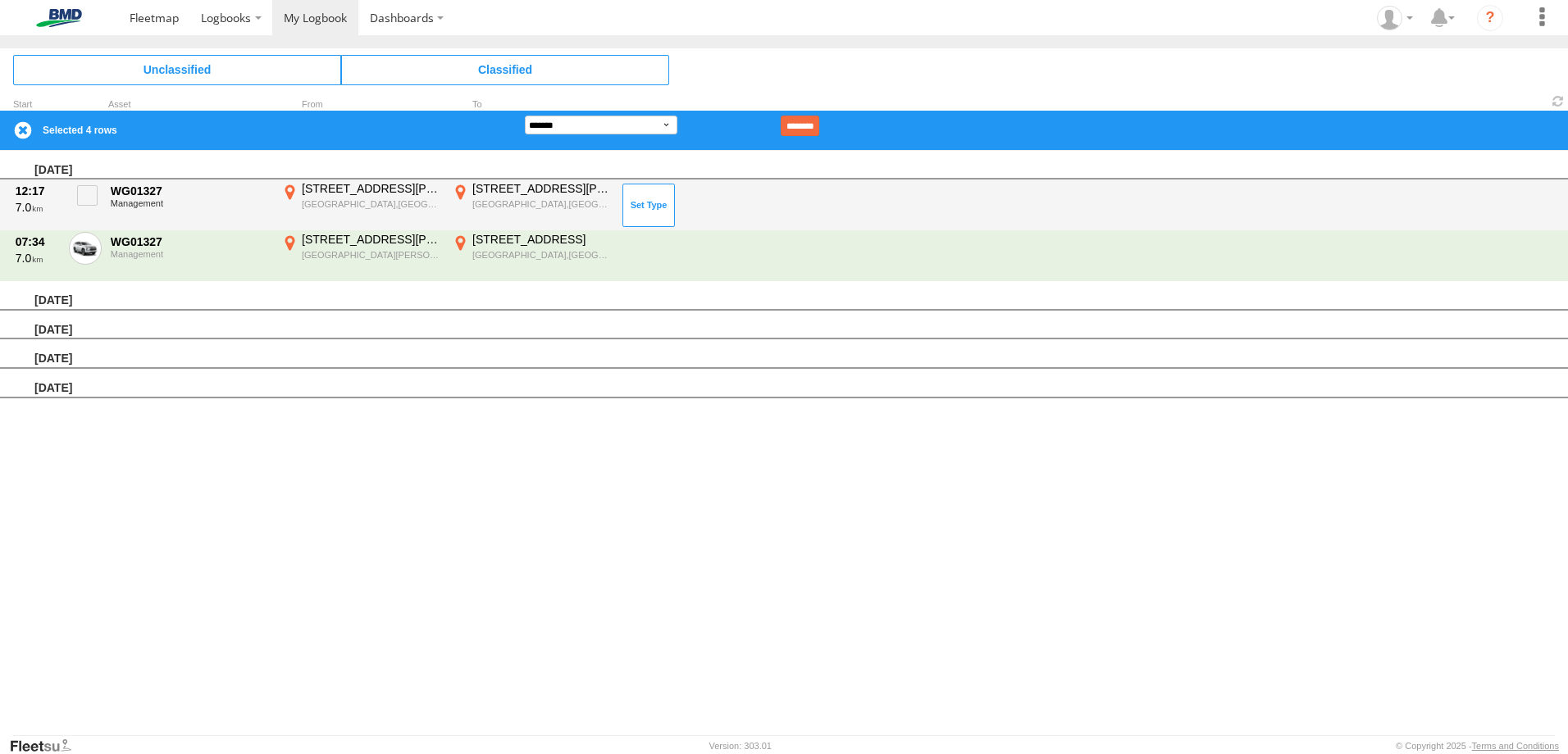 click on "[STREET_ADDRESS][PERSON_NAME]" at bounding box center (371, 188) 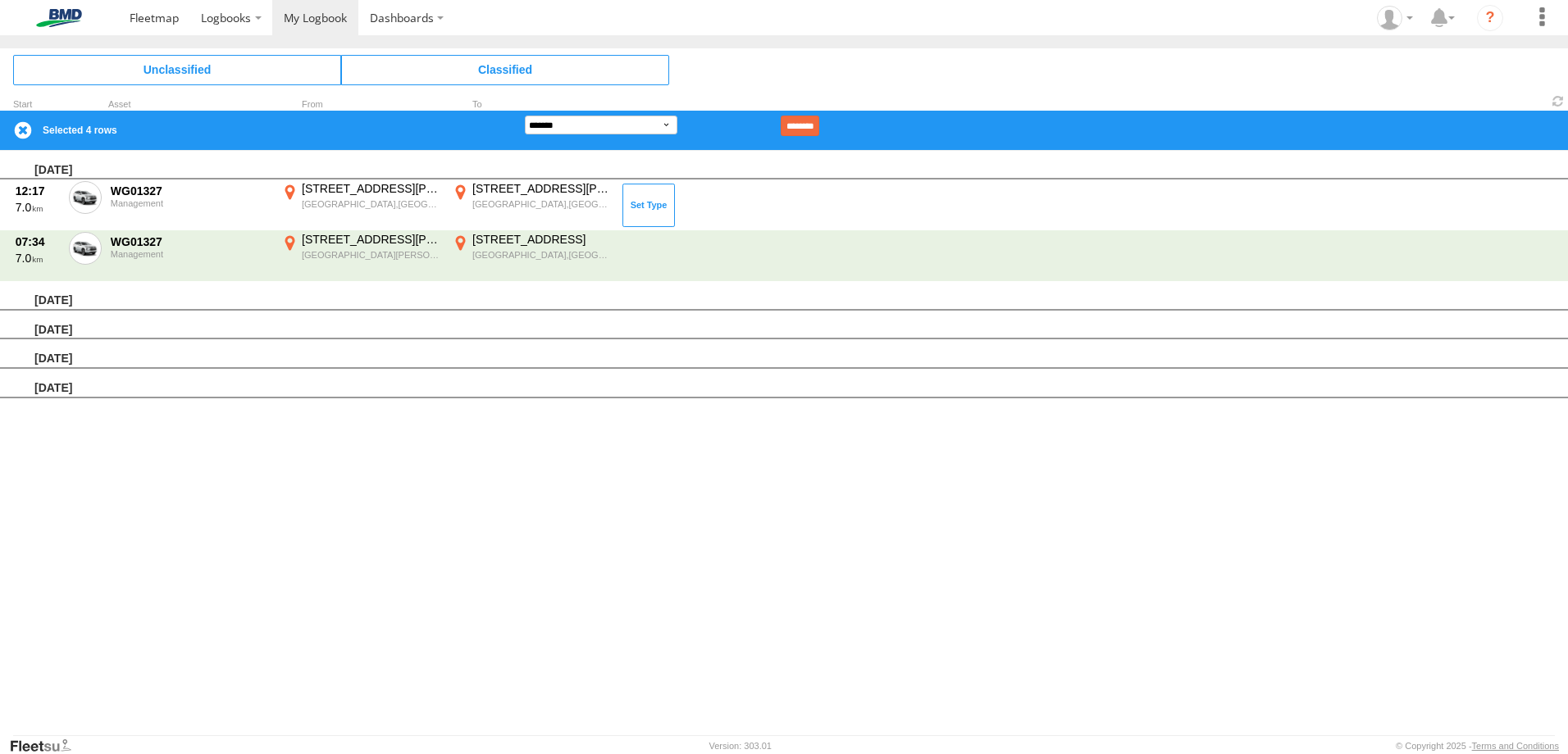 drag, startPoint x: 825, startPoint y: 462, endPoint x: 747, endPoint y: 482, distance: 80.523289 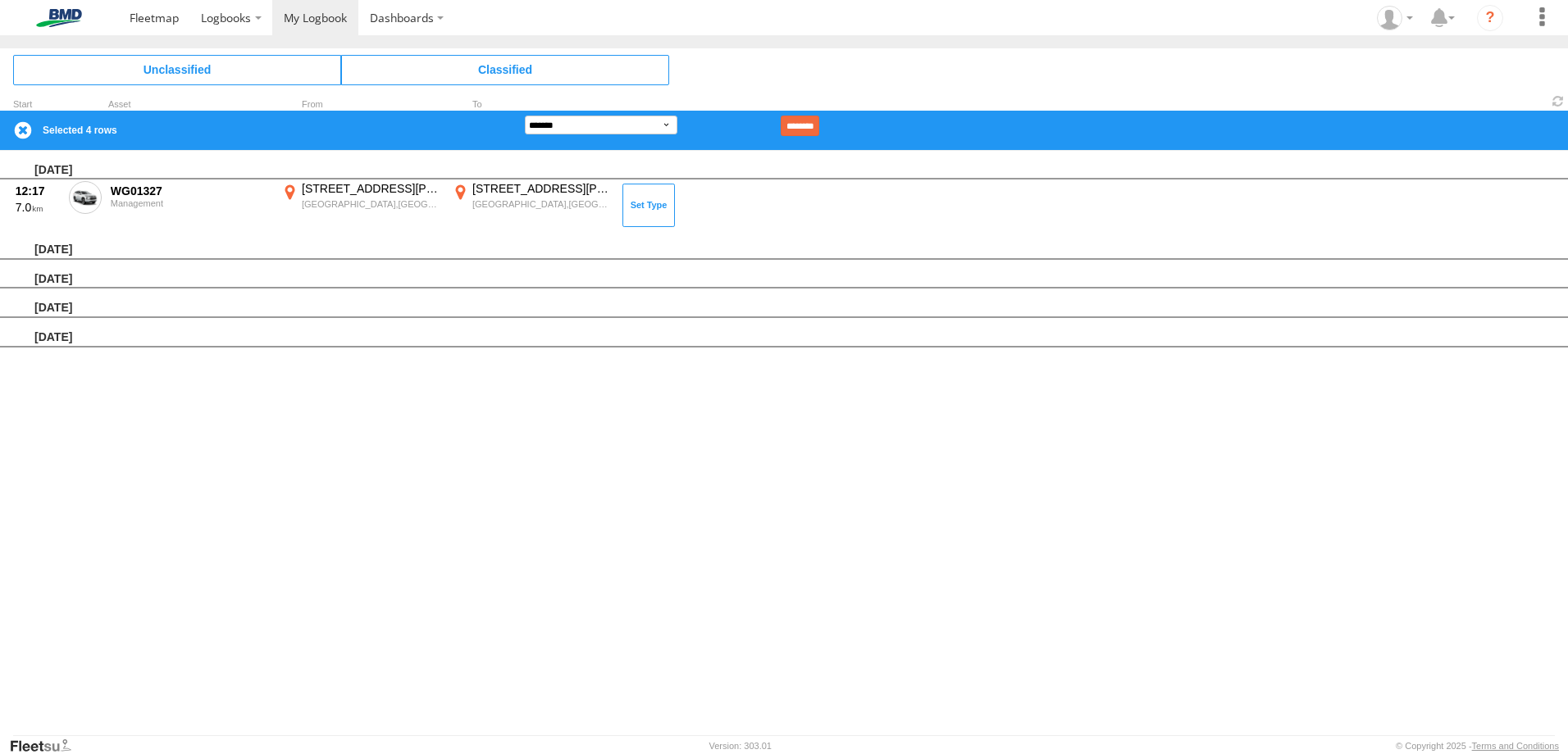 click on "×" at bounding box center [0, 0] 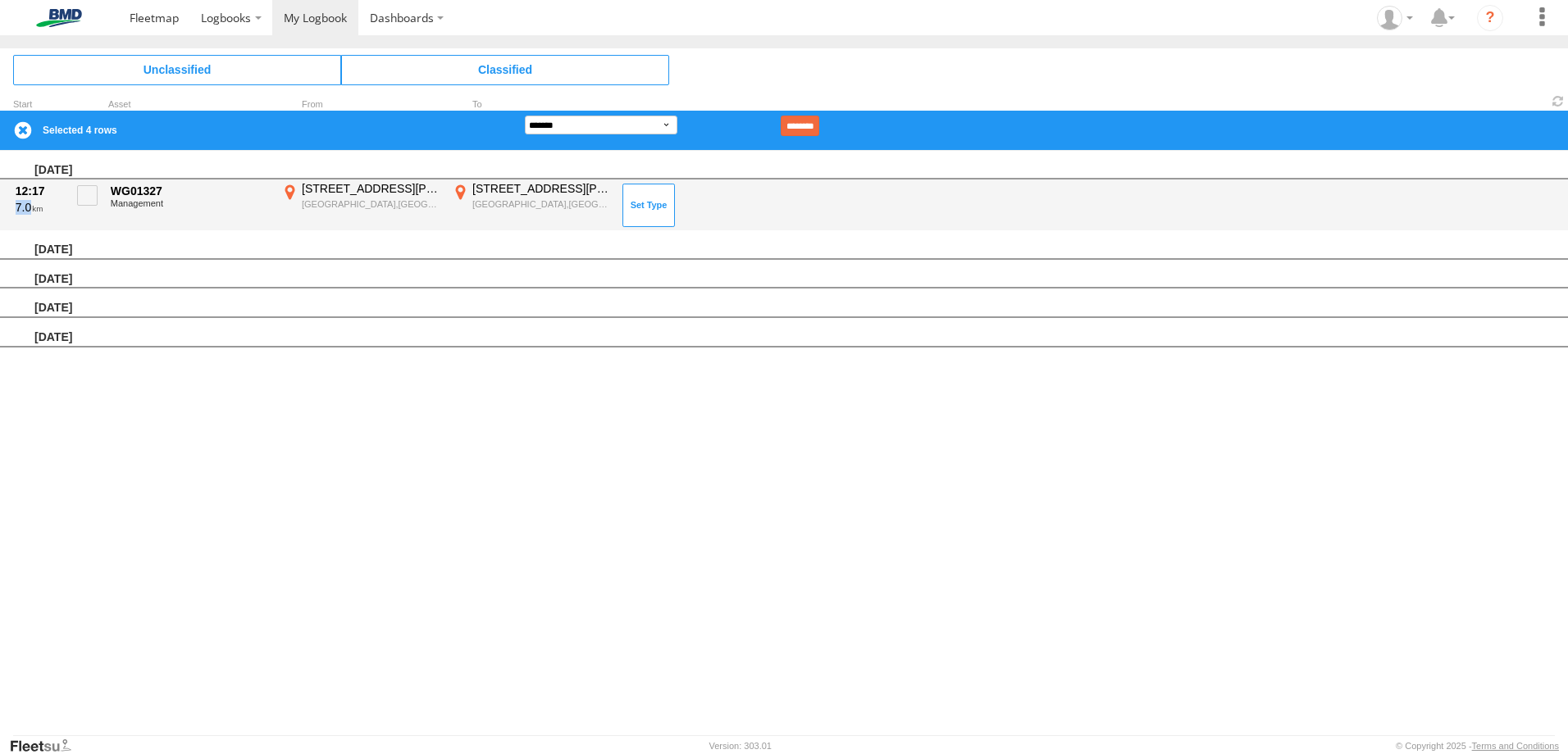 drag, startPoint x: 12, startPoint y: 207, endPoint x: 48, endPoint y: 208, distance: 36.013886 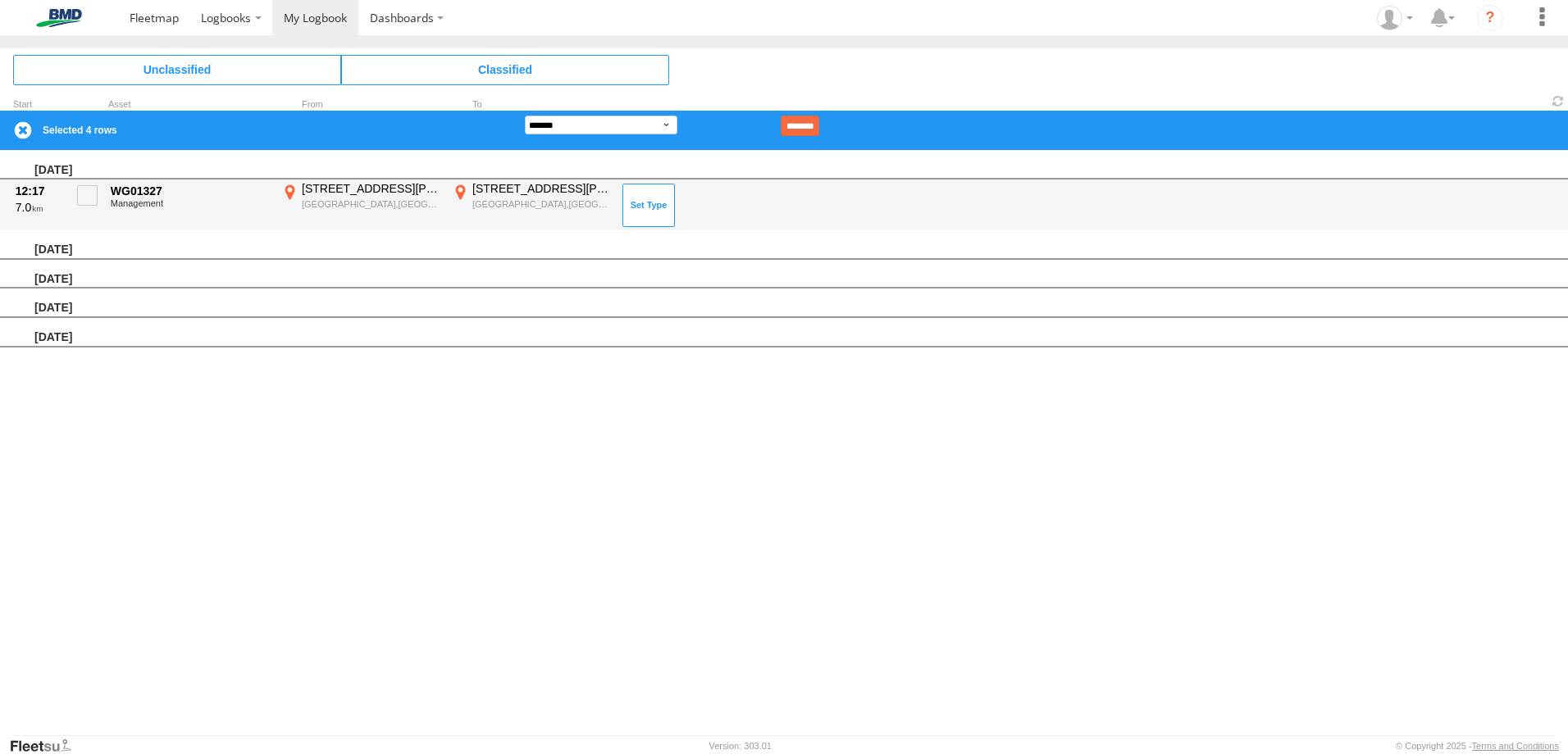 click on "[STREET_ADDRESS][PERSON_NAME]" at bounding box center (541, 188) 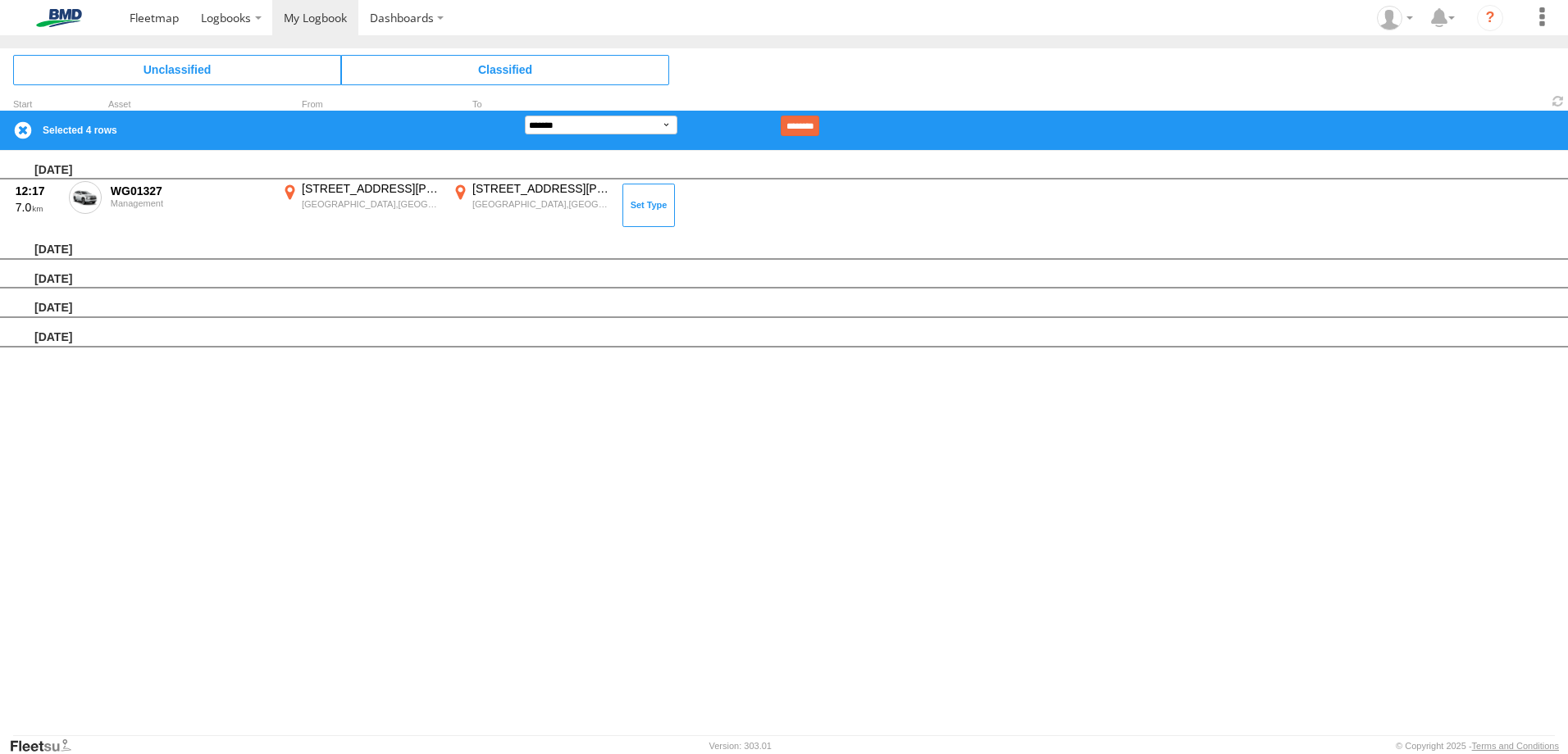 click on "×" at bounding box center [0, 0] 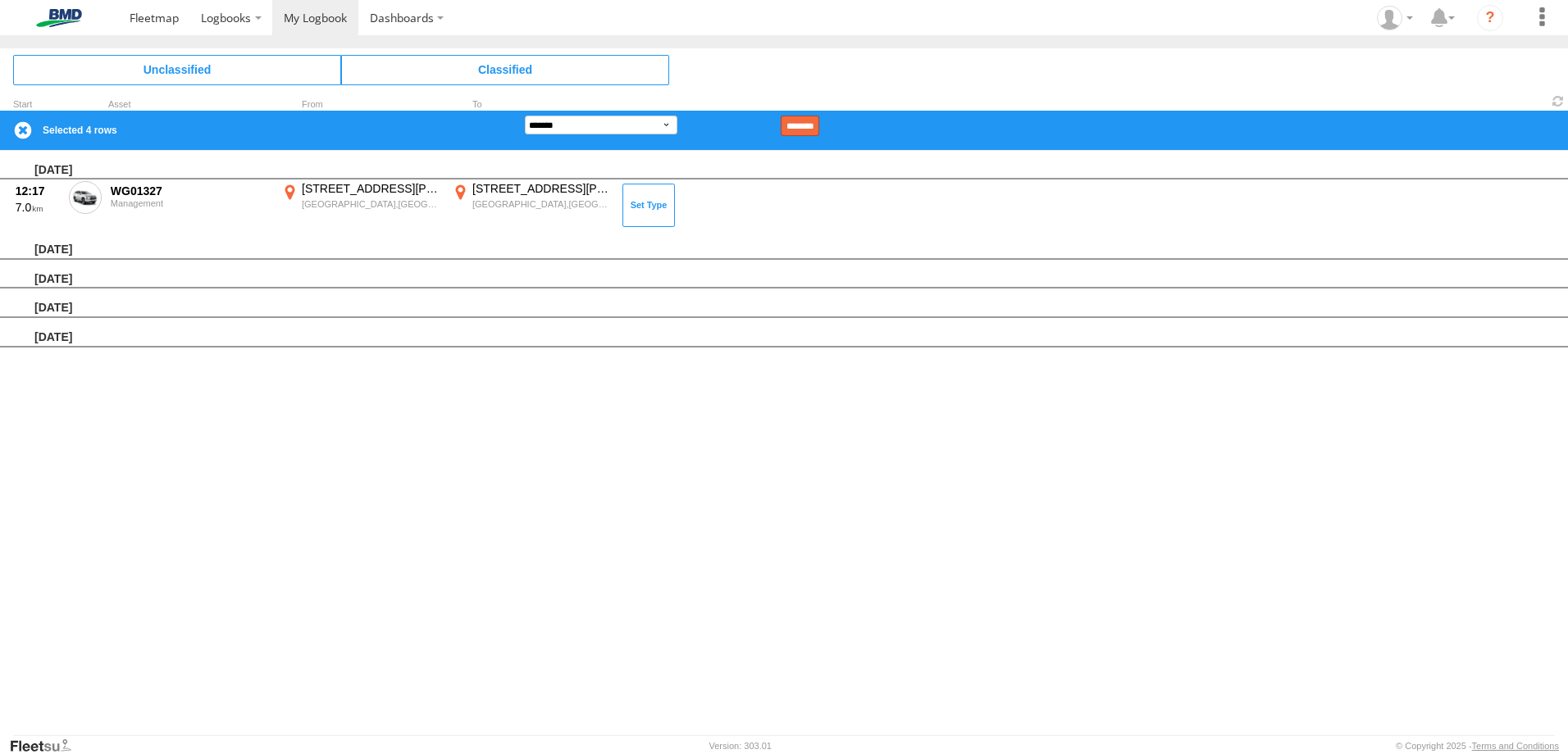 click on "********" at bounding box center (800, 125) 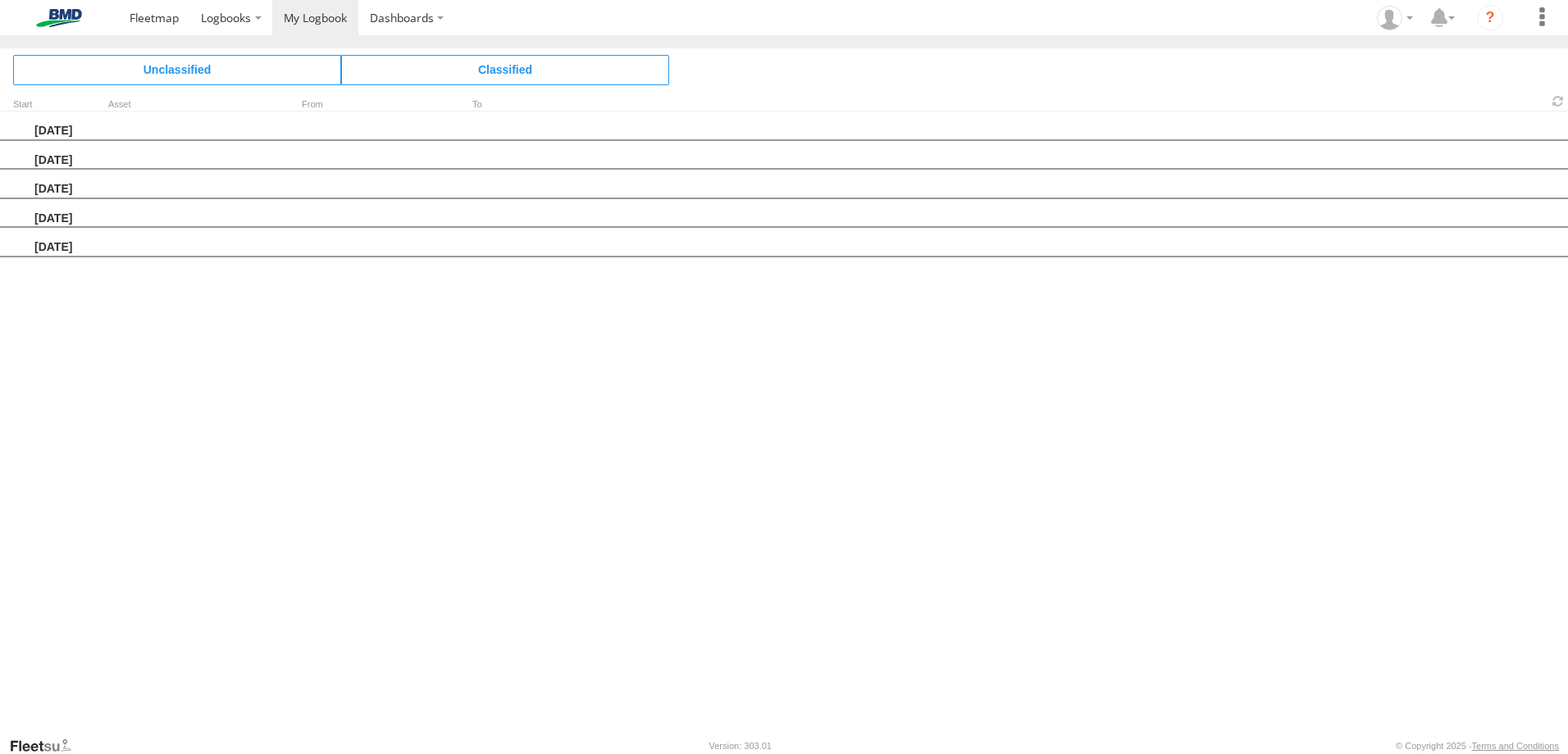 click on "[DATE] [DATE] [DATE] [DATE] [DATE]" at bounding box center [784, 424] 